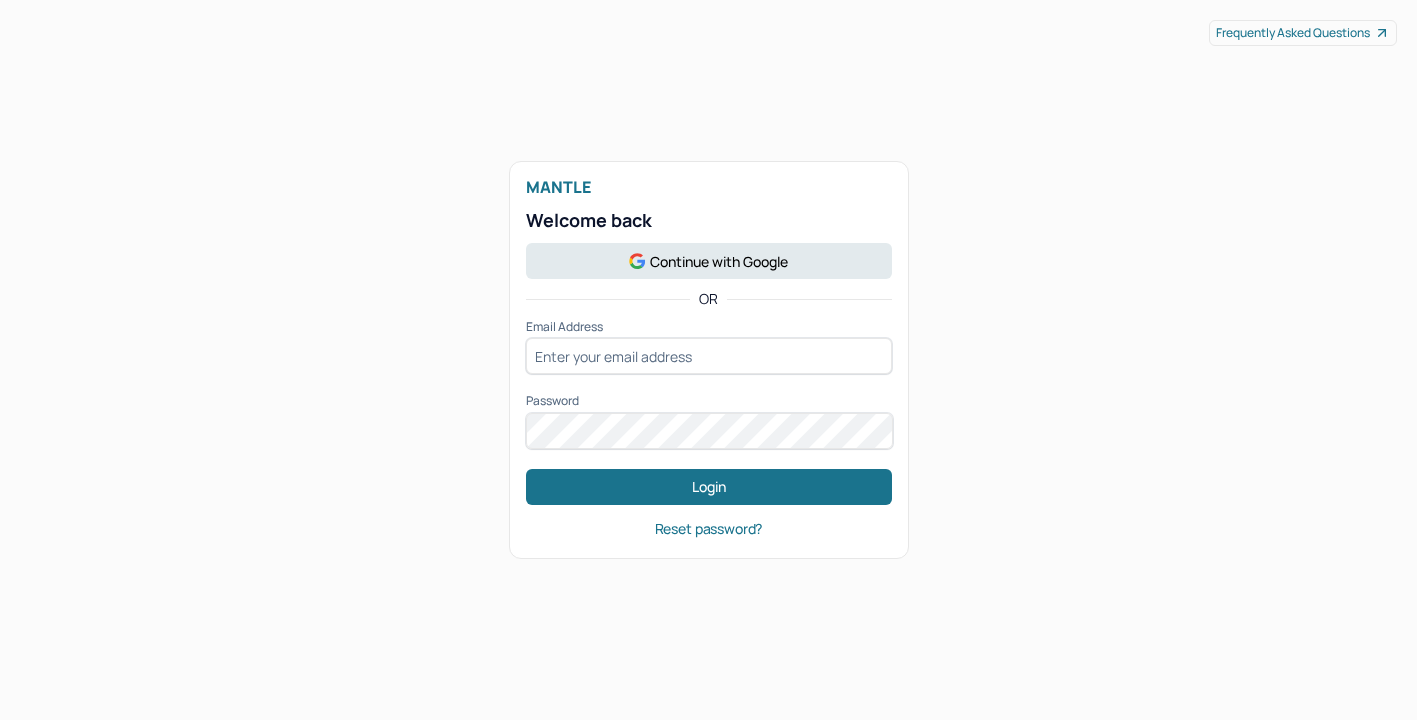 scroll, scrollTop: 0, scrollLeft: 0, axis: both 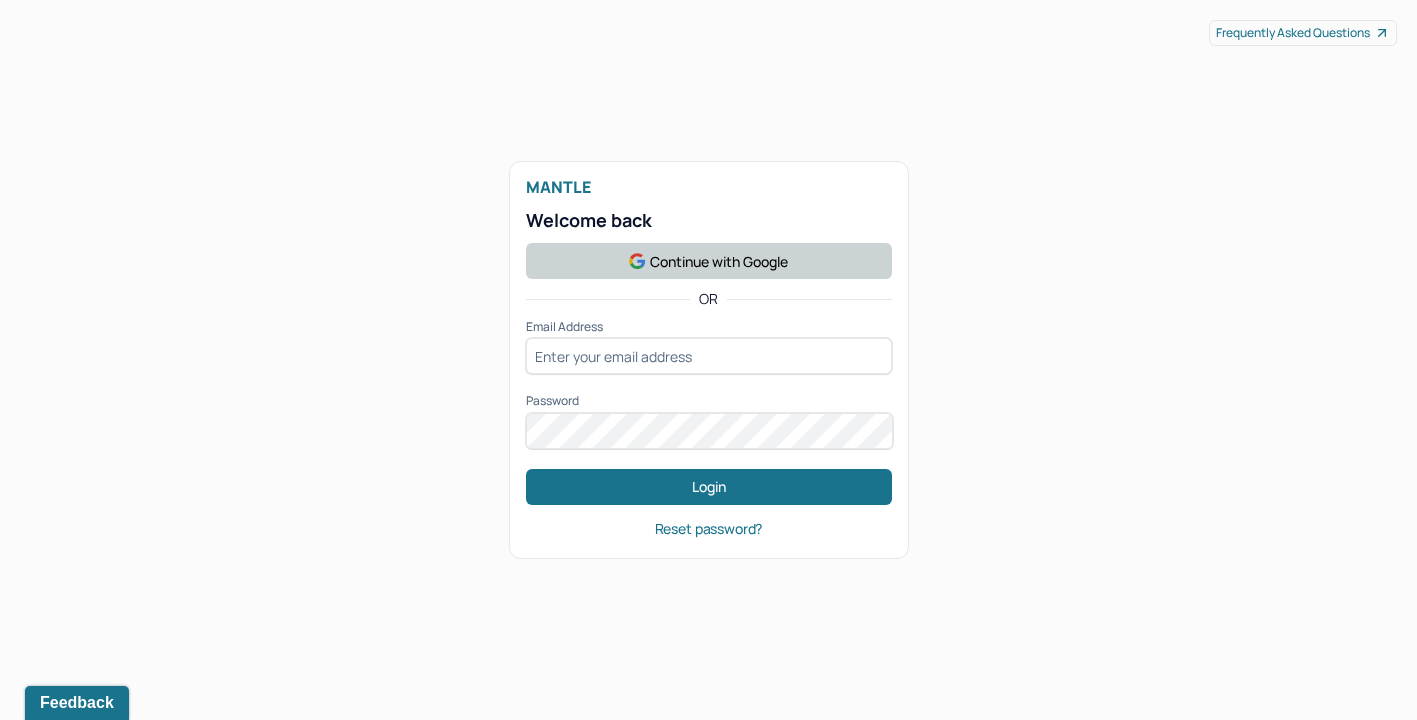 click on "Continue with Google" at bounding box center (709, 261) 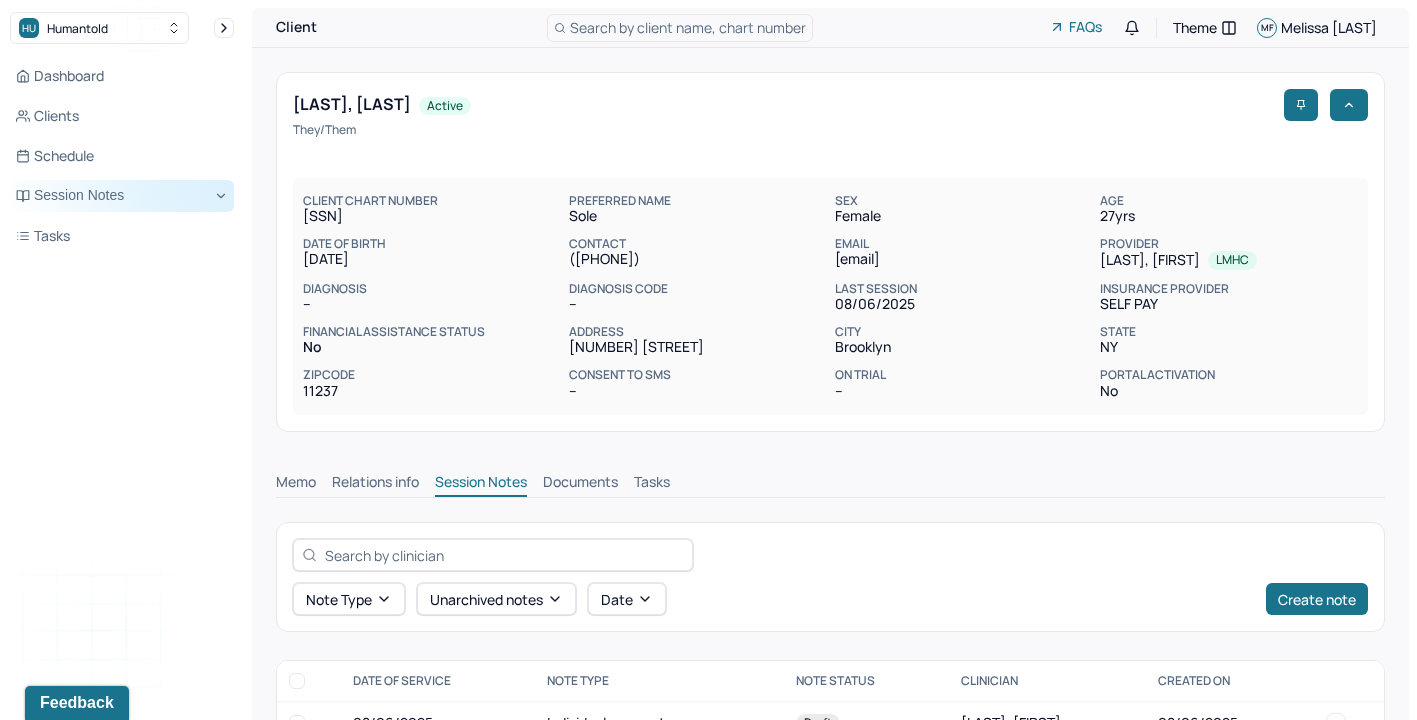 click on "Session Notes" at bounding box center [122, 196] 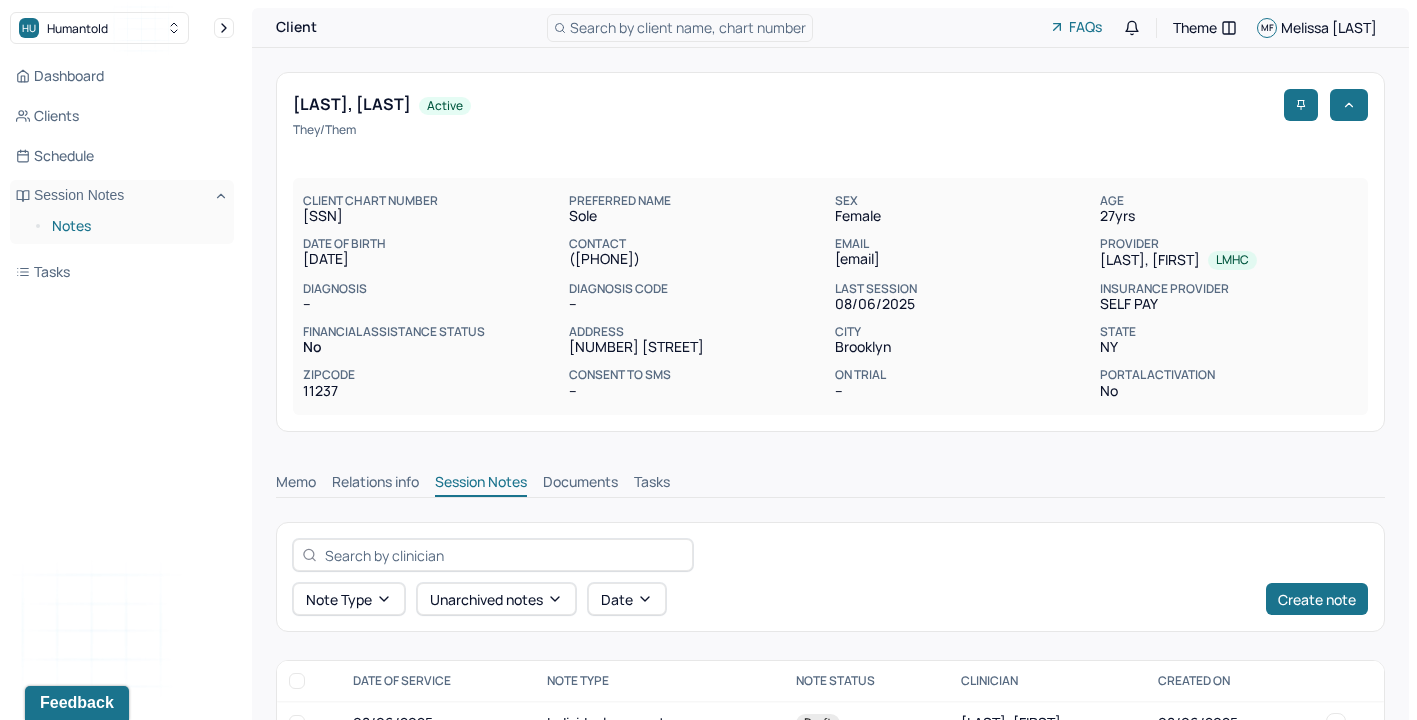 click on "Notes" at bounding box center (135, 226) 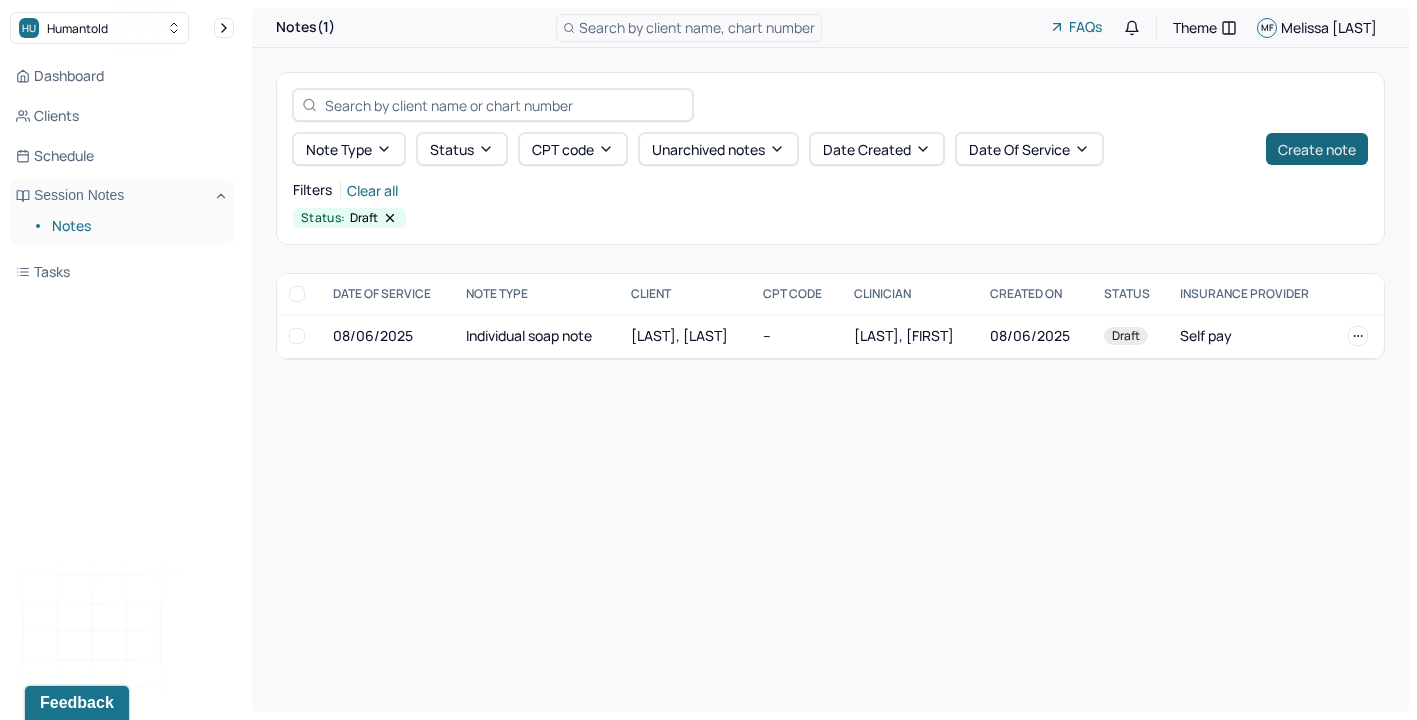 click on "Create note" at bounding box center [1317, 149] 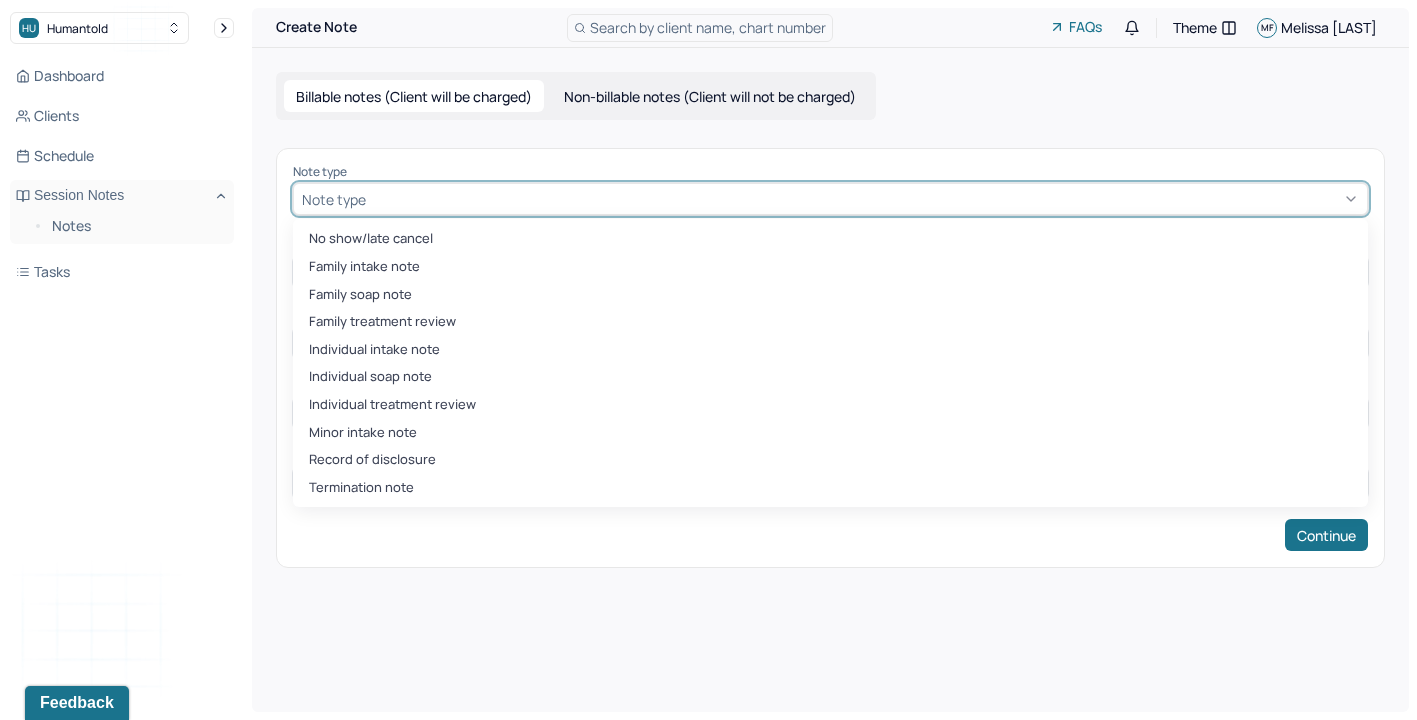 click at bounding box center [864, 199] 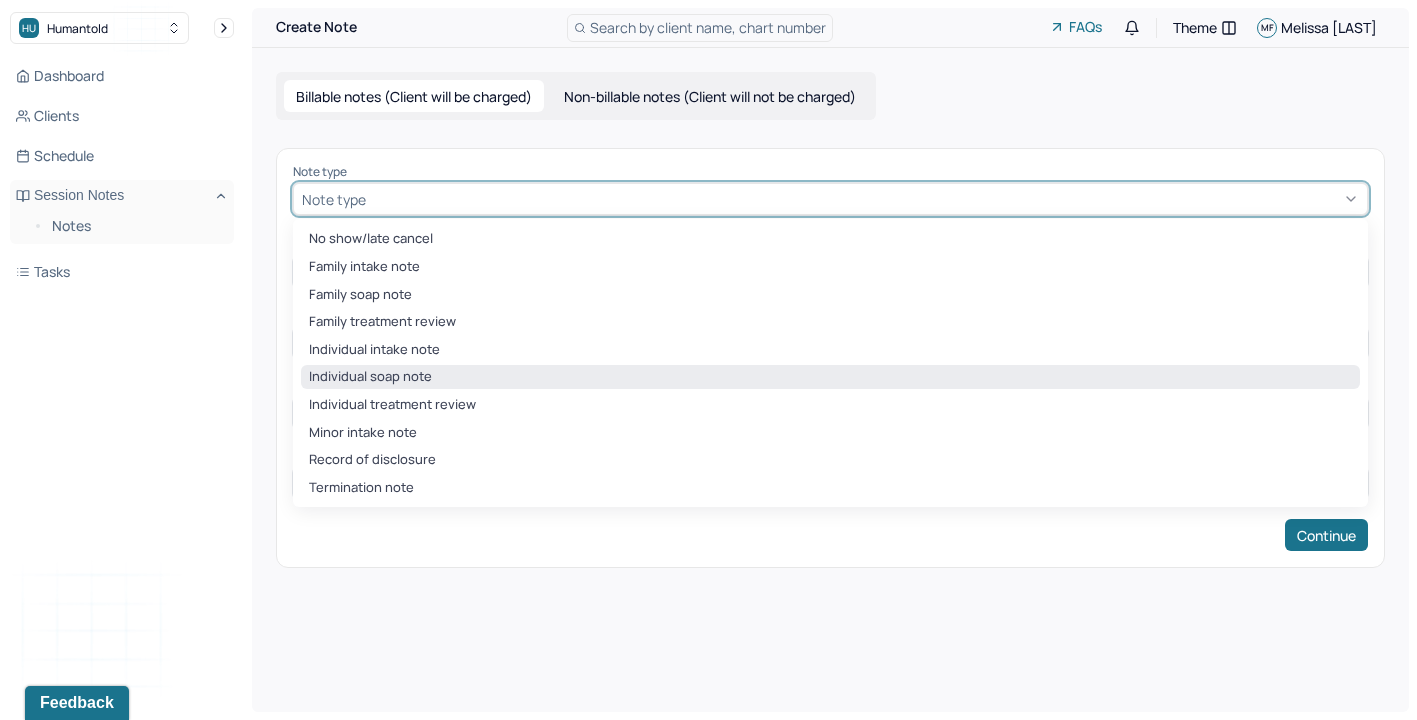 click on "Individual soap note" at bounding box center (830, 377) 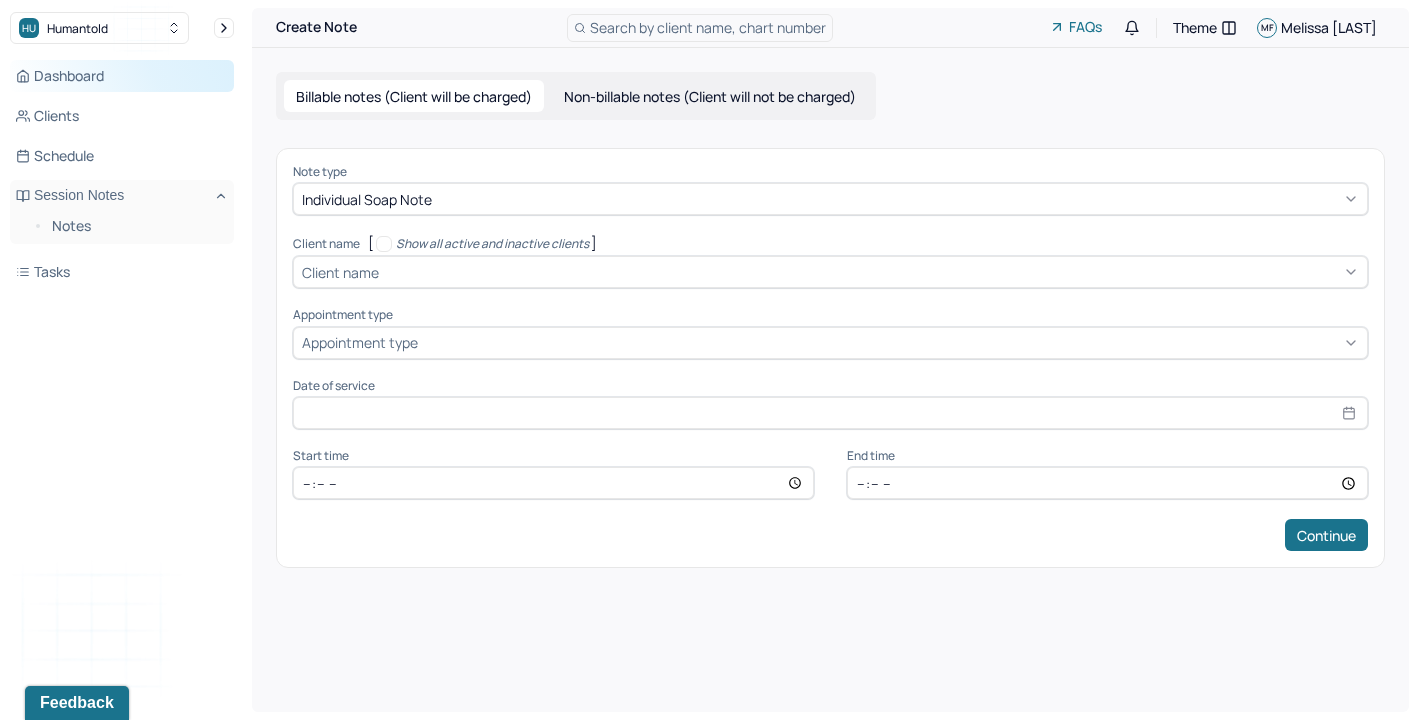 click on "Dashboard" at bounding box center (122, 76) 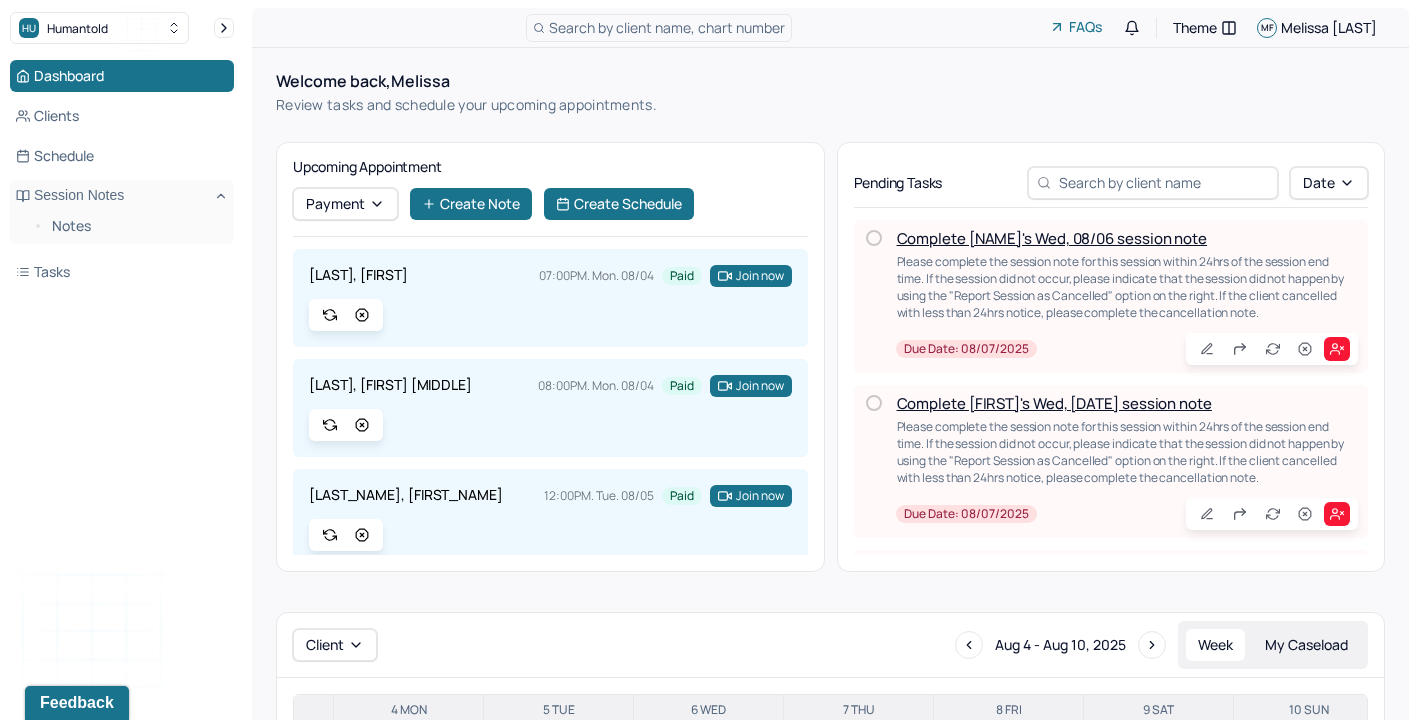 click on "Search by client name, chart number" at bounding box center (667, 27) 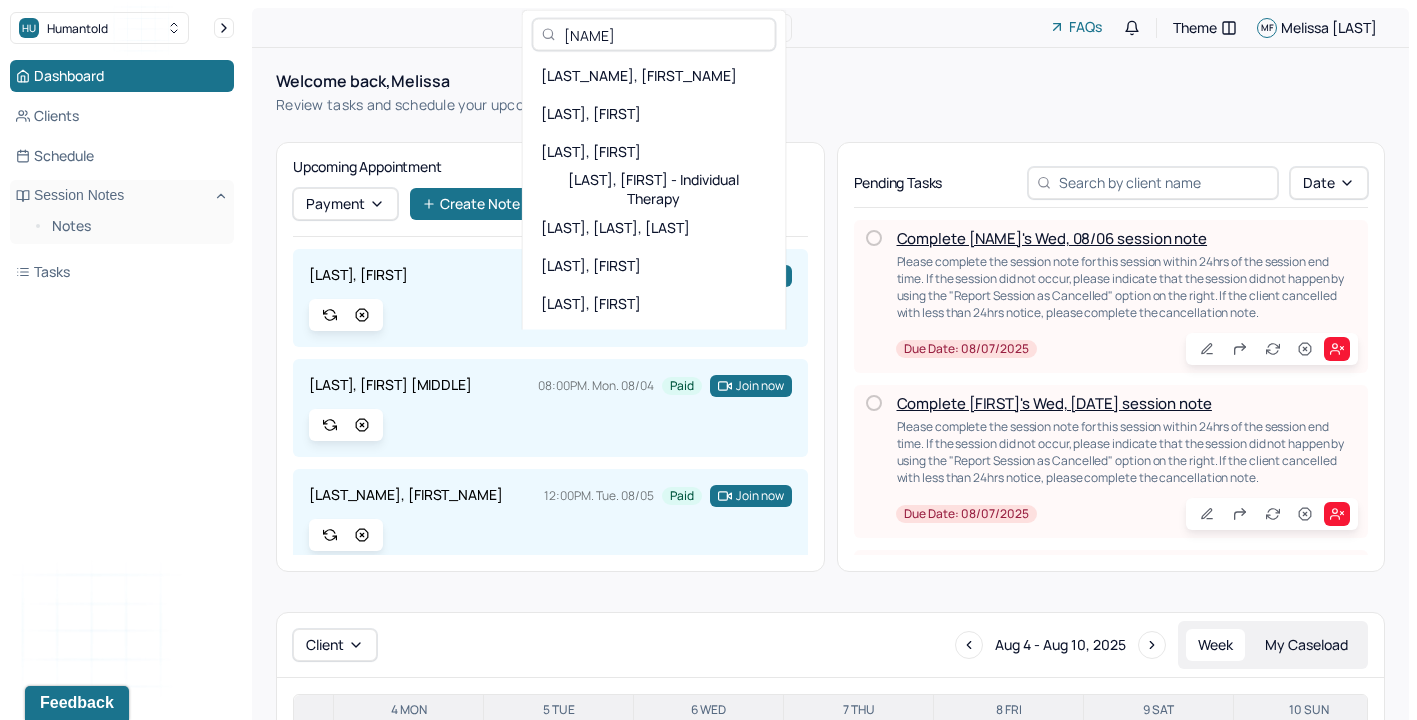 type on "[NAME]" 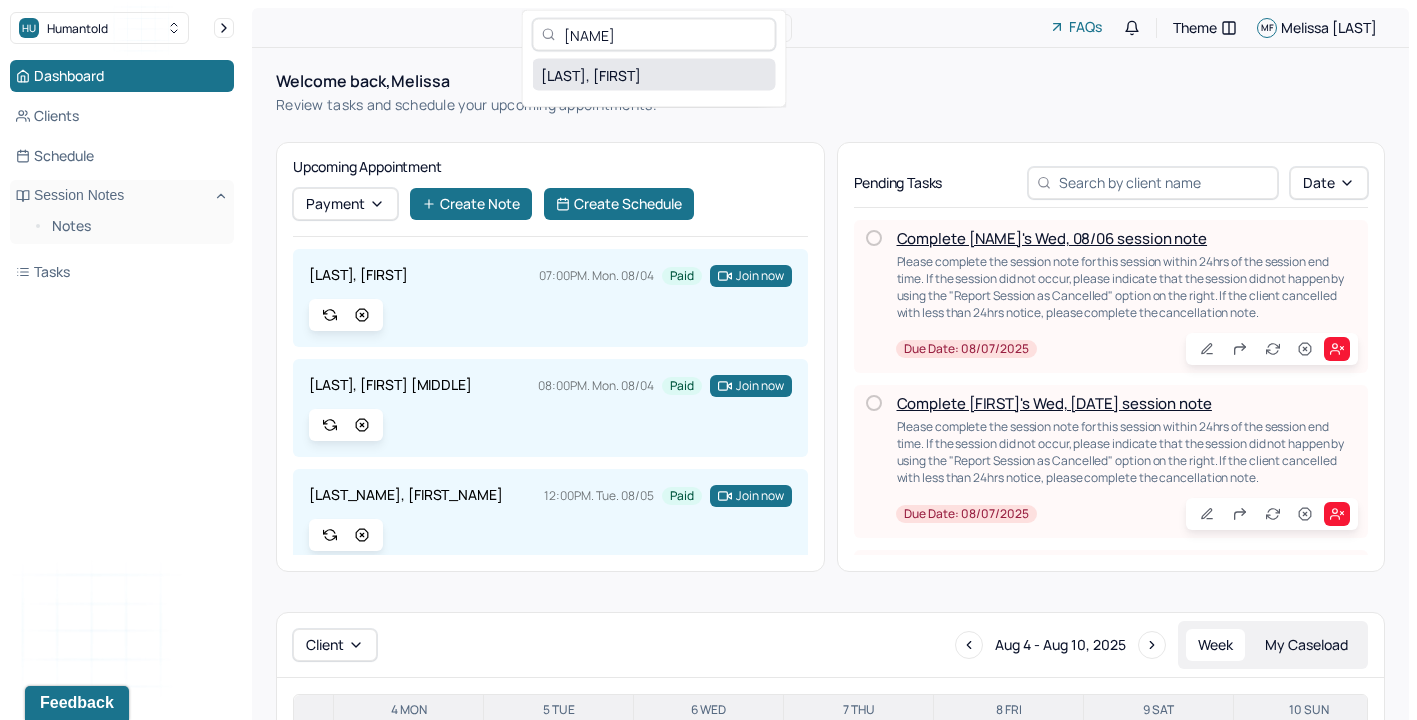 click on "[LAST], [FIRST]" at bounding box center [654, 75] 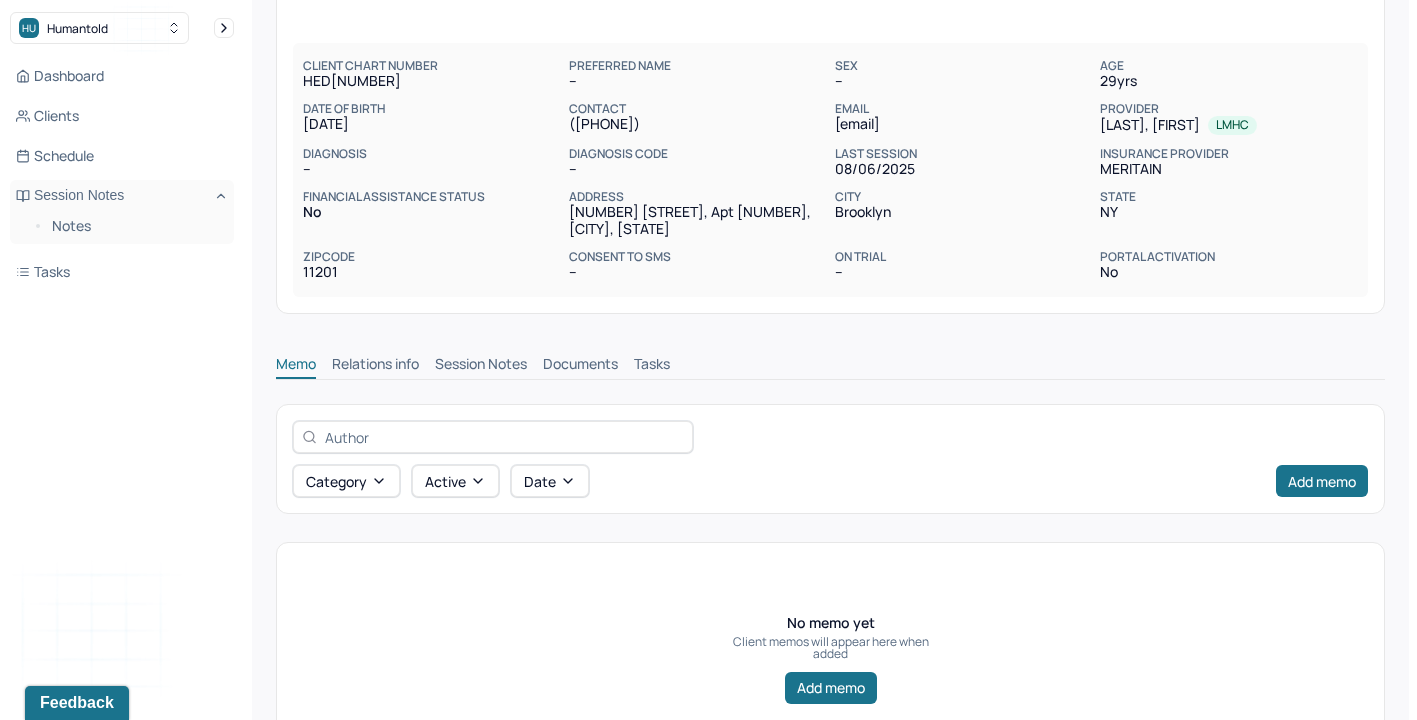 click on "Documents" at bounding box center [580, 366] 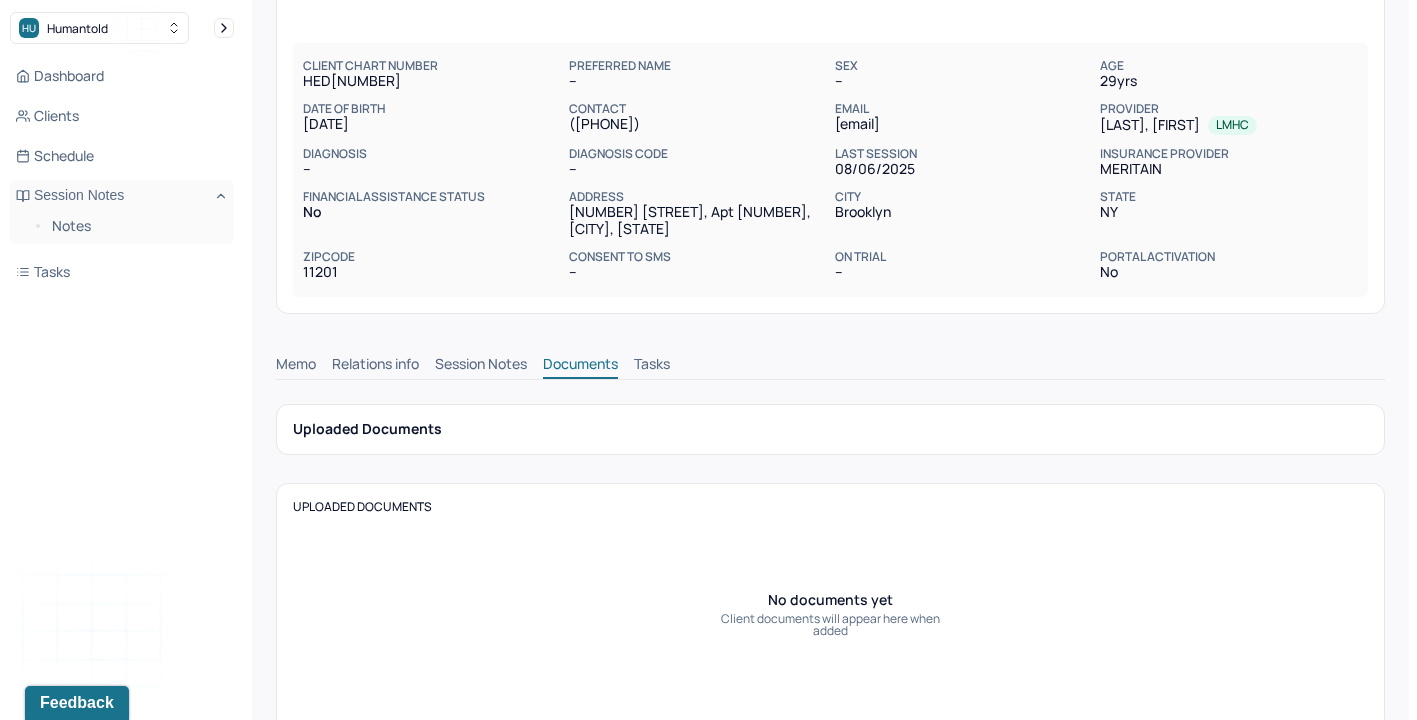 scroll, scrollTop: 158, scrollLeft: 0, axis: vertical 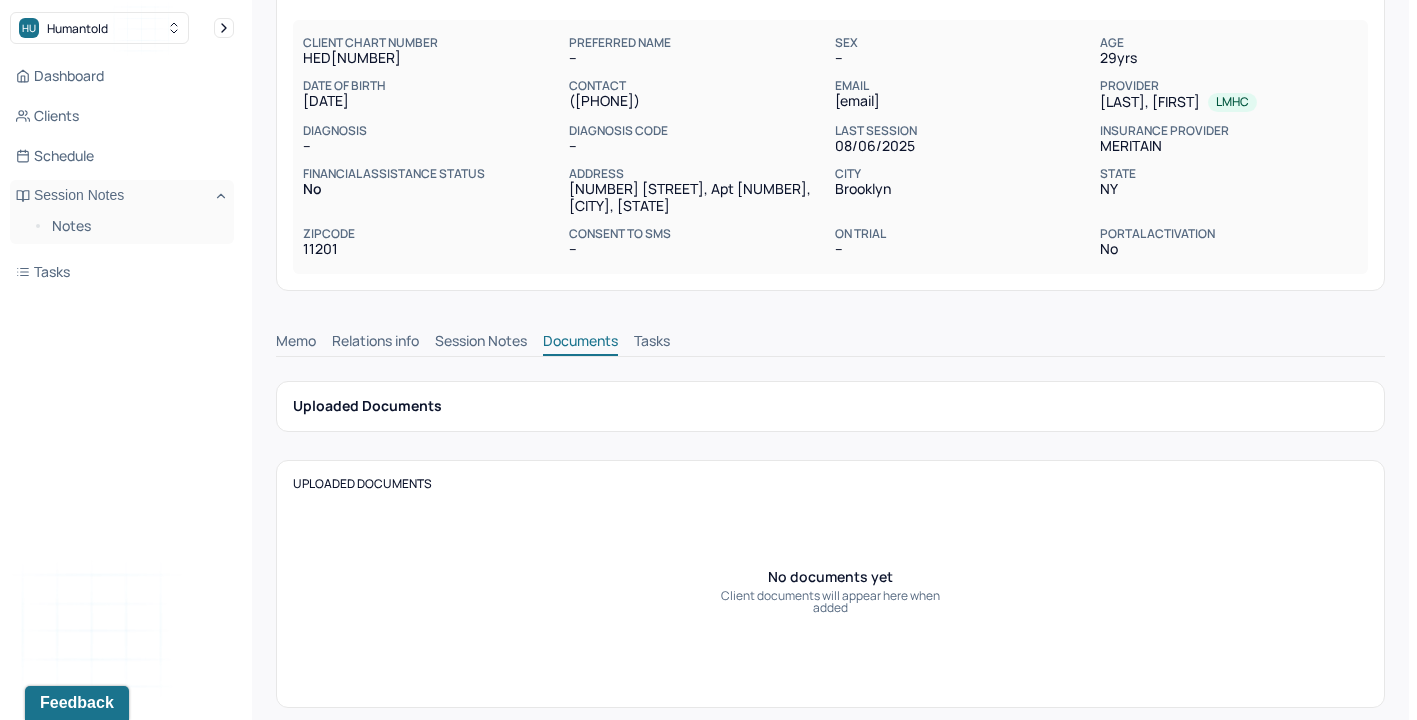 click on "Session Notes" at bounding box center (481, 343) 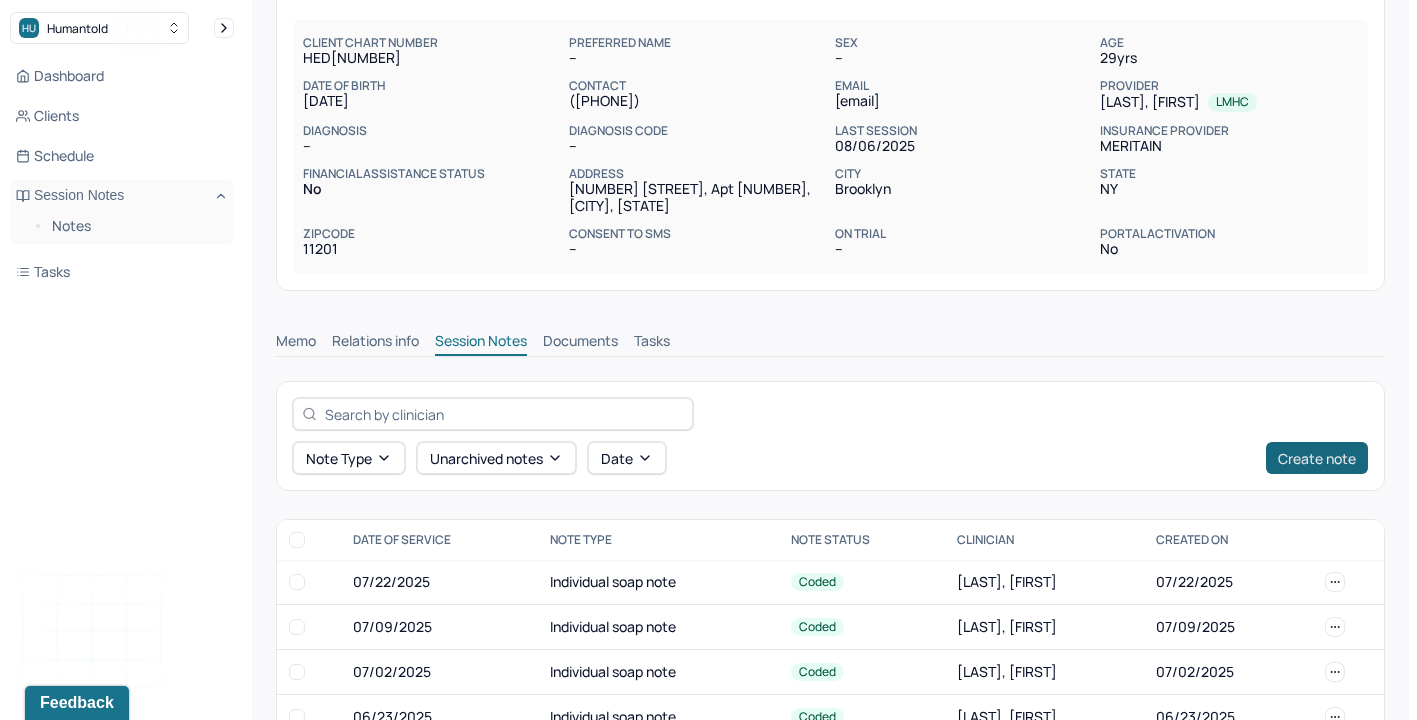click on "Create note" at bounding box center [1317, 458] 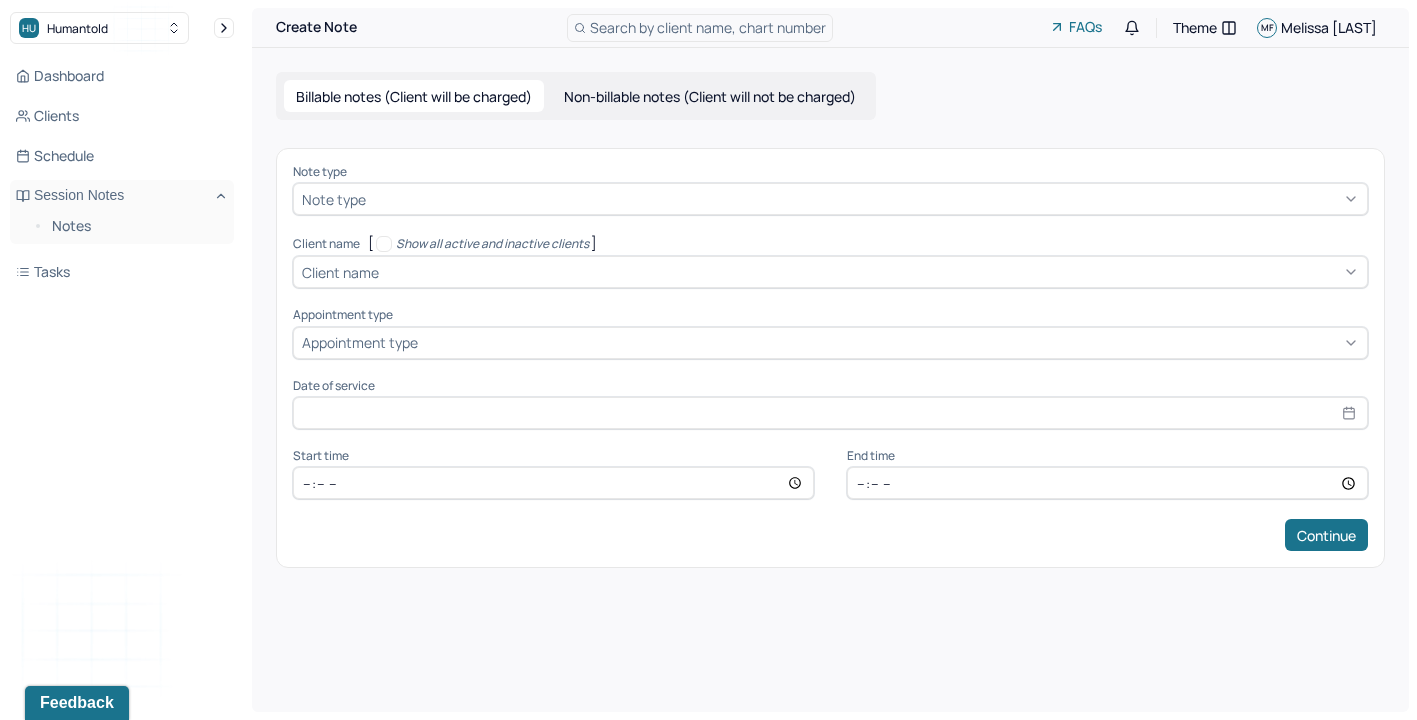 scroll, scrollTop: 0, scrollLeft: 0, axis: both 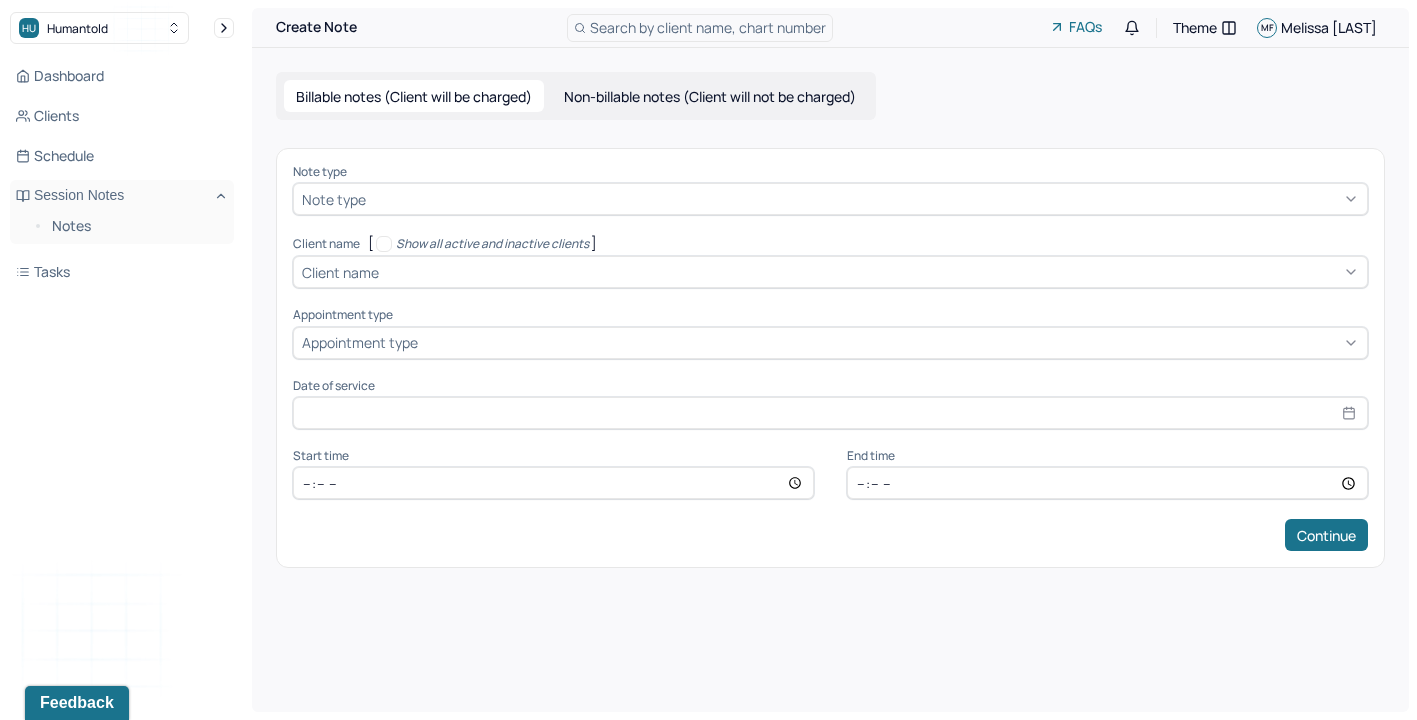 click at bounding box center (864, 199) 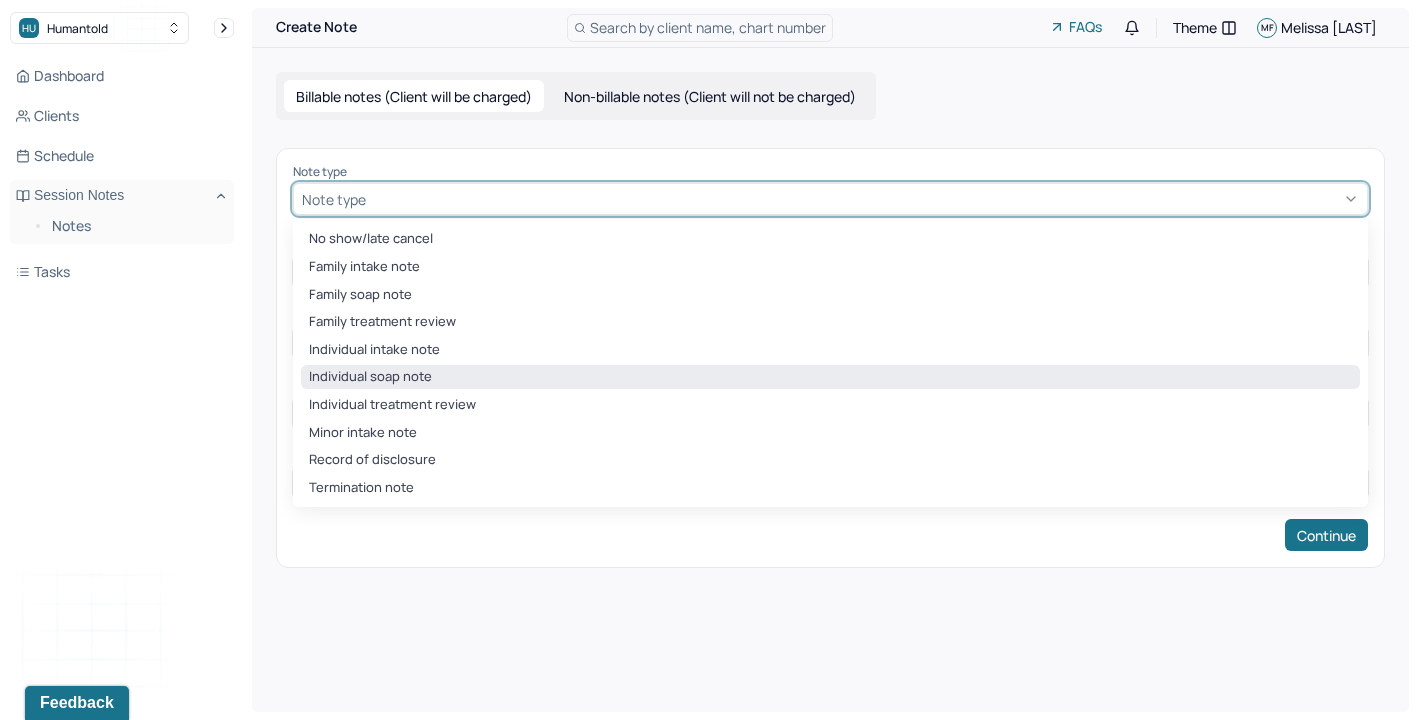 click on "Individual soap note" at bounding box center [830, 377] 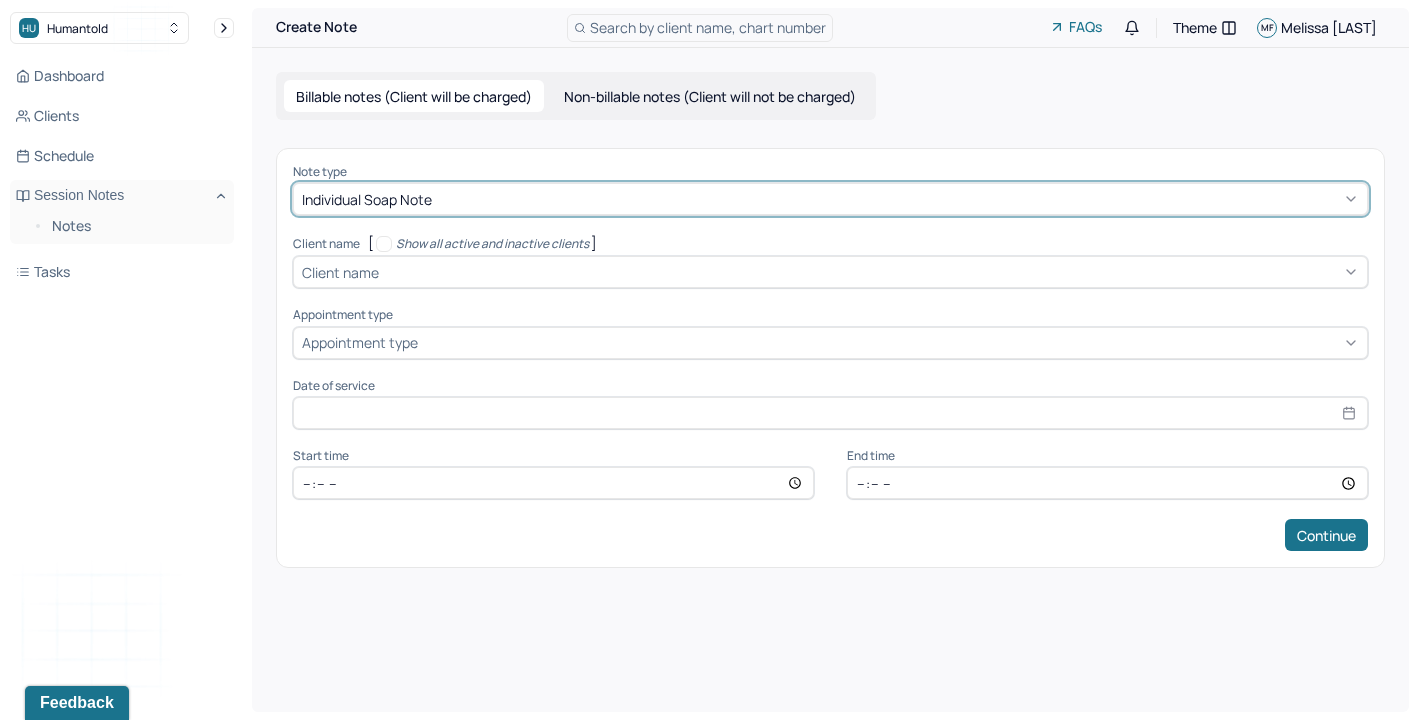 click at bounding box center [871, 272] 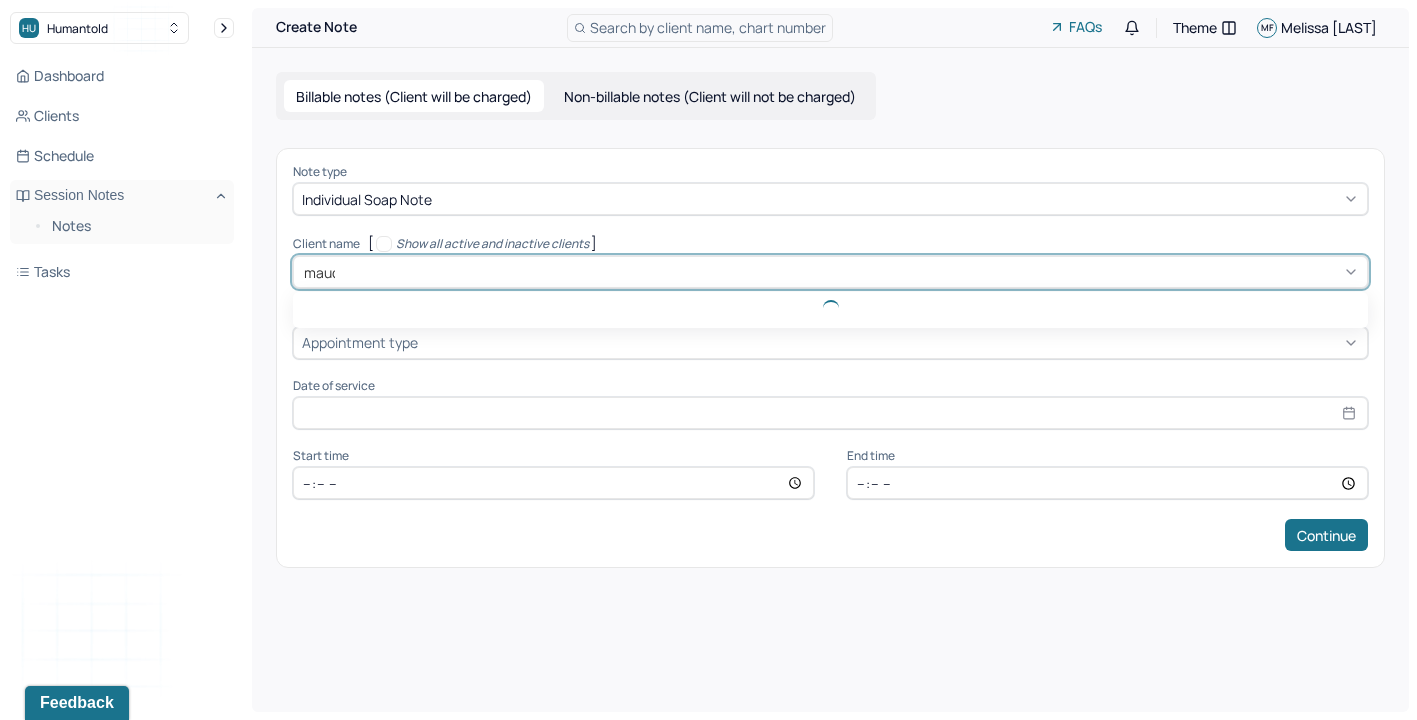 type on "[NAME]" 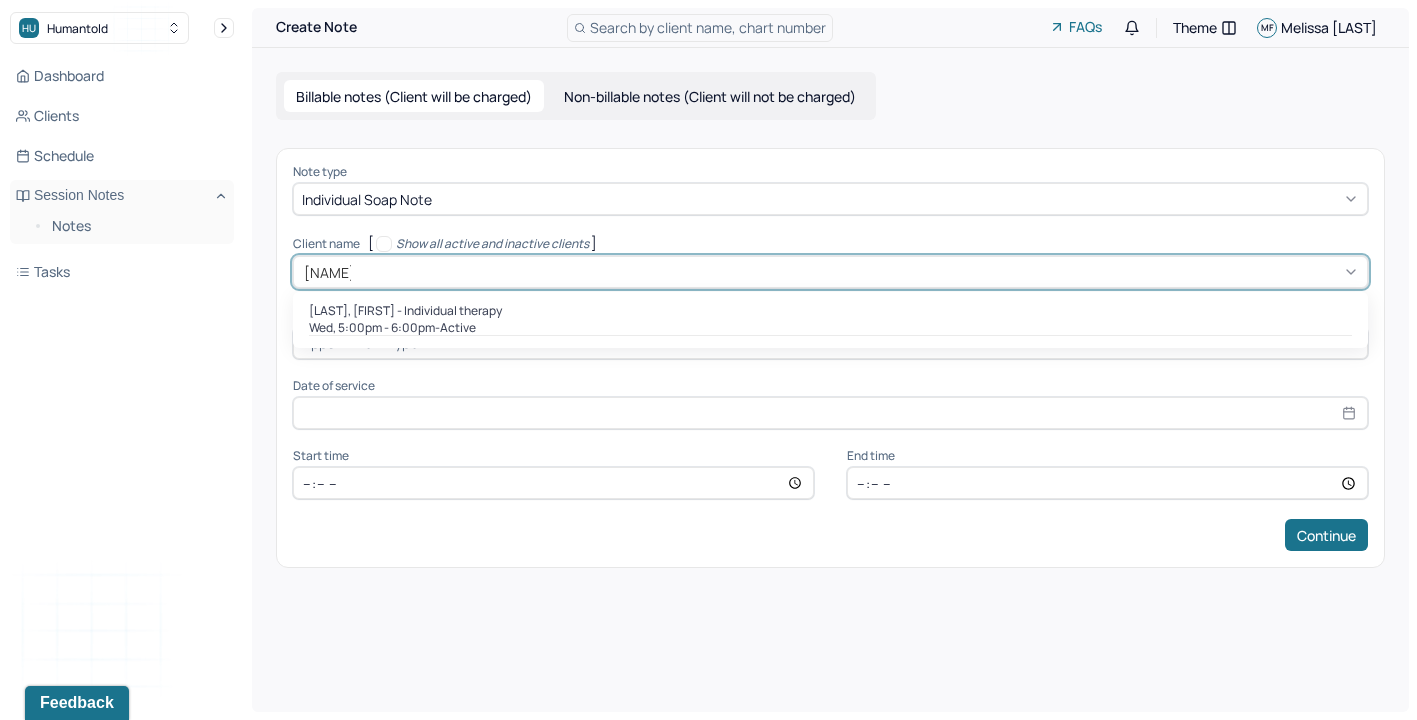 type 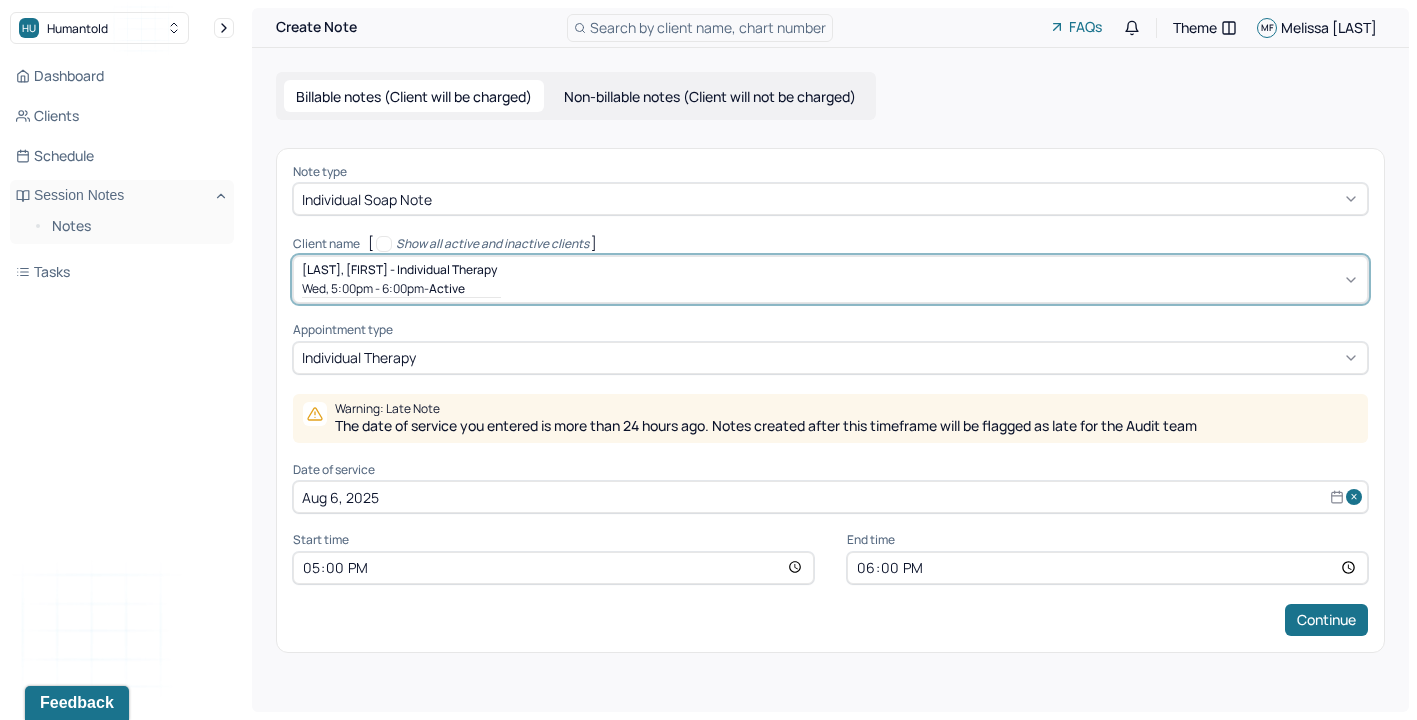 select on "7" 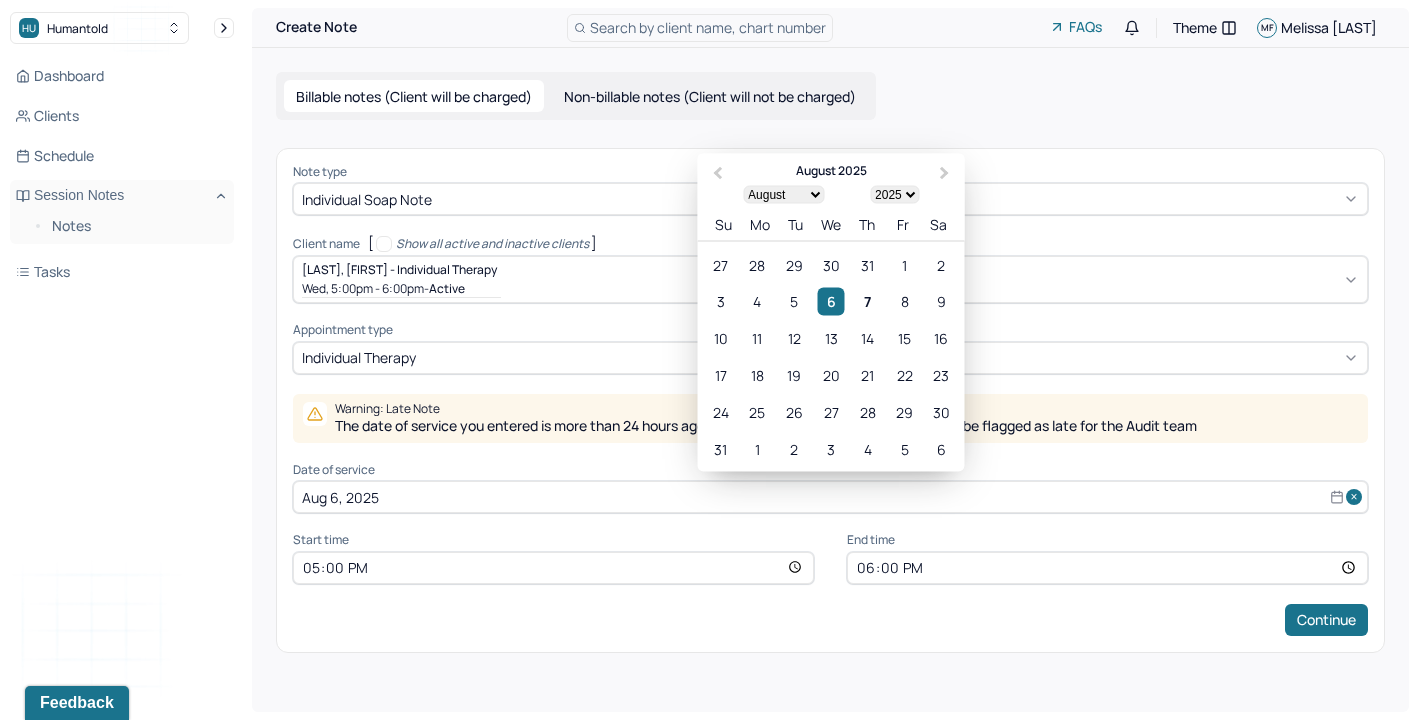 click on "Aug 6, 2025" at bounding box center (830, 497) 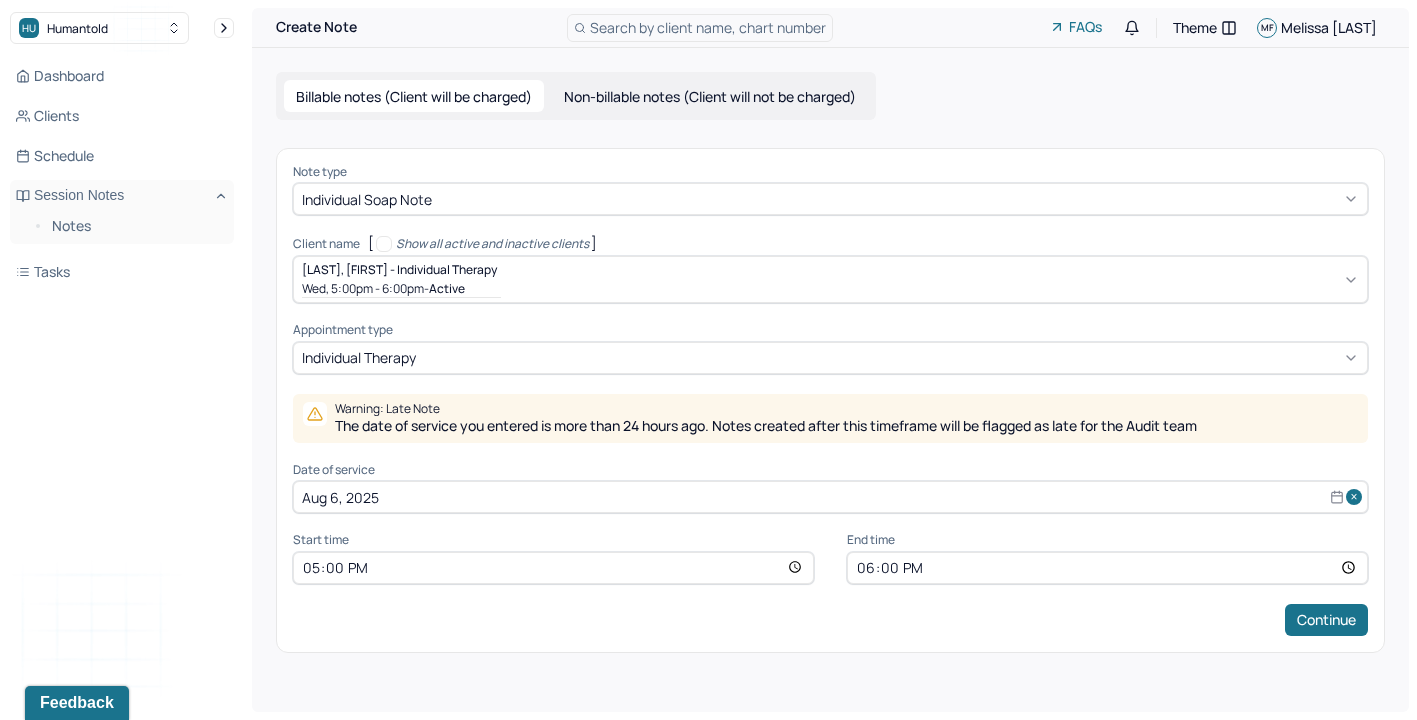 click on "Note type Individual soap note Client name [ Show all active and inactive clients ] [NAME] - Individual therapy Wed, 5:00pm - 6:00pm  -  active Supervisee name [NAME] Appointment type individual therapy Warning: Late Note The date of service you entered is more than 24 hours ago. Notes created after this timeframe will be flagged as late for the Audit team Date of service [DATE] Start time 17:00 End time 18:00 Continue" at bounding box center [830, 400] 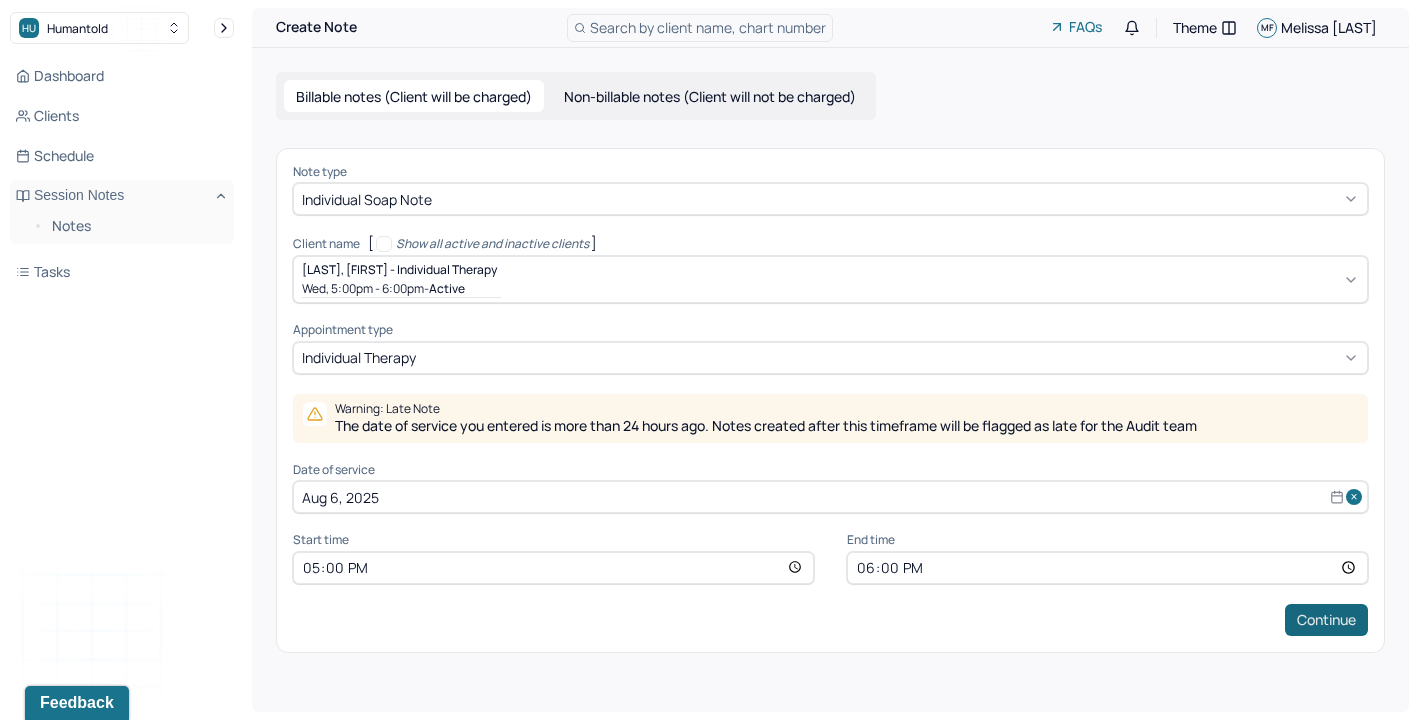 click on "Continue" at bounding box center (1326, 620) 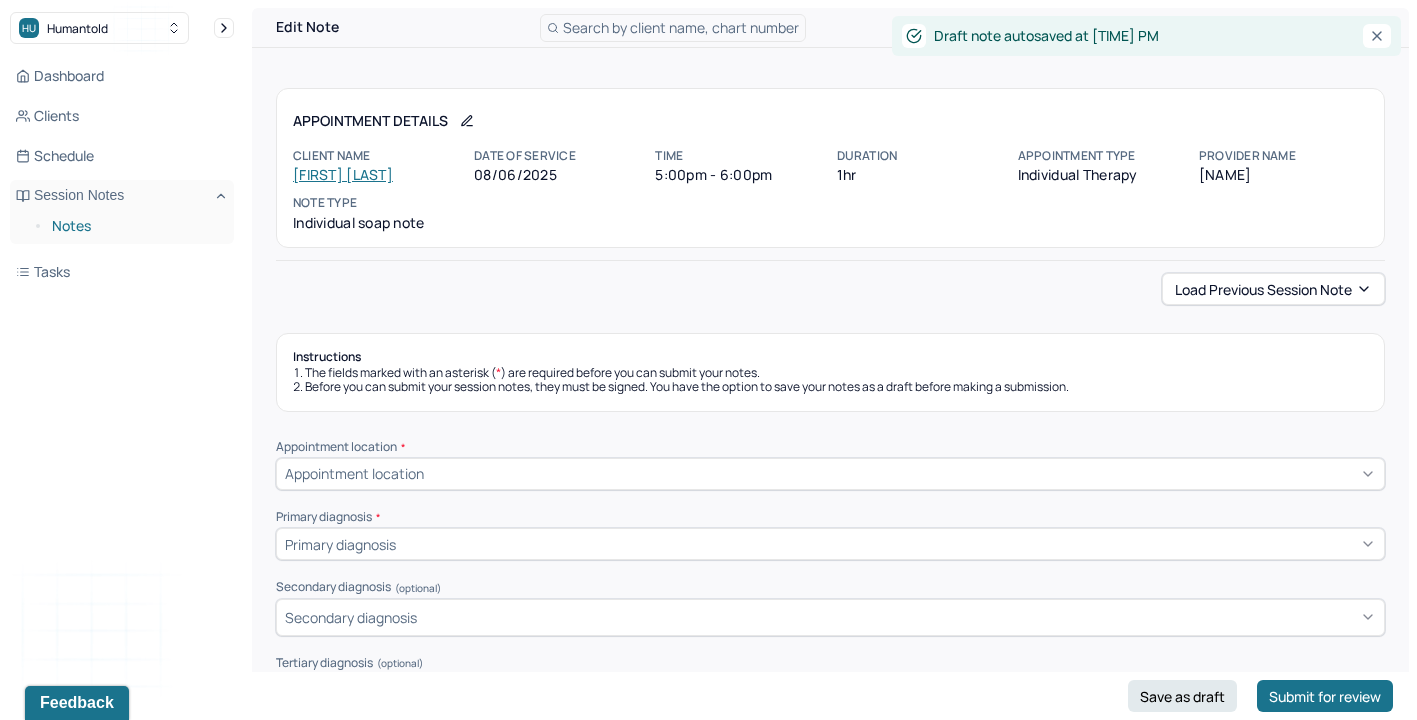 click on "Notes" at bounding box center (135, 226) 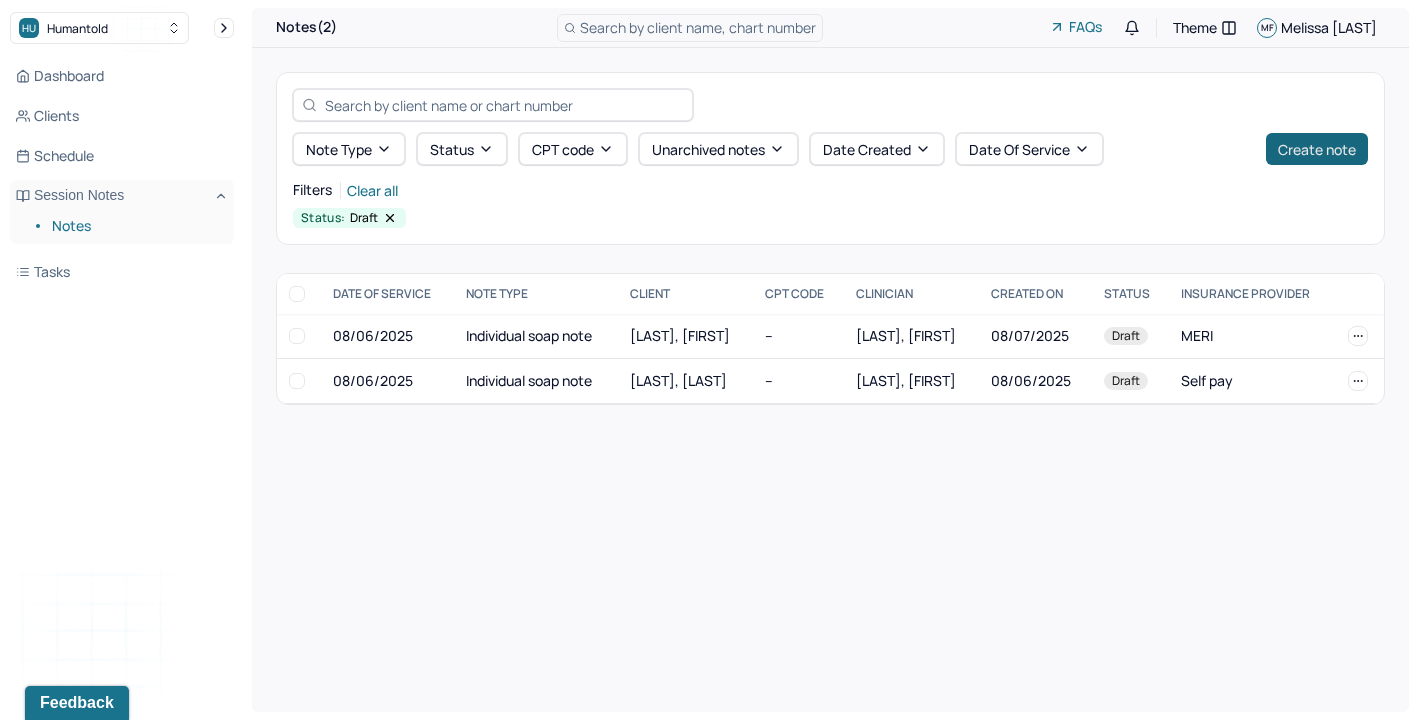 click on "Create note" at bounding box center [1317, 149] 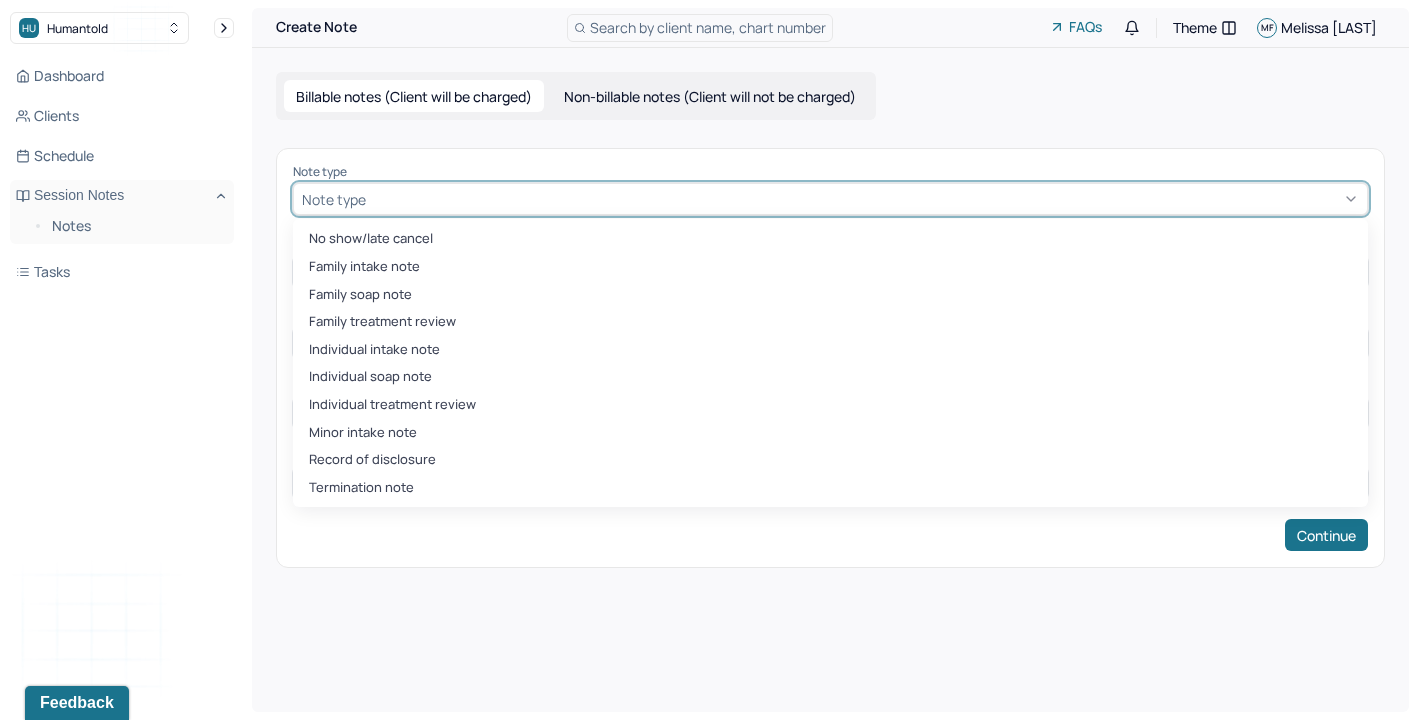 click at bounding box center (864, 199) 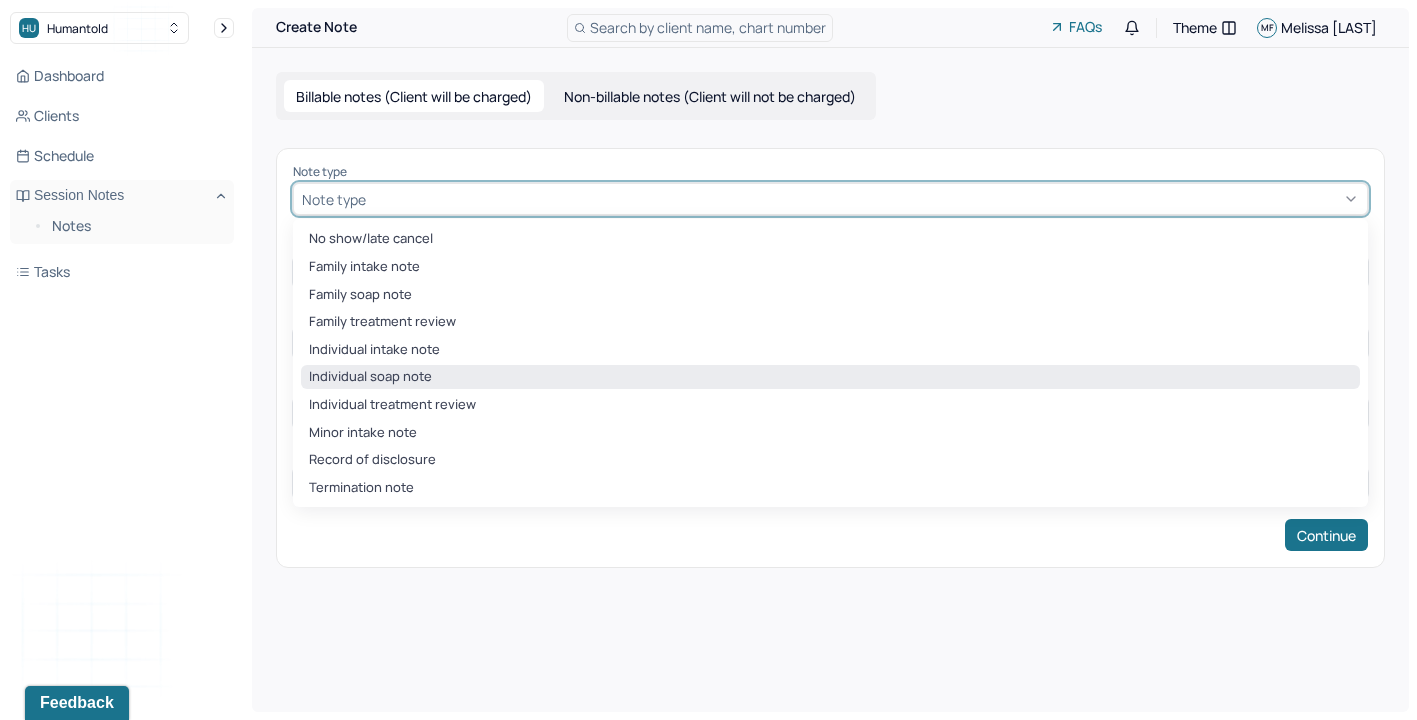 click on "Individual soap note" at bounding box center (830, 377) 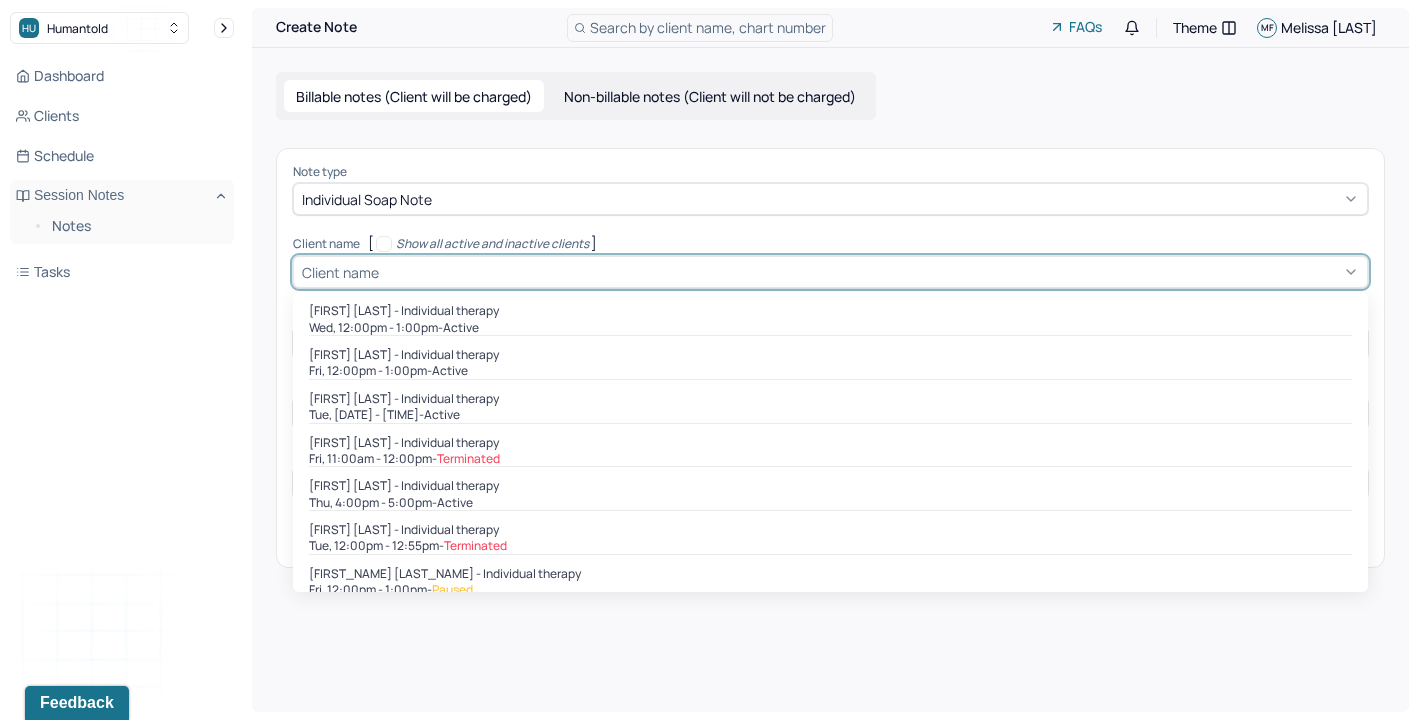 click at bounding box center [871, 272] 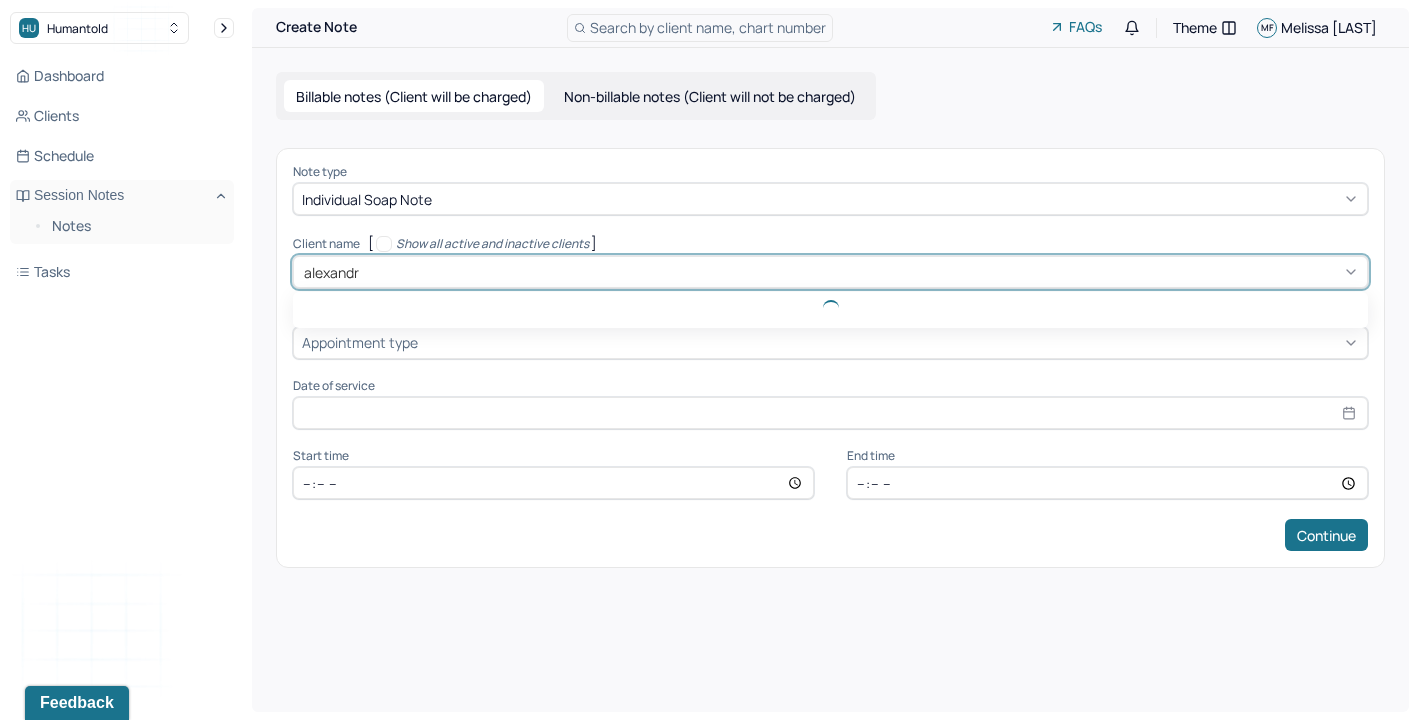 type on "[NAME]" 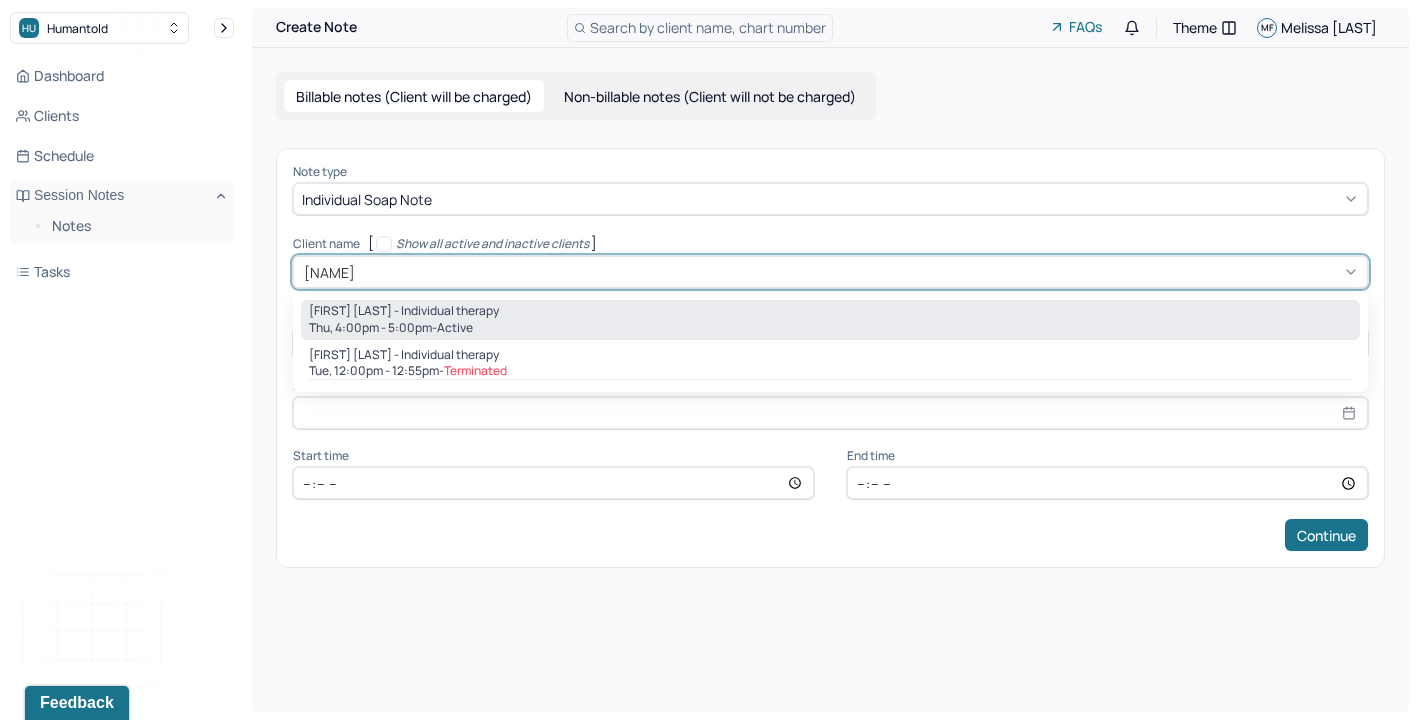 click on "active" at bounding box center [455, 328] 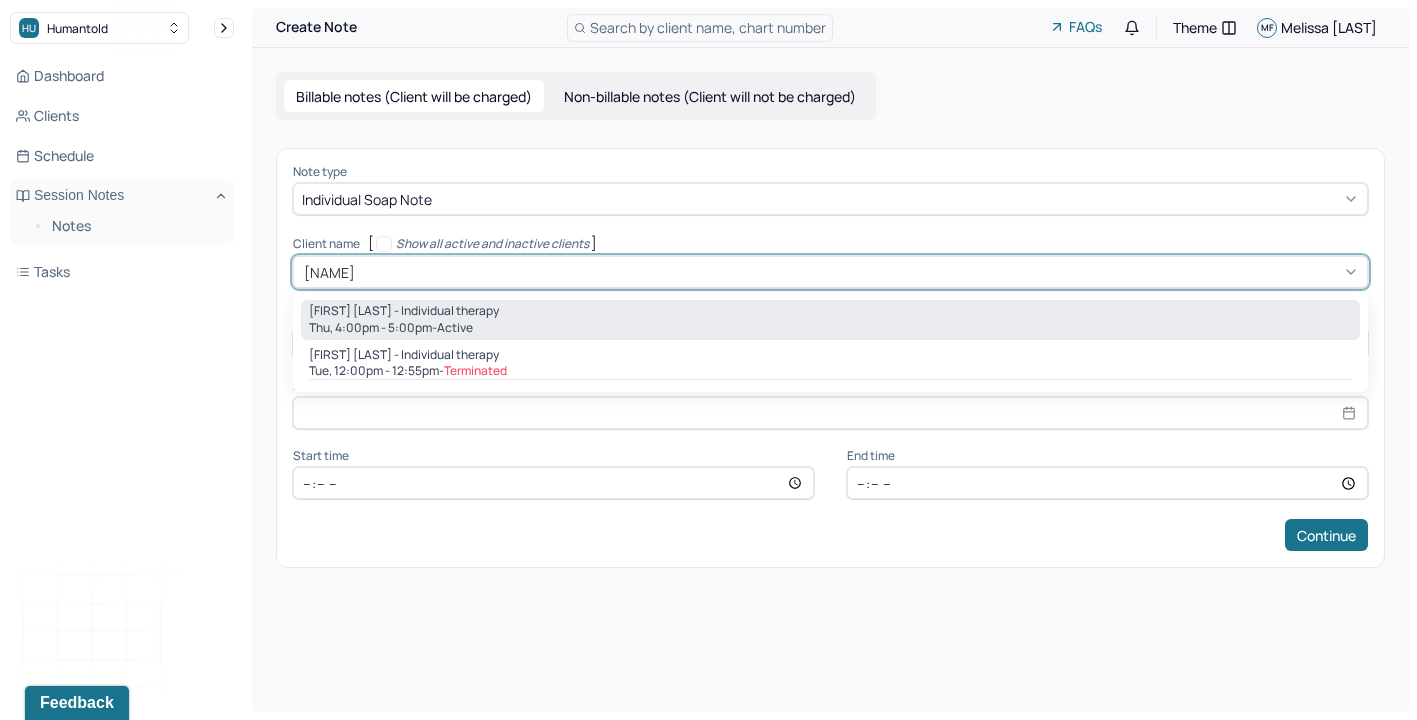 type 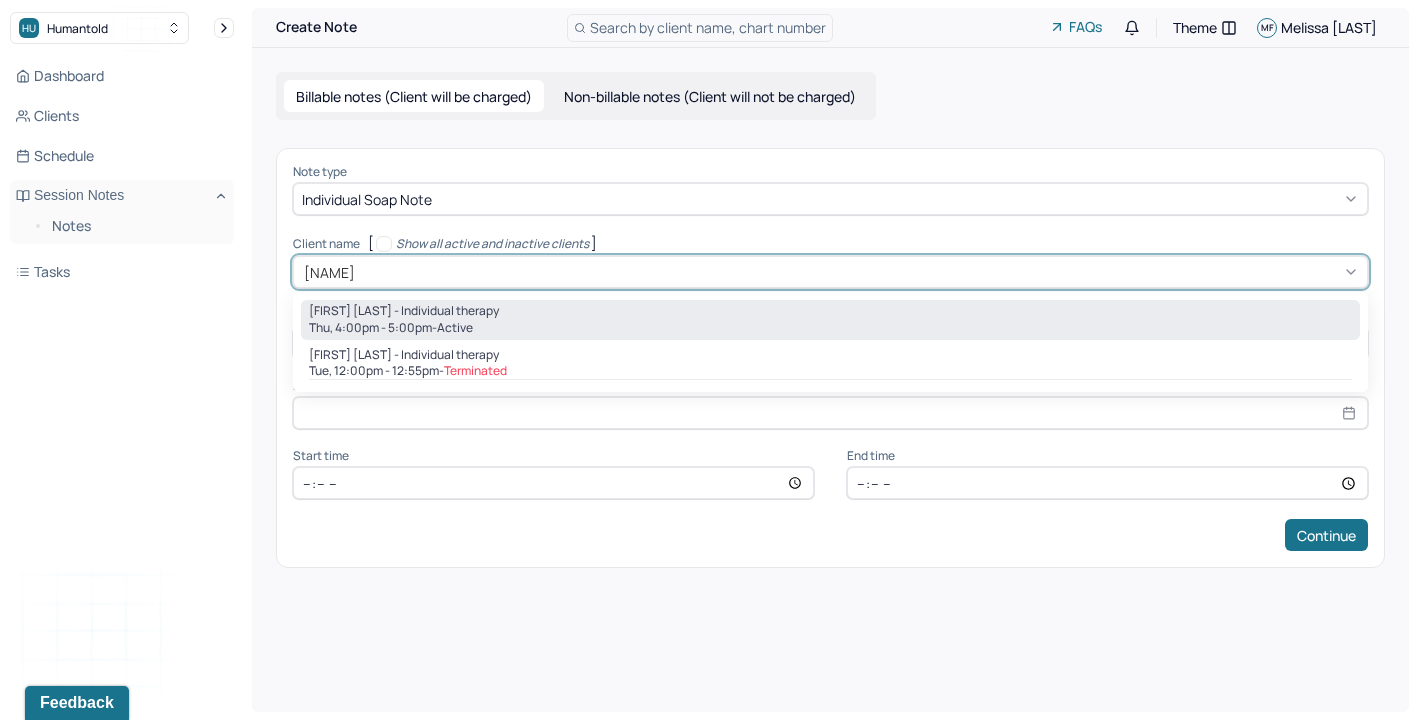 type on "16:00" 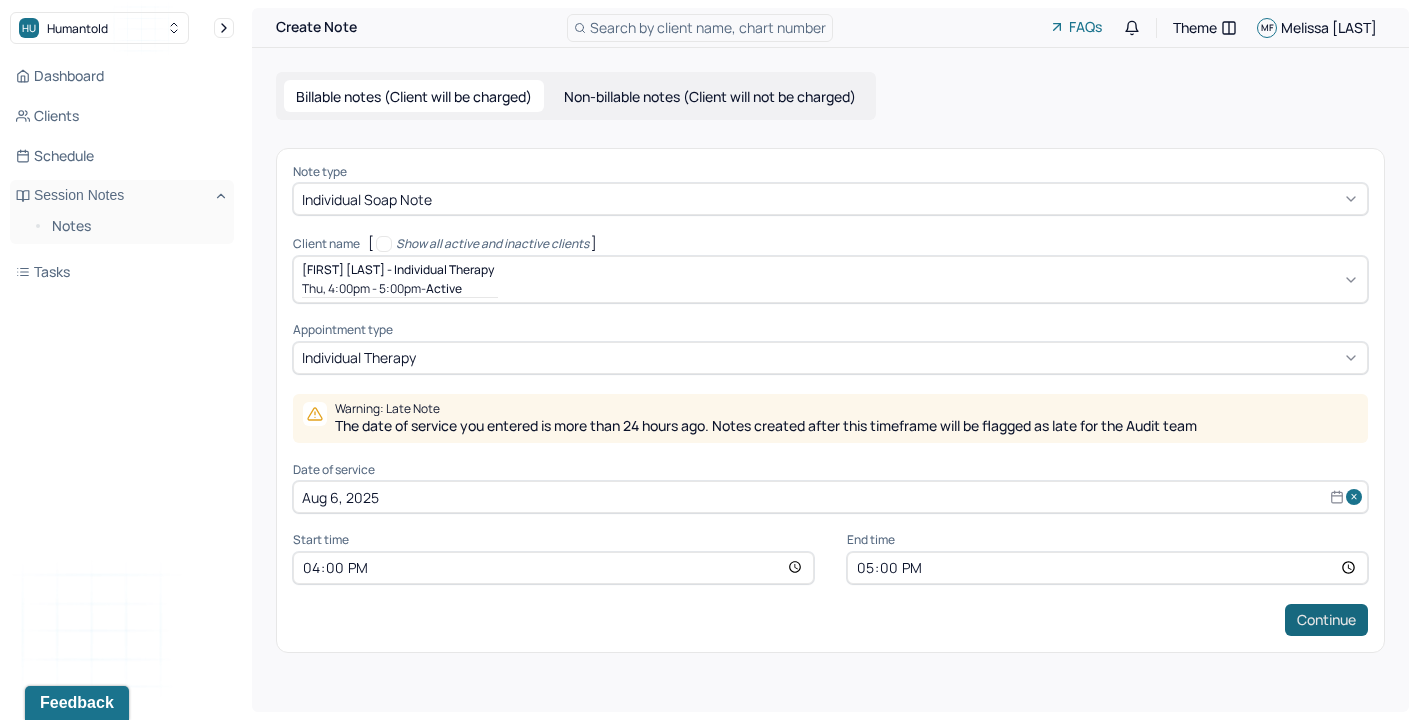 click on "Continue" at bounding box center [1326, 620] 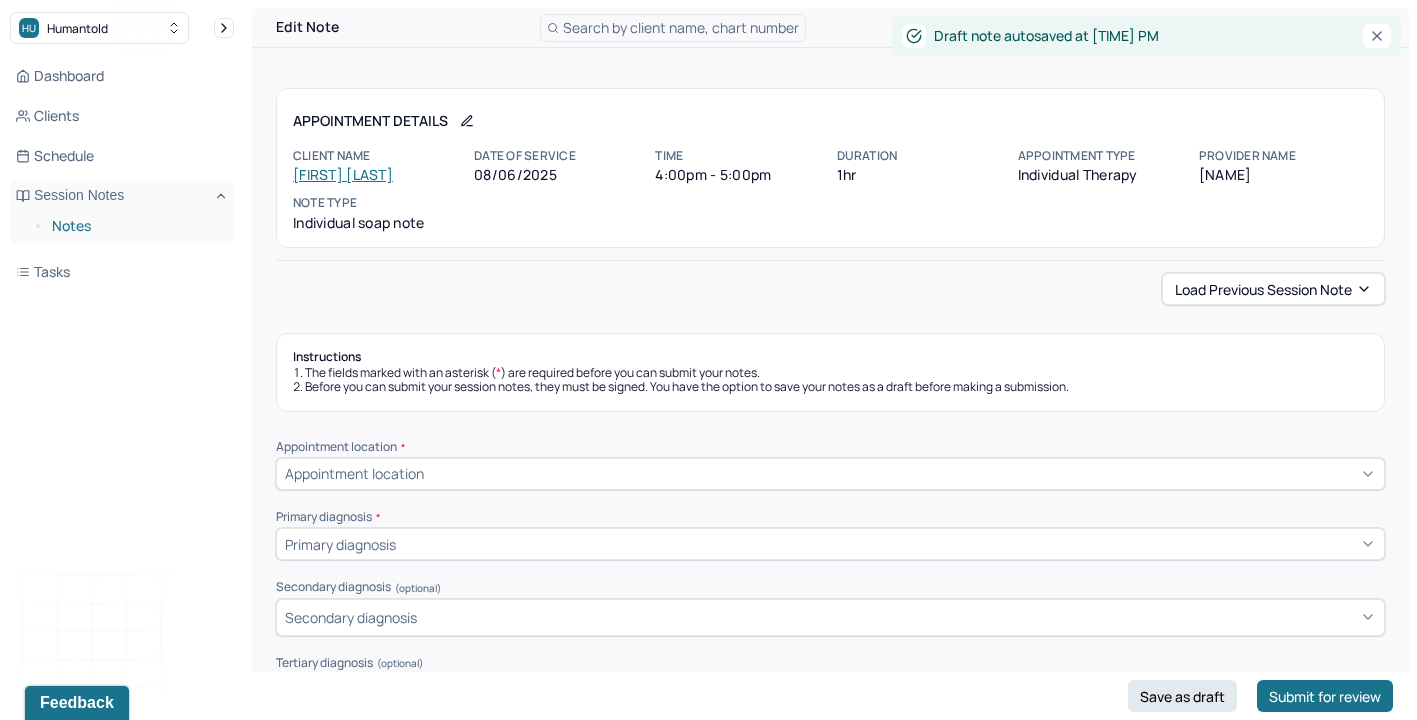 click on "Notes" at bounding box center (135, 226) 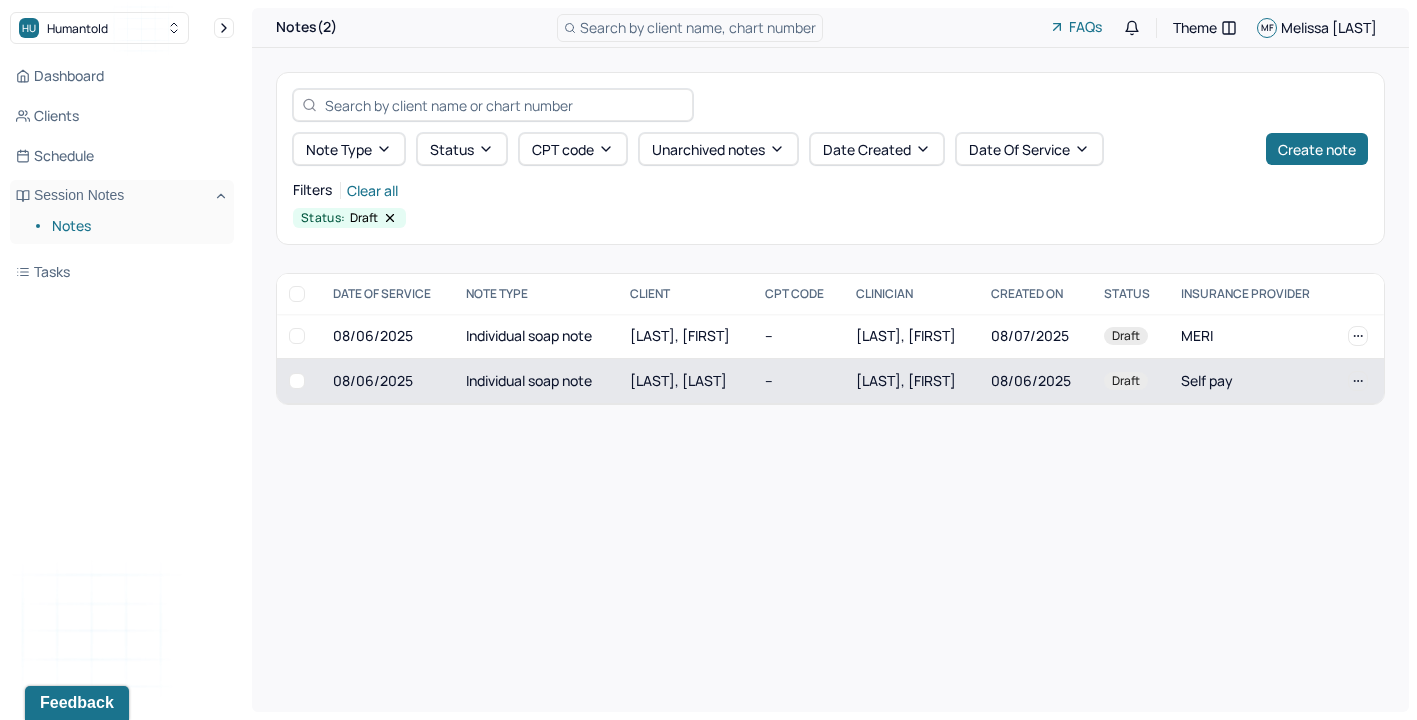 click on "[LAST], [LAST]" at bounding box center (685, 381) 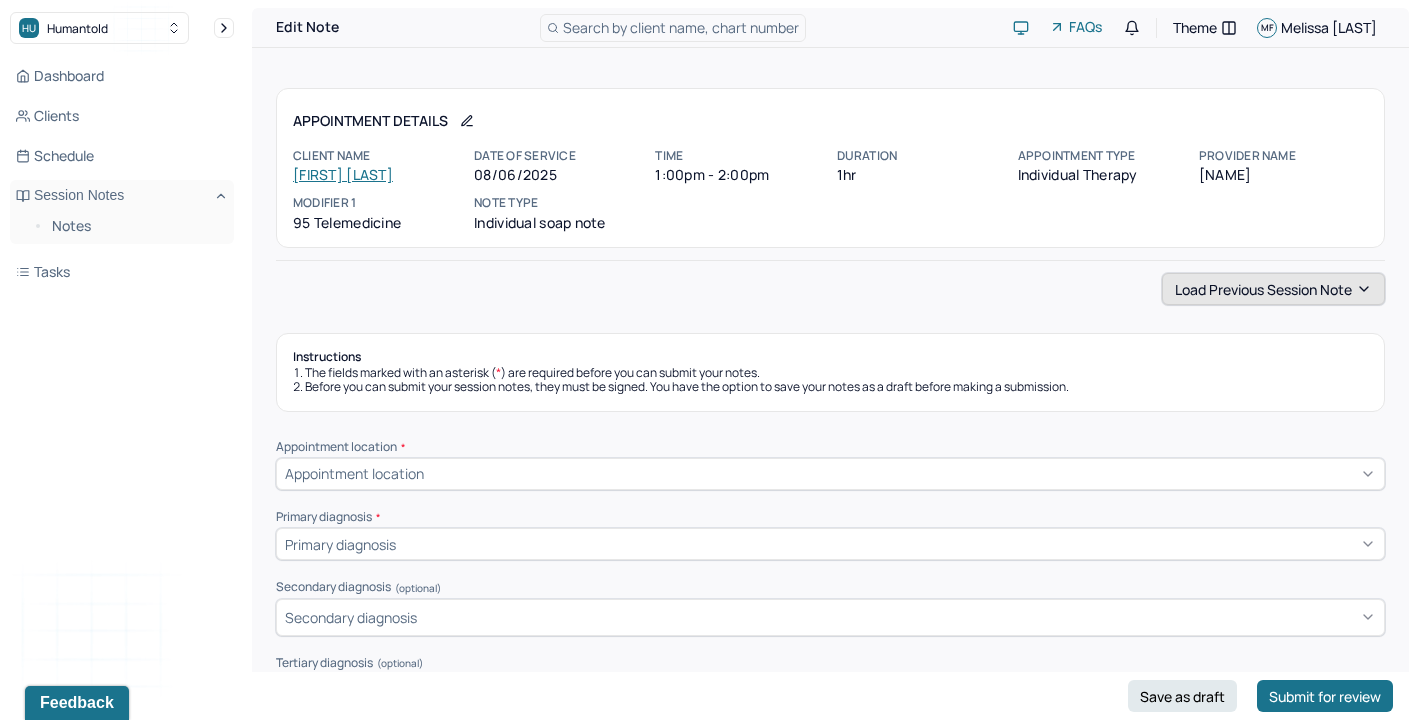 click on "Load previous session note" at bounding box center (1273, 289) 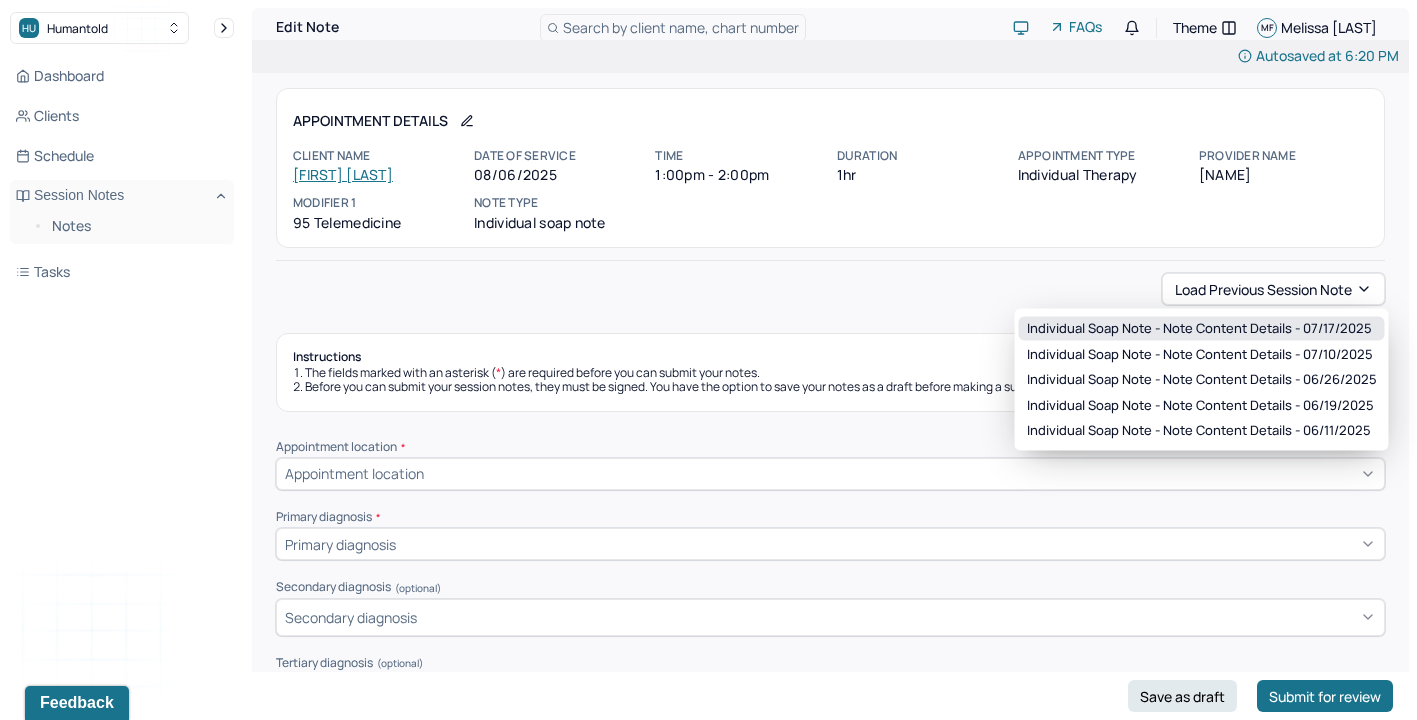 click on "Individual soap note   - Note content Details -   07/17/2025" at bounding box center [1199, 329] 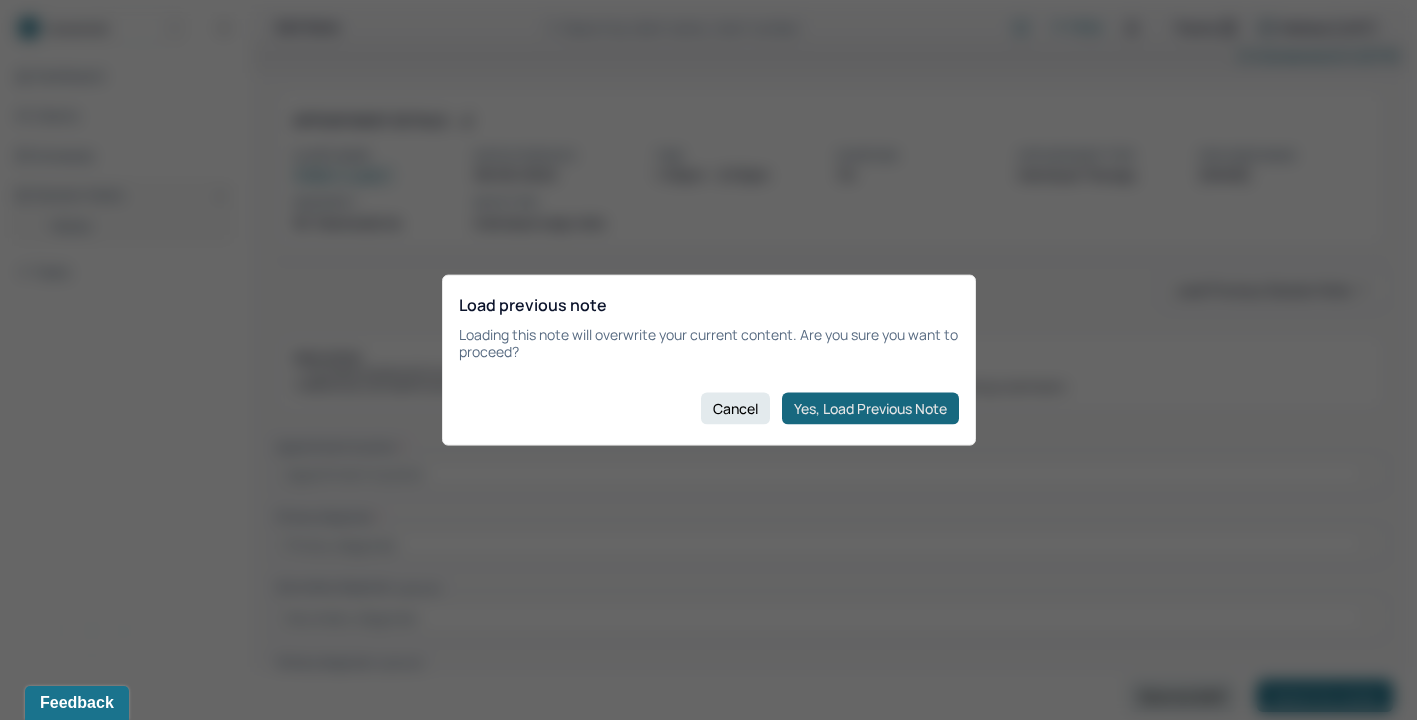 click on "Yes, Load Previous Note" at bounding box center (870, 408) 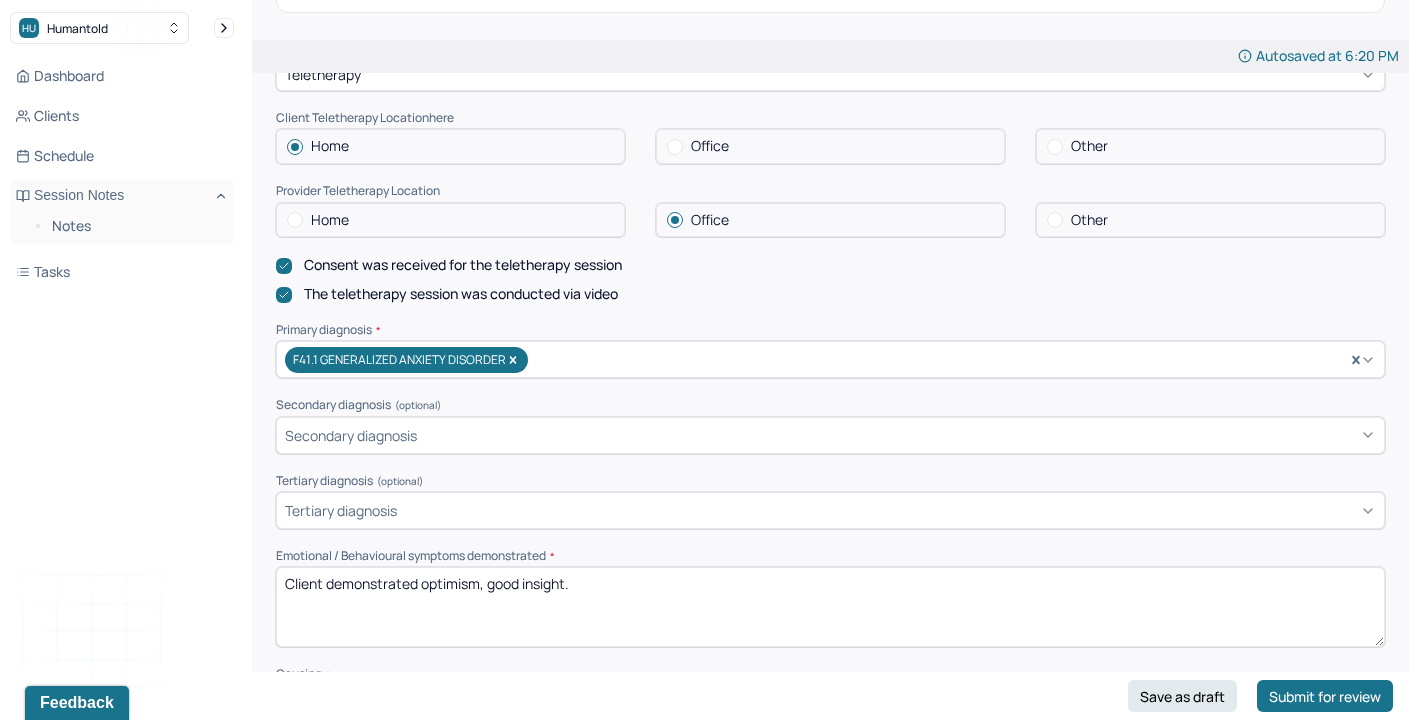 scroll, scrollTop: 559, scrollLeft: 0, axis: vertical 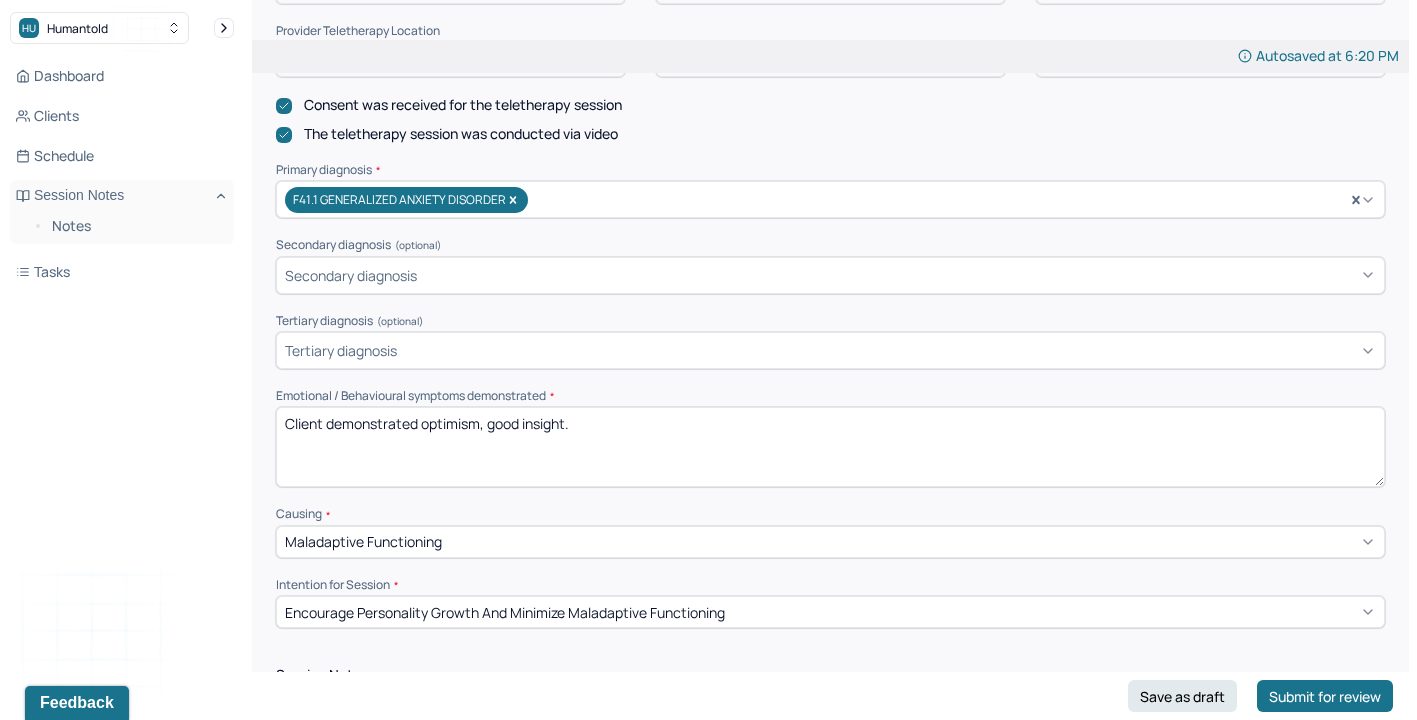 drag, startPoint x: 420, startPoint y: 416, endPoint x: 1022, endPoint y: 422, distance: 602.0299 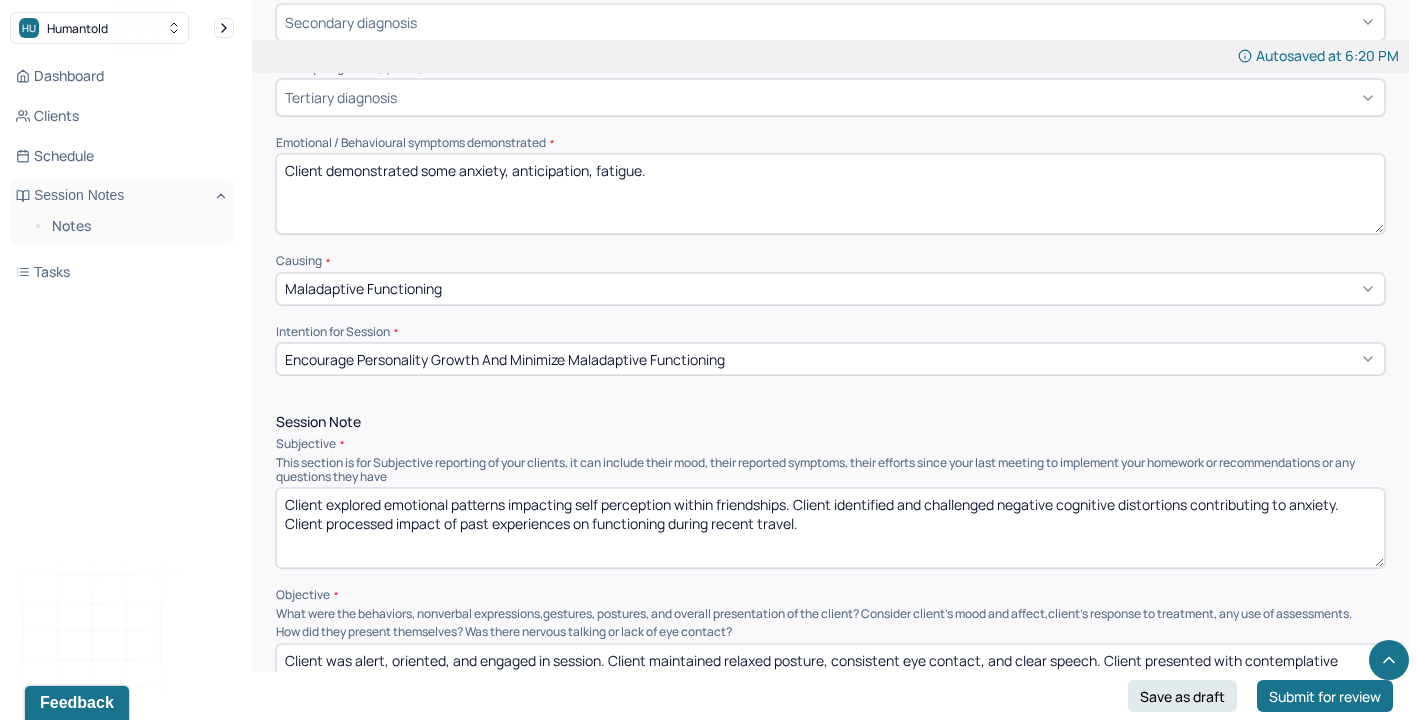 scroll, scrollTop: 842, scrollLeft: 0, axis: vertical 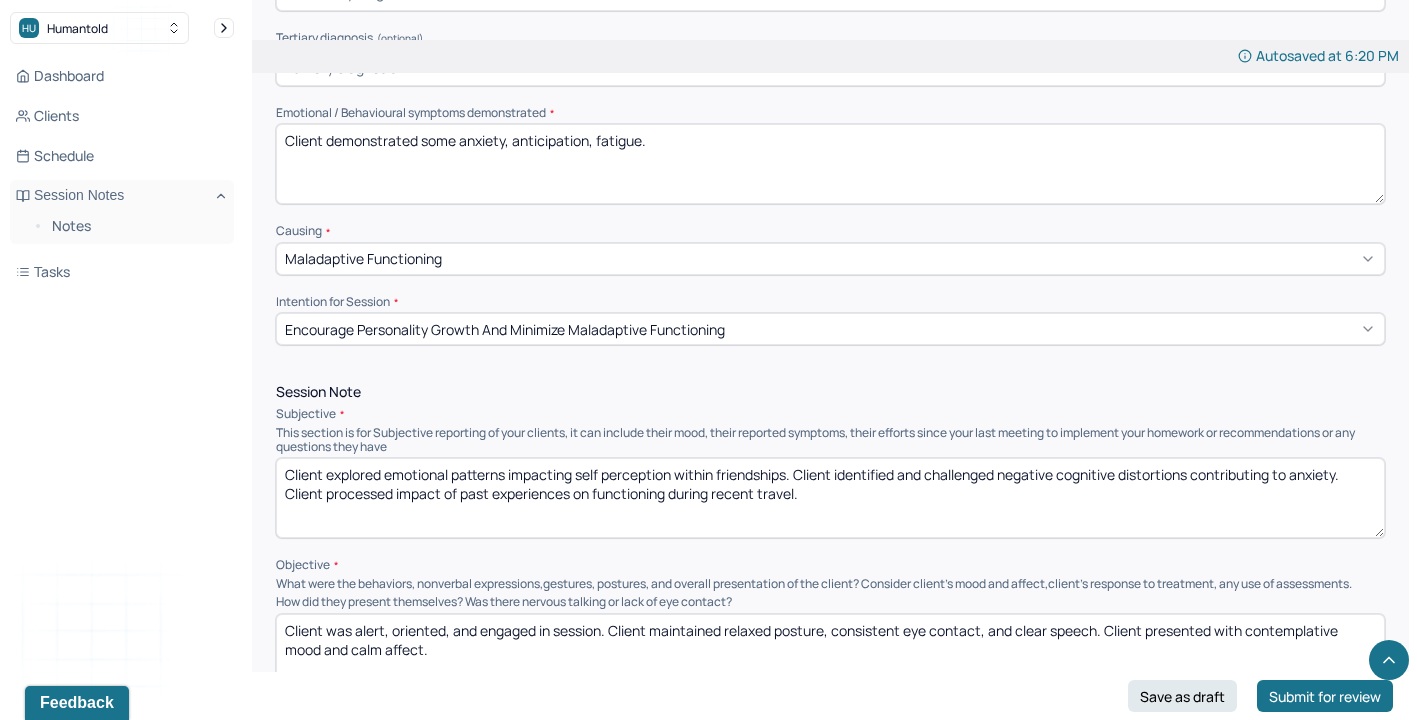 type on "Client demonstrated some anxiety, anticipation, fatigue." 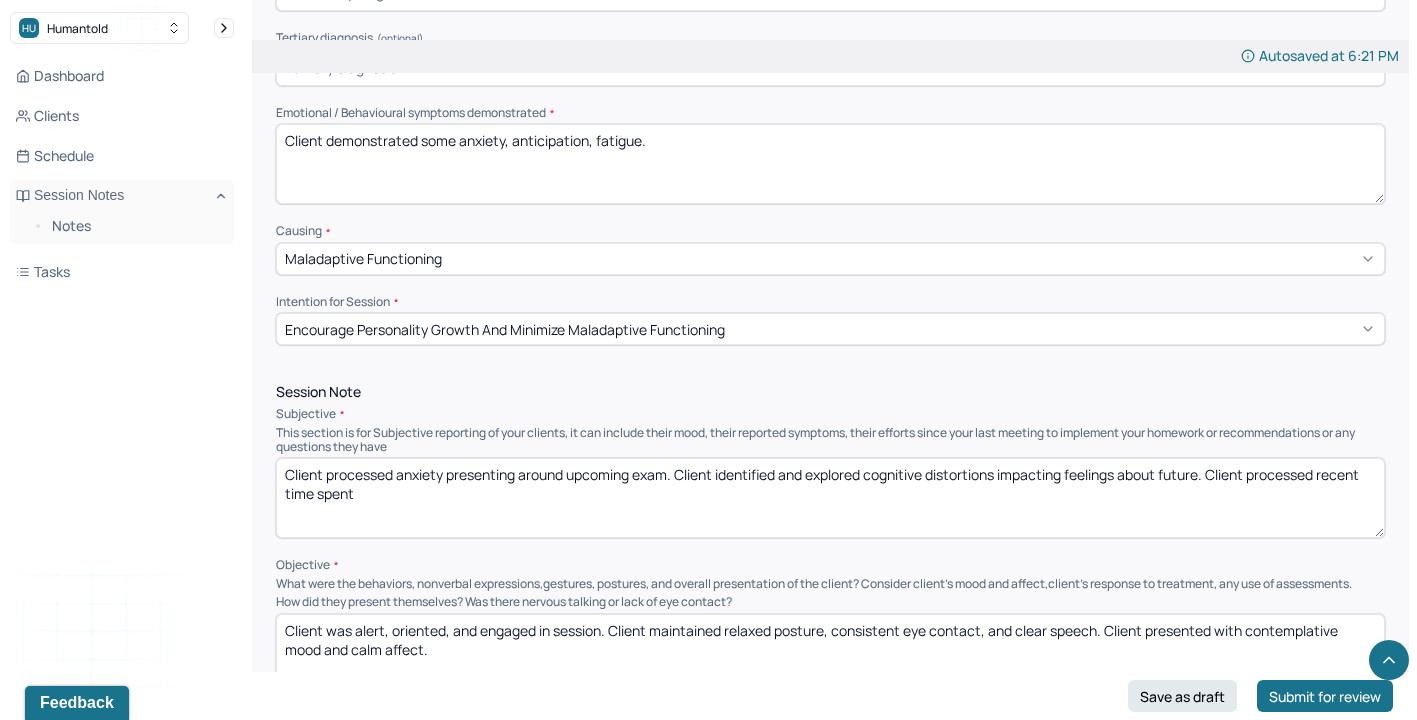 drag, startPoint x: 1325, startPoint y: 474, endPoint x: 1429, endPoint y: 591, distance: 156.54073 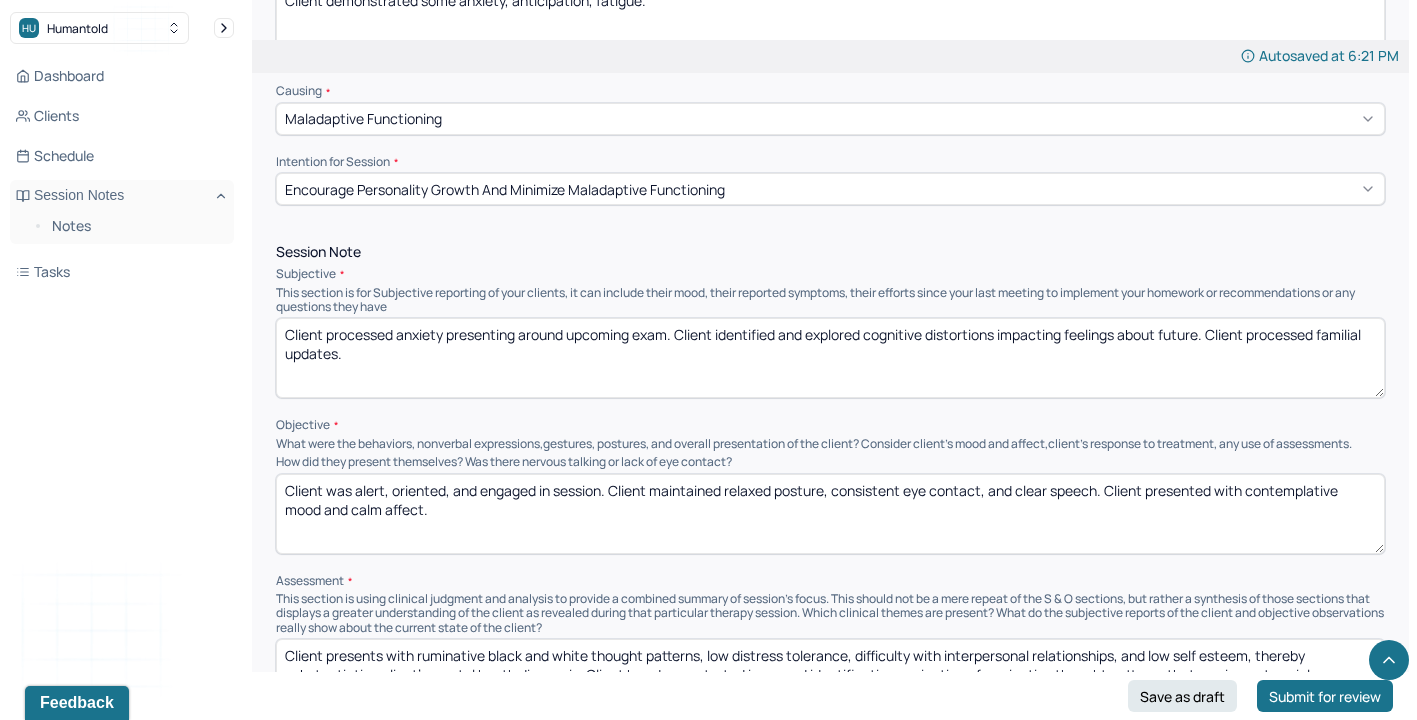 scroll, scrollTop: 989, scrollLeft: 0, axis: vertical 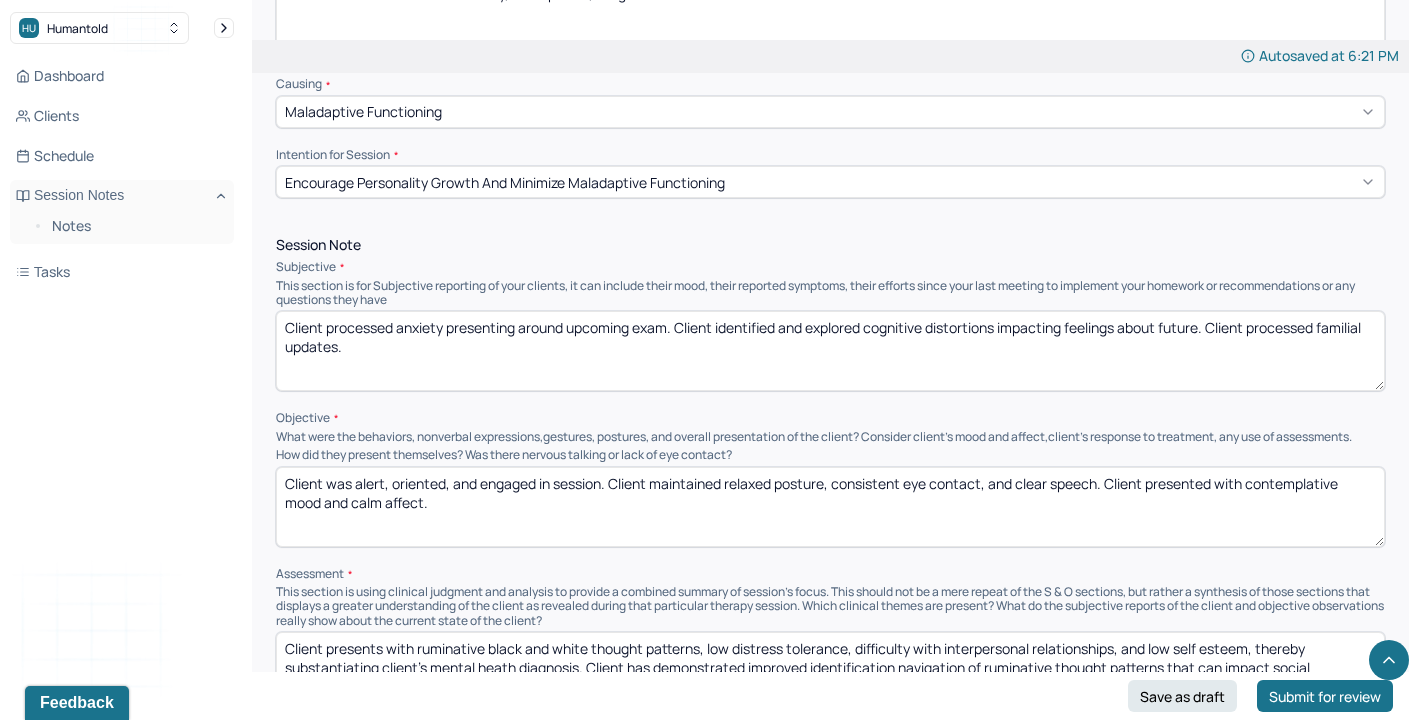 type on "Client processed anxiety presenting around upcoming exam. Client identified and explored cognitive distortions impacting feelings about future. Client processed familial updates." 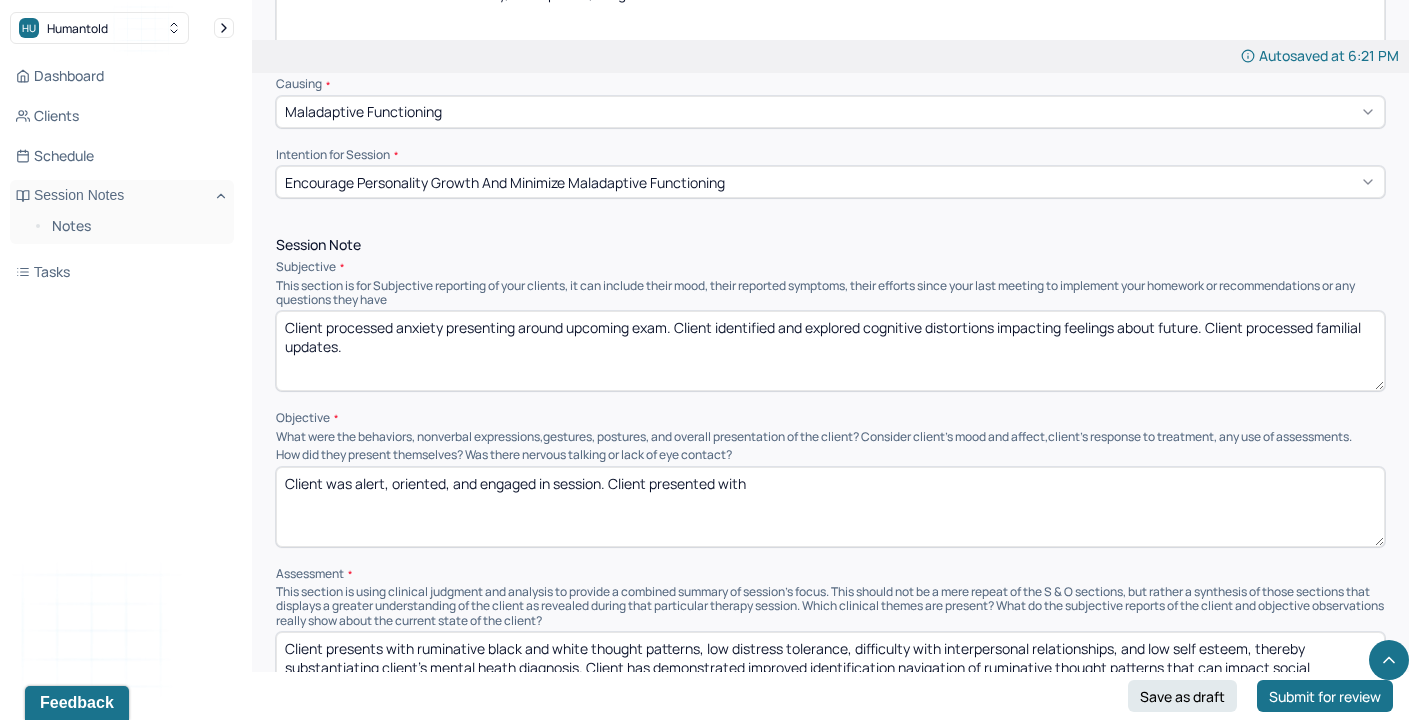 click on "Client was alert, oriented, and engaged in session. Client presented with" at bounding box center [830, 507] 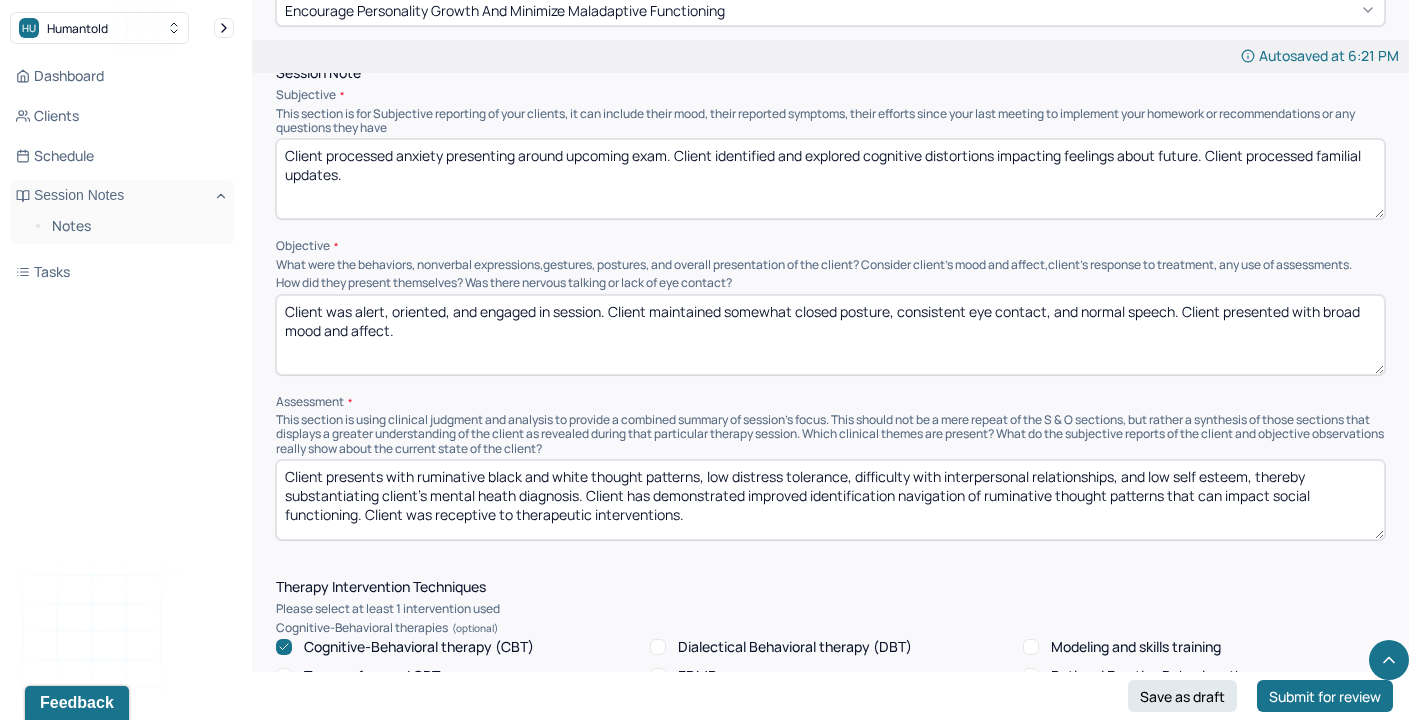 scroll, scrollTop: 1162, scrollLeft: 0, axis: vertical 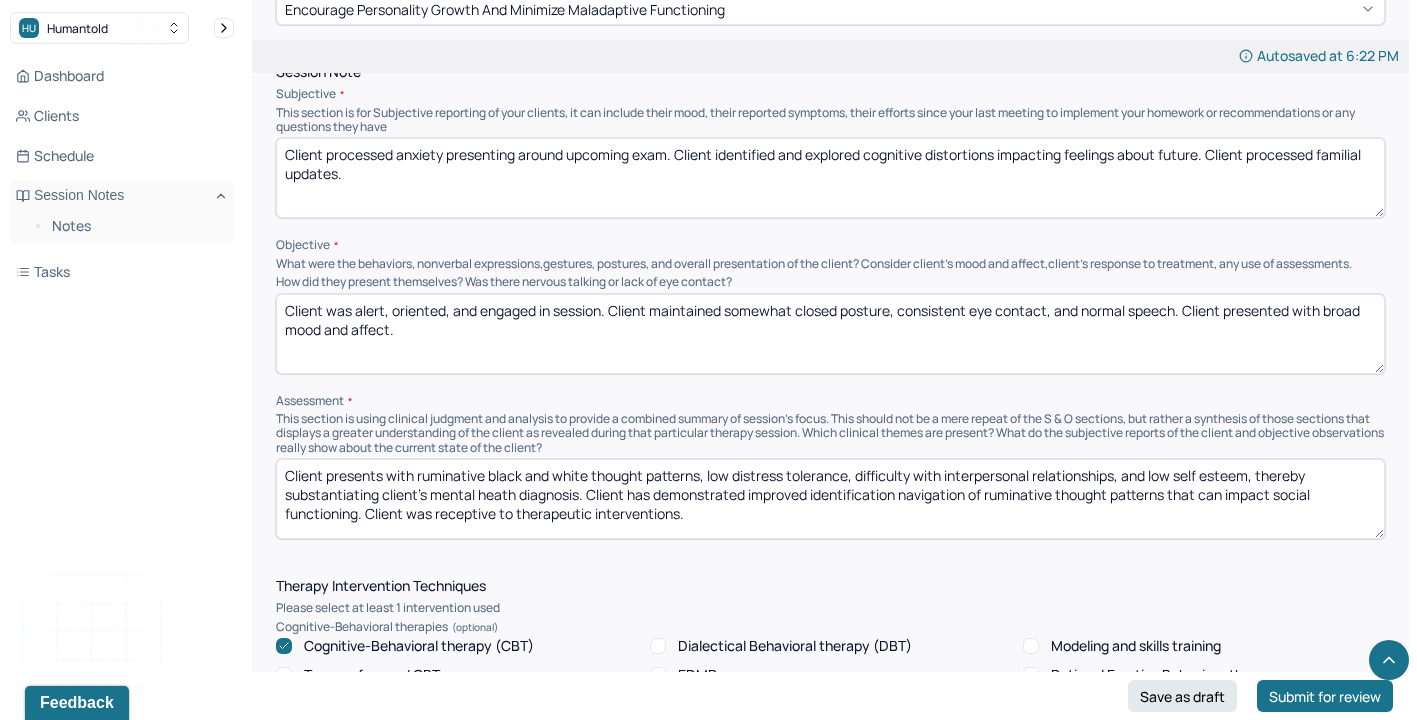 type on "Client was alert, oriented, and engaged in session. Client maintained somewhat closed posture, consistent eye contact, and normal speech. Client presented with broad mood and affect." 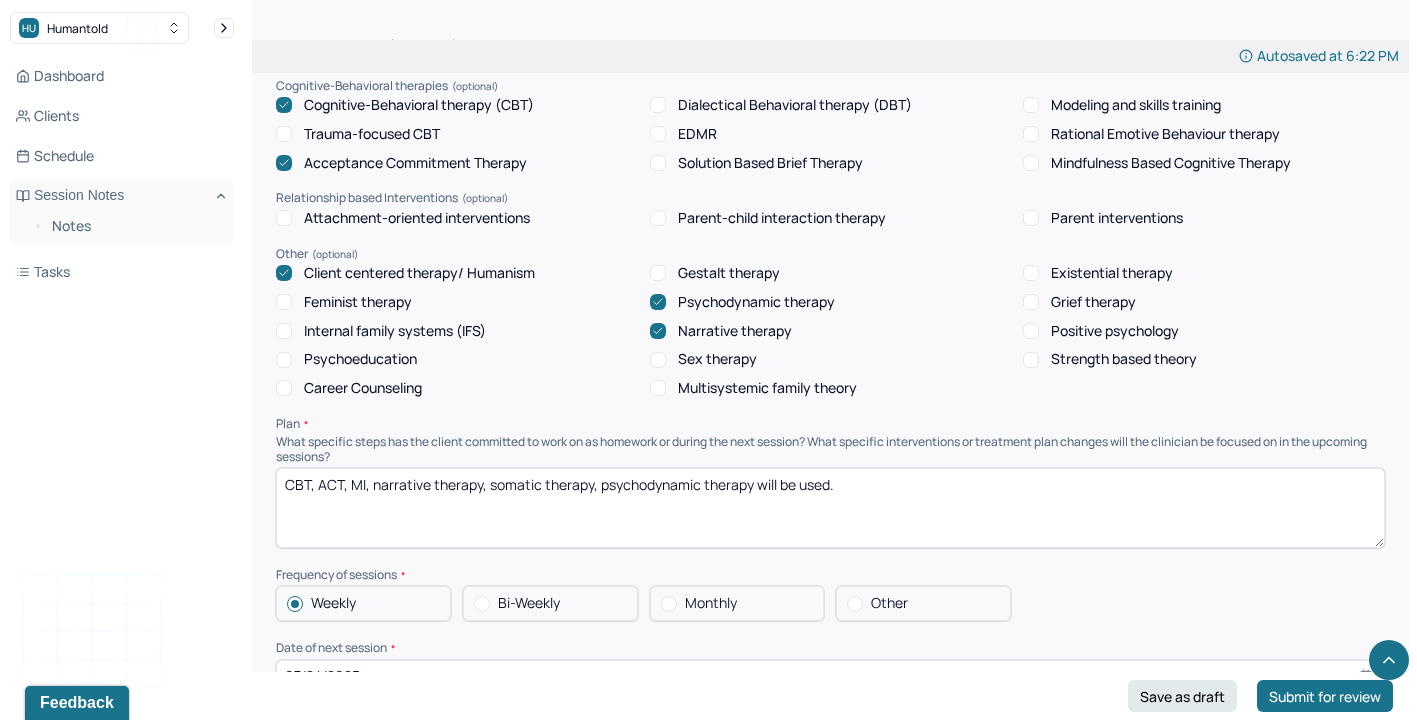 scroll, scrollTop: 1775, scrollLeft: 0, axis: vertical 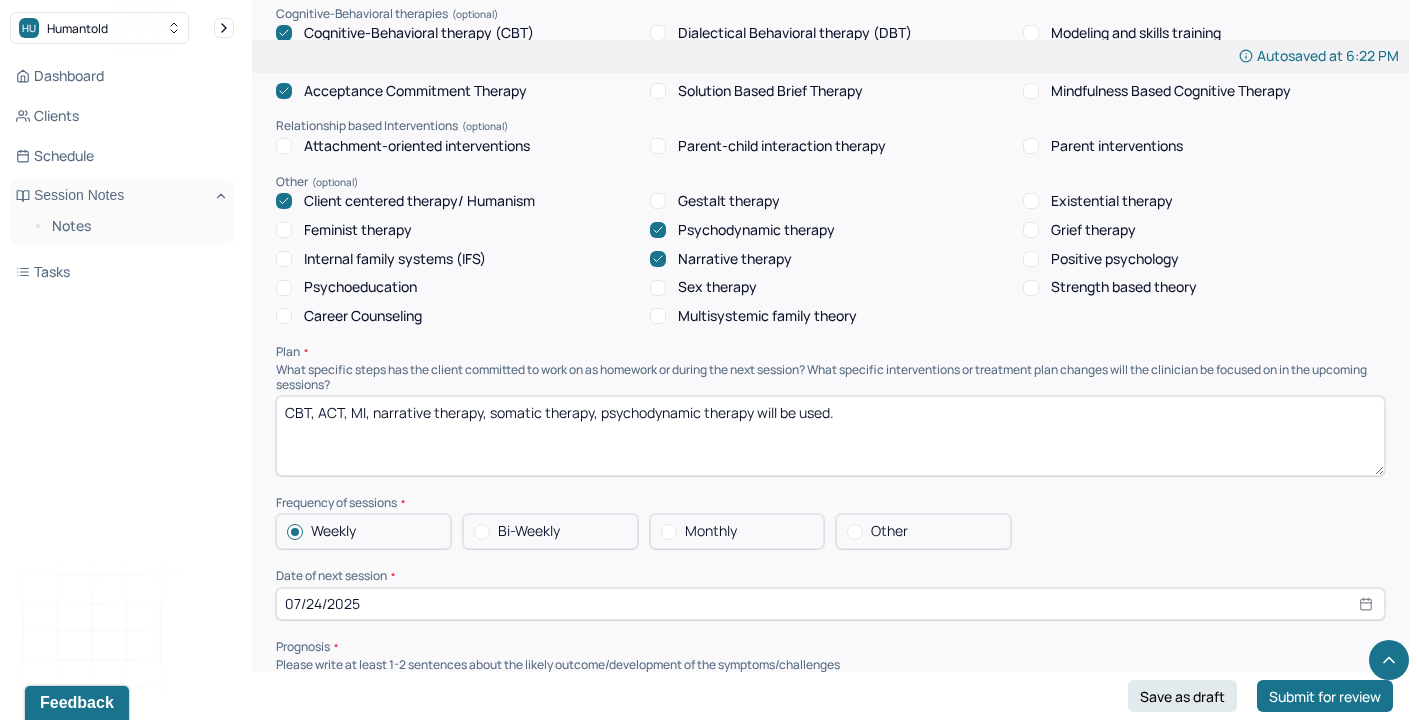 type on "Client presents with ruminative black and white thought patterns, low distress tolerance, difficulty with interpersonal relationships, and low self esteem, thereby substantiating client’s mental heath diagnosis. Client developed insight into roots of thought patterns contributing to anxiety related to future. Client was receptive to therapeutic interventions." 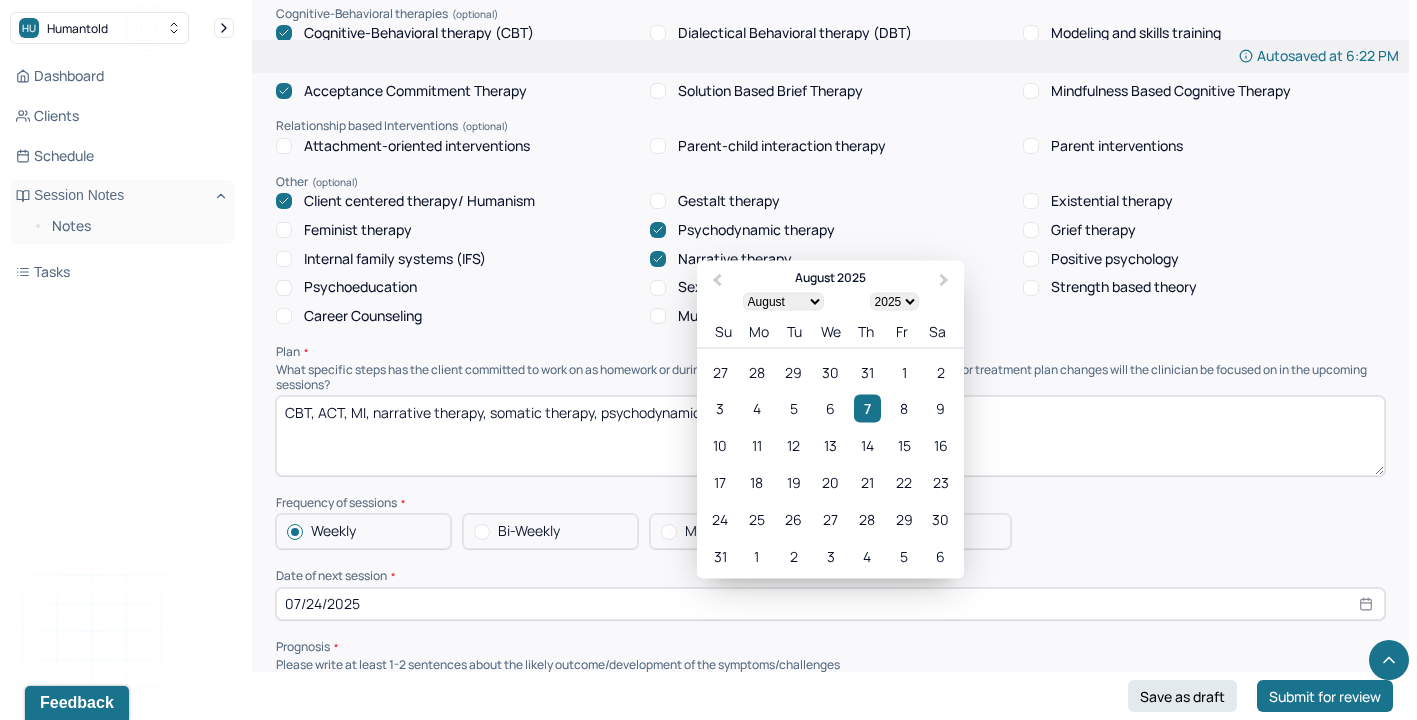 click on "07/24/2025" at bounding box center [830, 604] 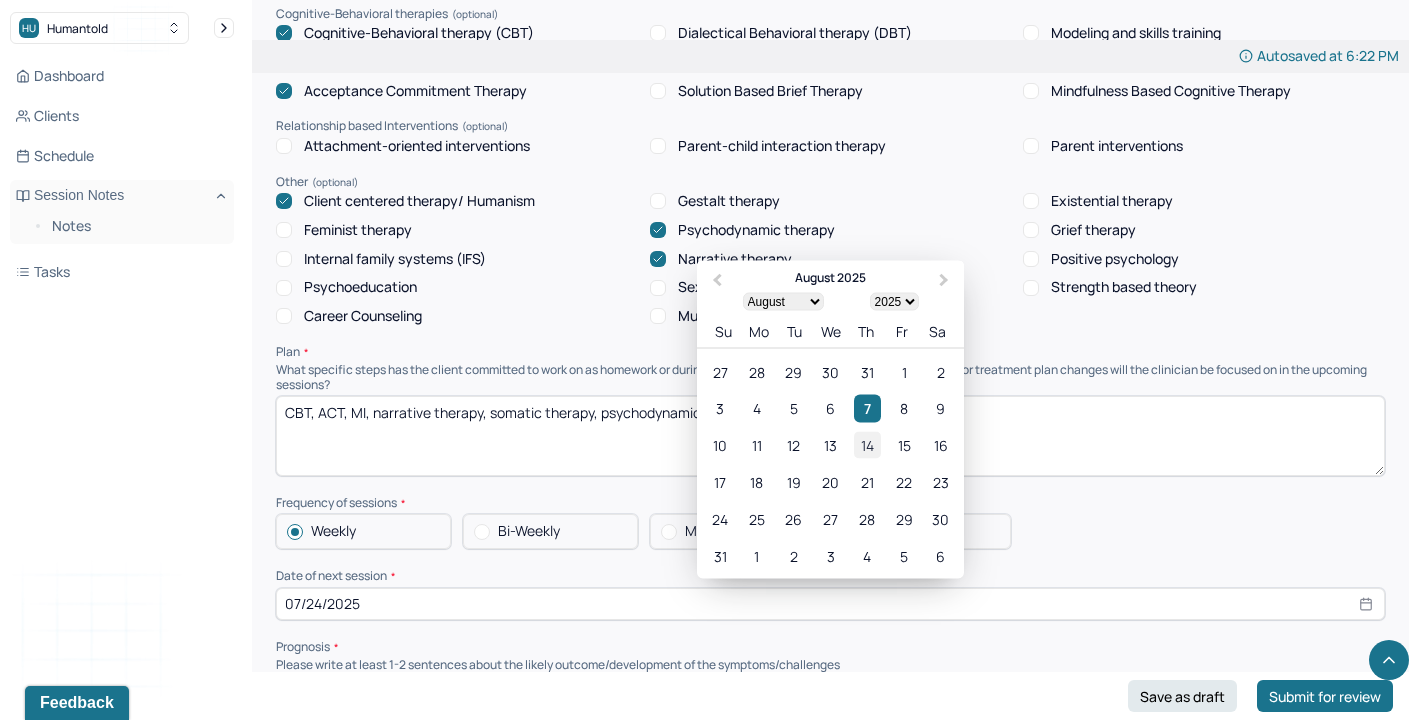 click on "14" at bounding box center [867, 444] 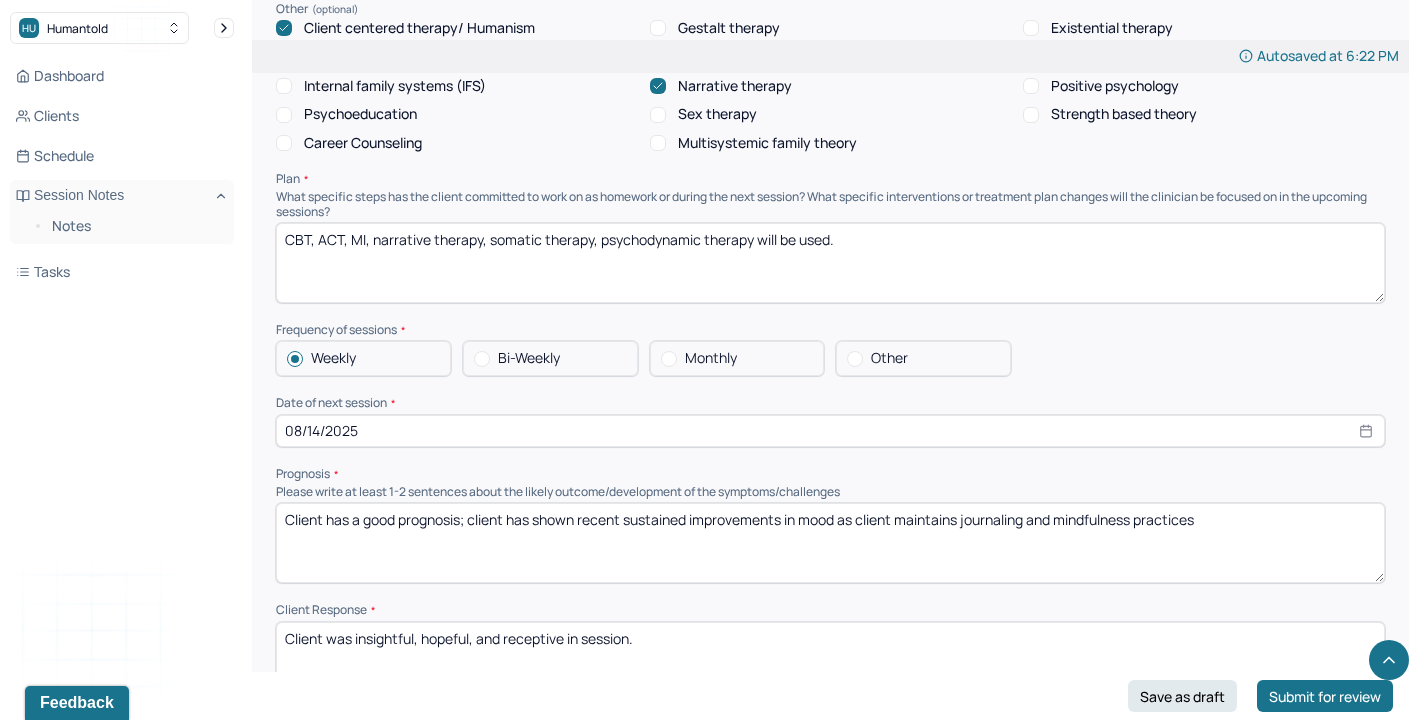 scroll, scrollTop: 1980, scrollLeft: 0, axis: vertical 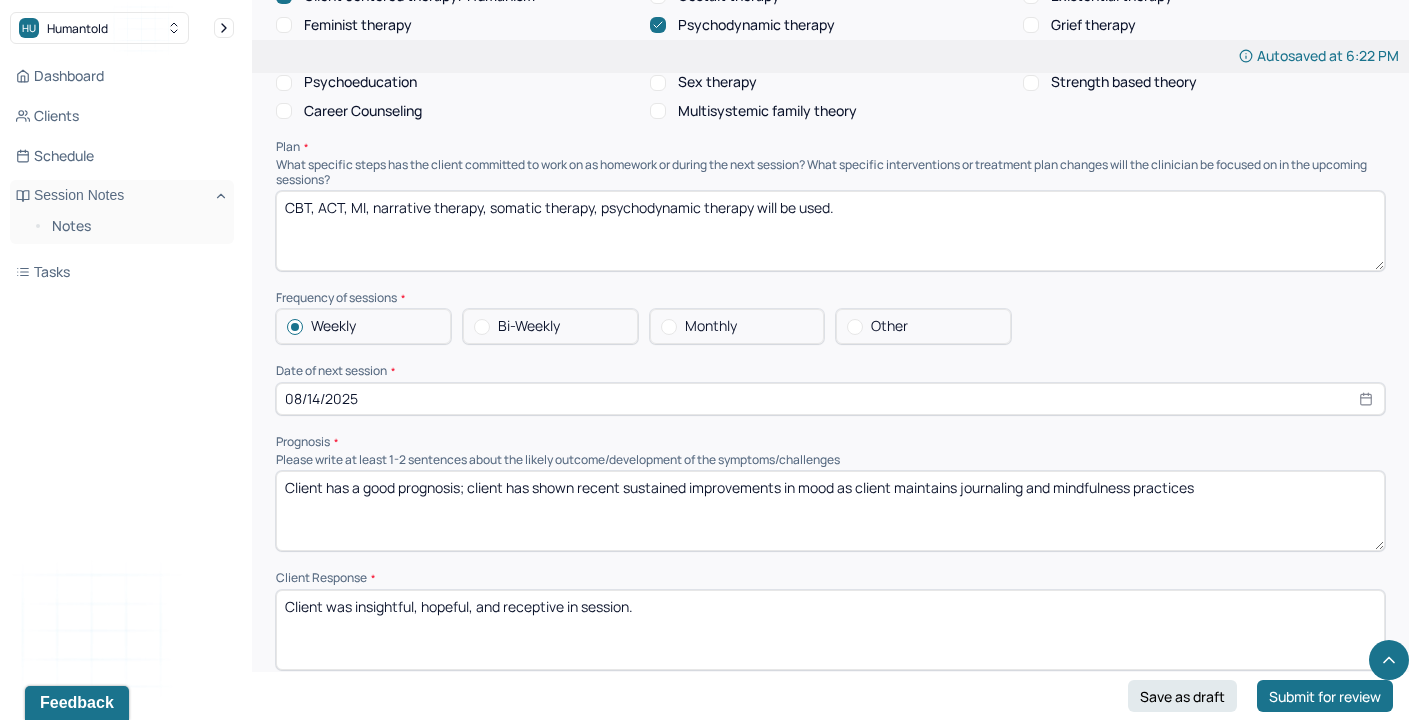 click on "Client has a good prognosis; client has shown recent sustained improvements in mood as client maintains journaling and mindfulness practices" at bounding box center [830, 511] 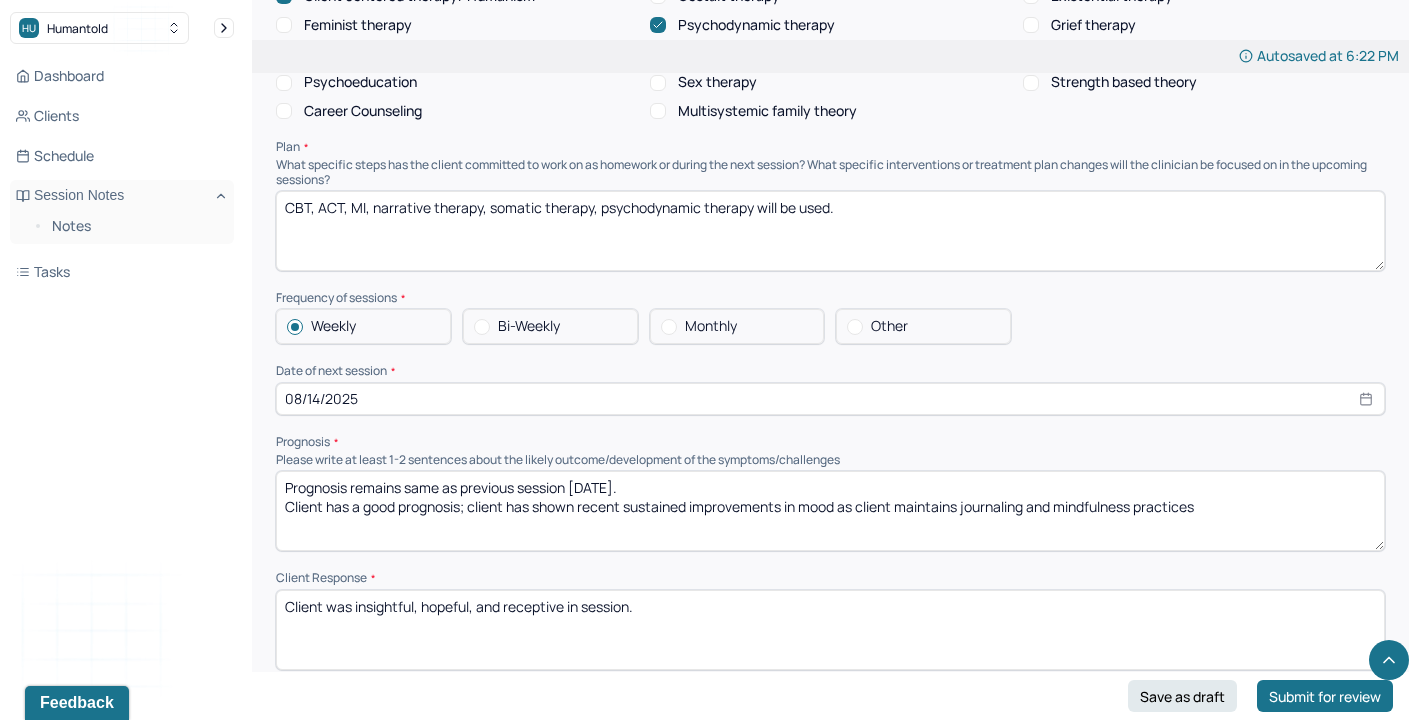 type on "Prognosis remains same as previous session [DATE].
Client has a good prognosis; client has shown recent sustained improvements in mood as client maintains journaling and mindfulness practices" 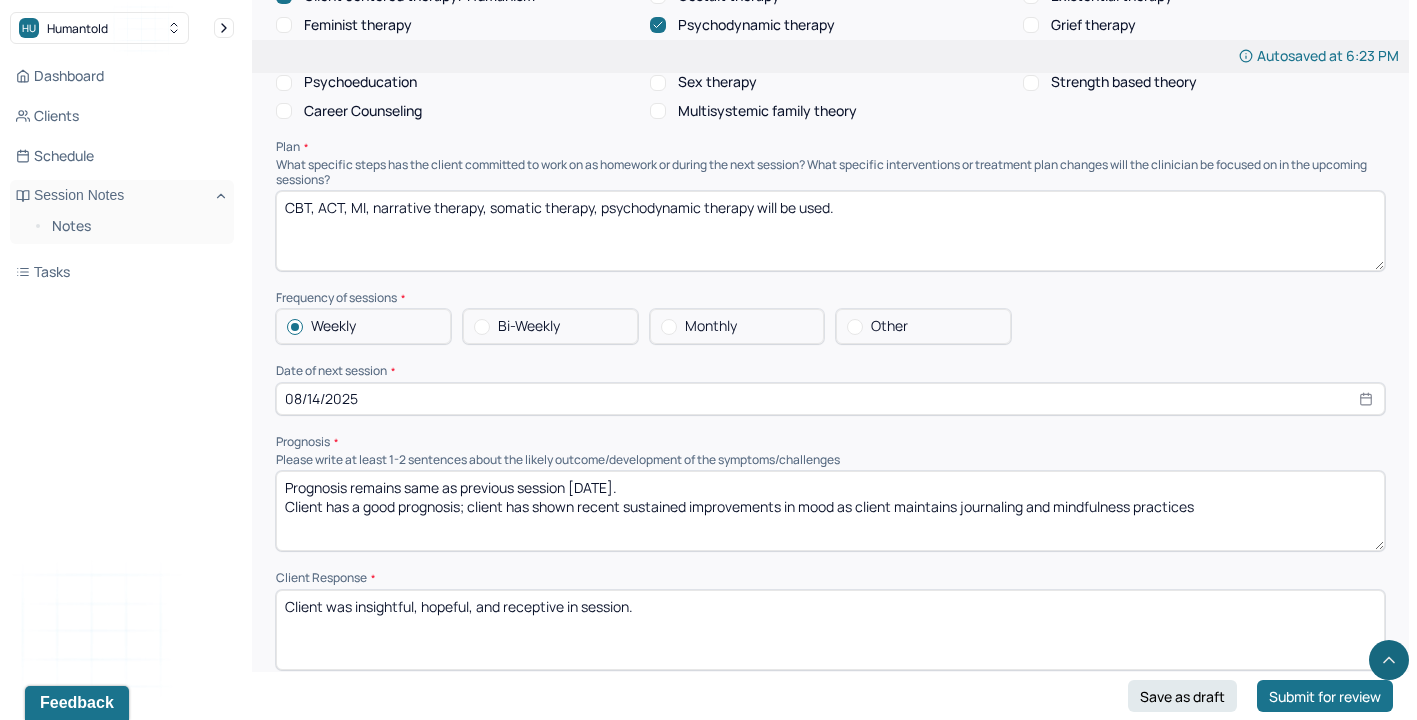 drag, startPoint x: 353, startPoint y: 595, endPoint x: 1372, endPoint y: 657, distance: 1020.8844 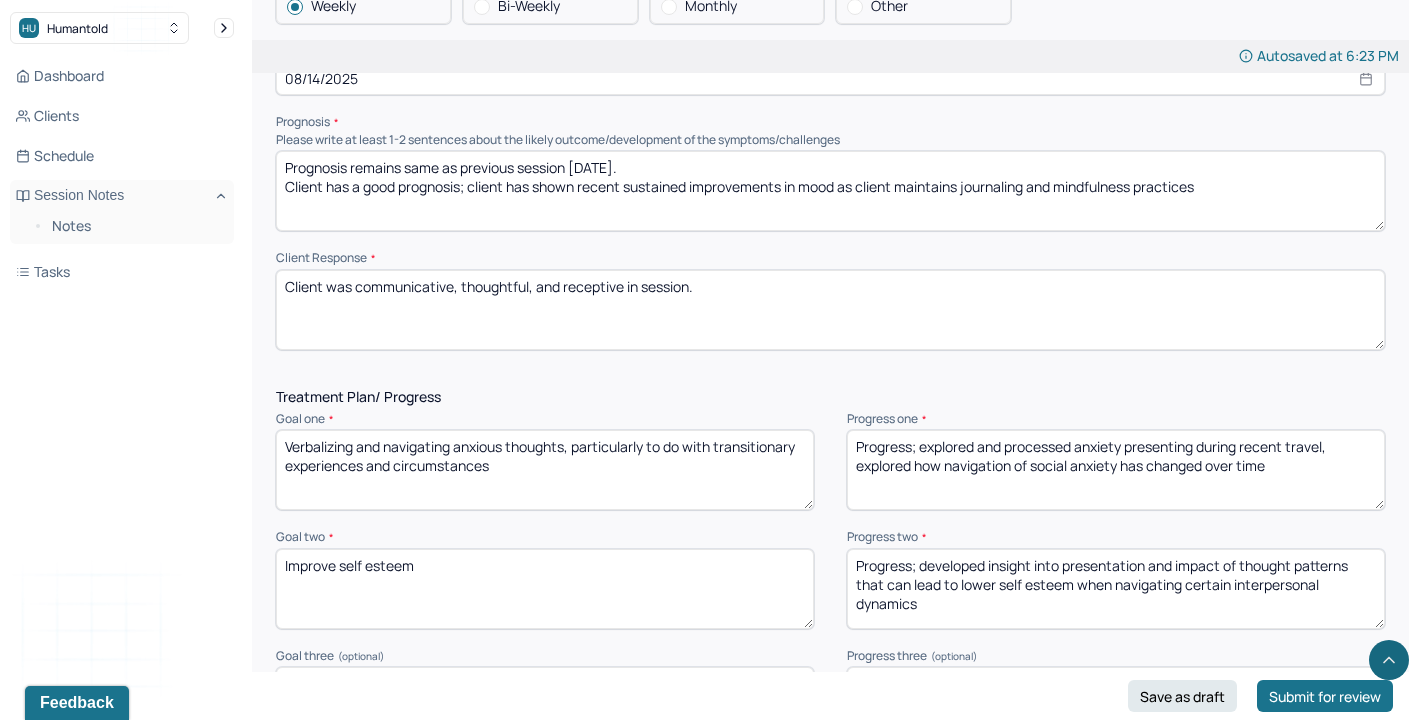 scroll, scrollTop: 2302, scrollLeft: 0, axis: vertical 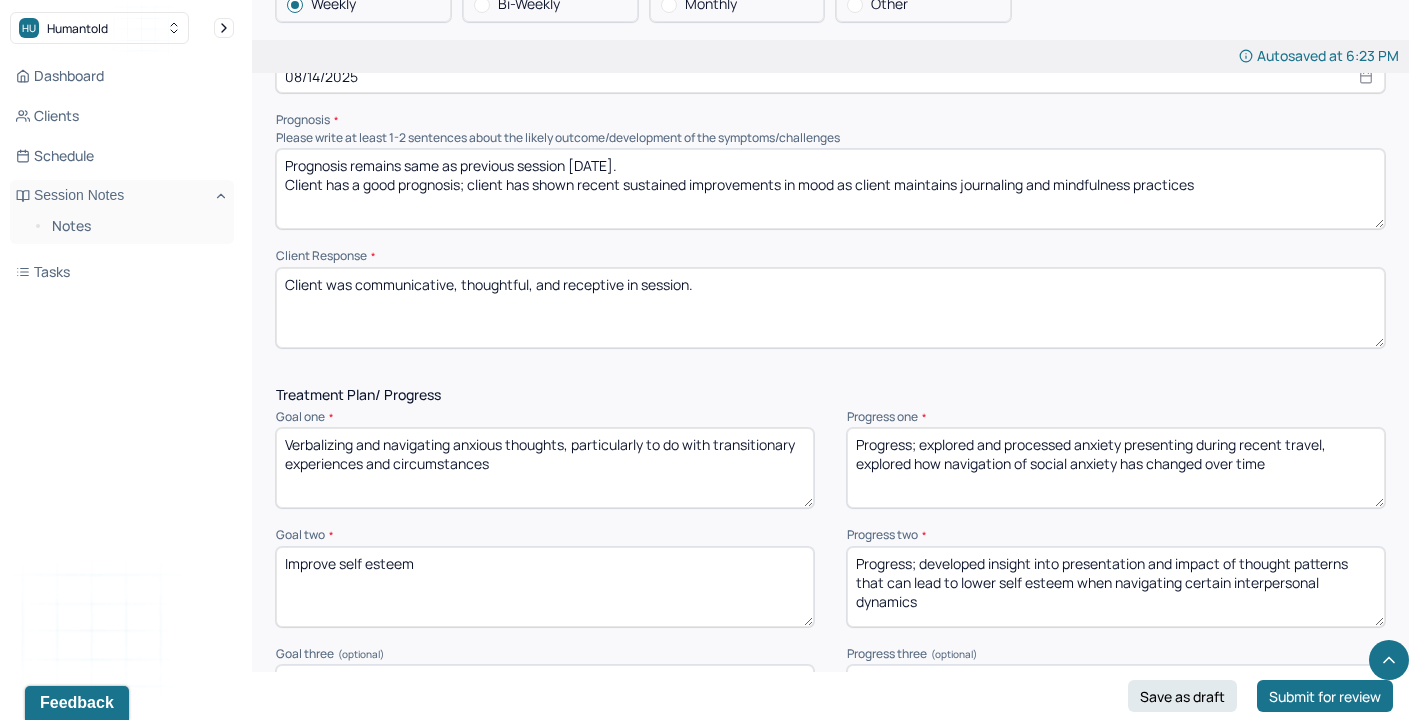 type on "Client was communicative, thoughtful, and receptive in session." 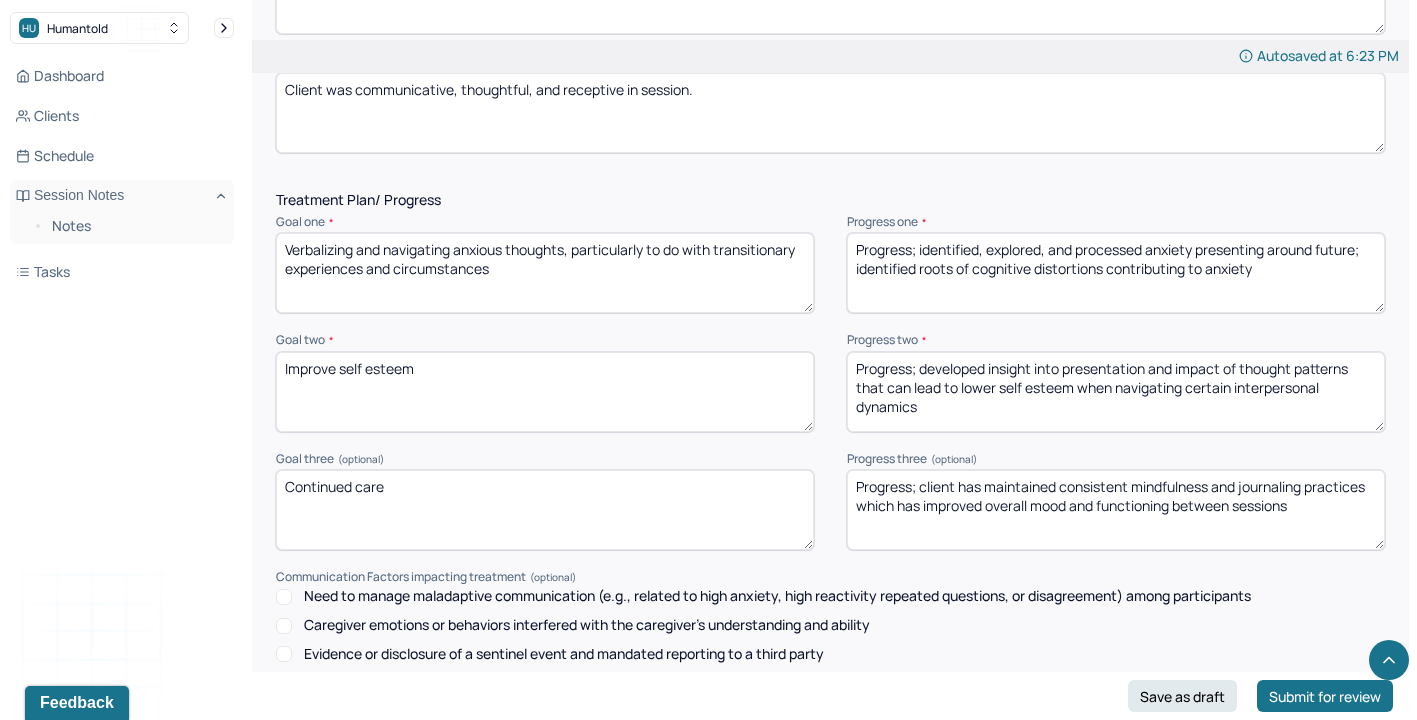 scroll, scrollTop: 2510, scrollLeft: 0, axis: vertical 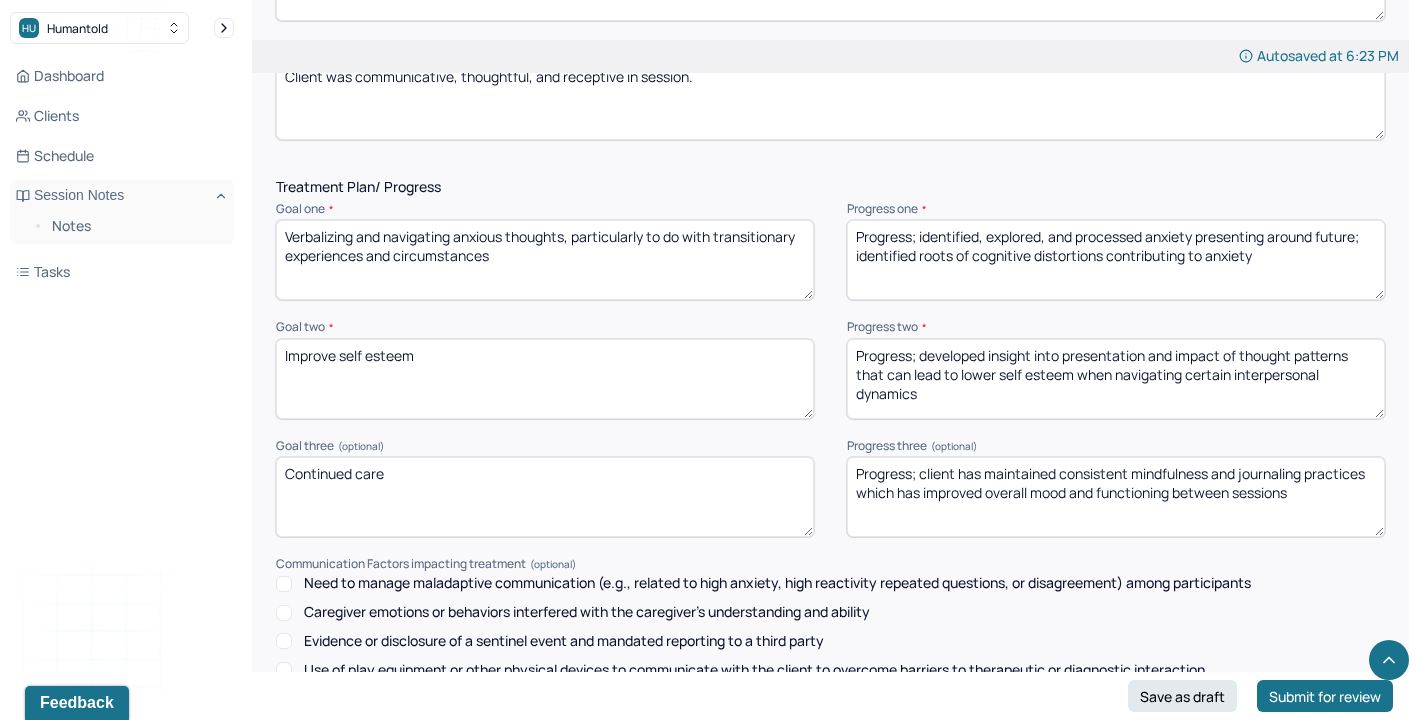 type on "Progress; identified, explored, and processed anxiety presenting around future; identified roots of cognitive distortions contributing to anxiety" 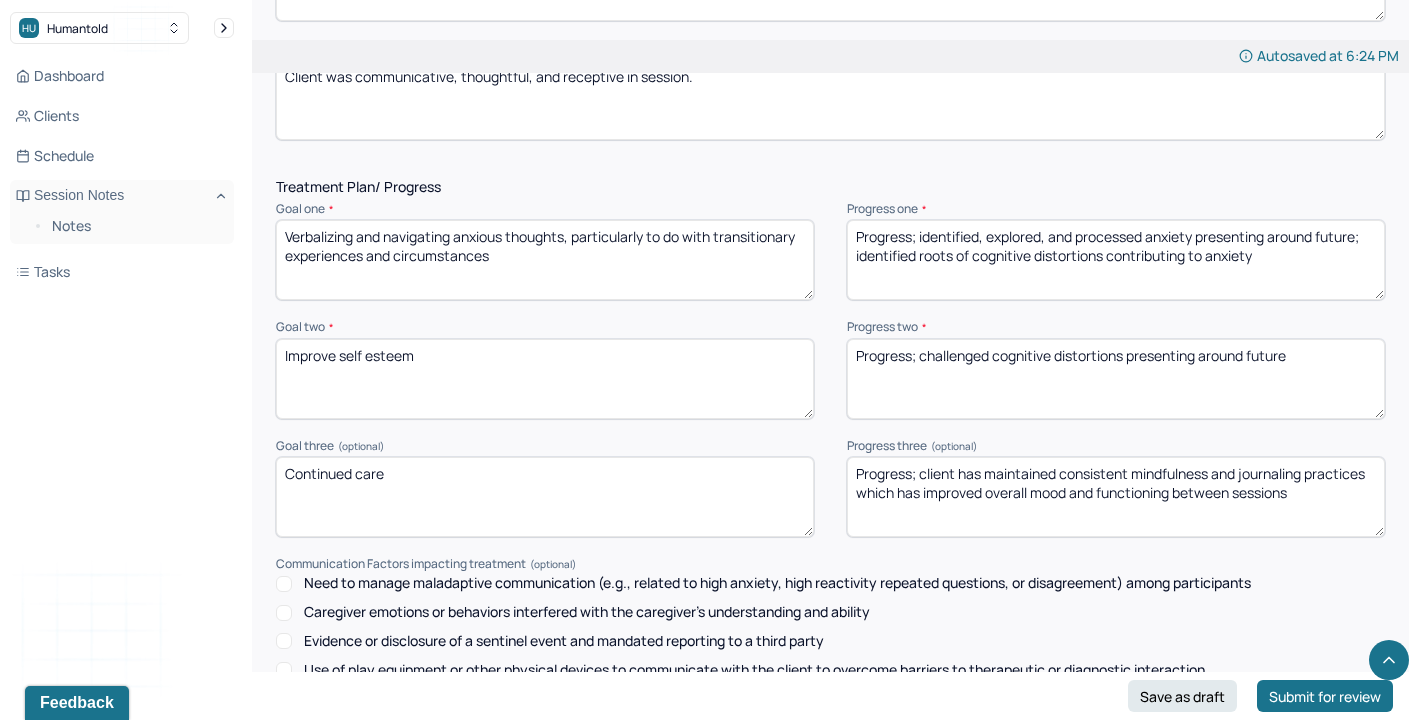 drag, startPoint x: 1201, startPoint y: 346, endPoint x: 1429, endPoint y: 381, distance: 230.67076 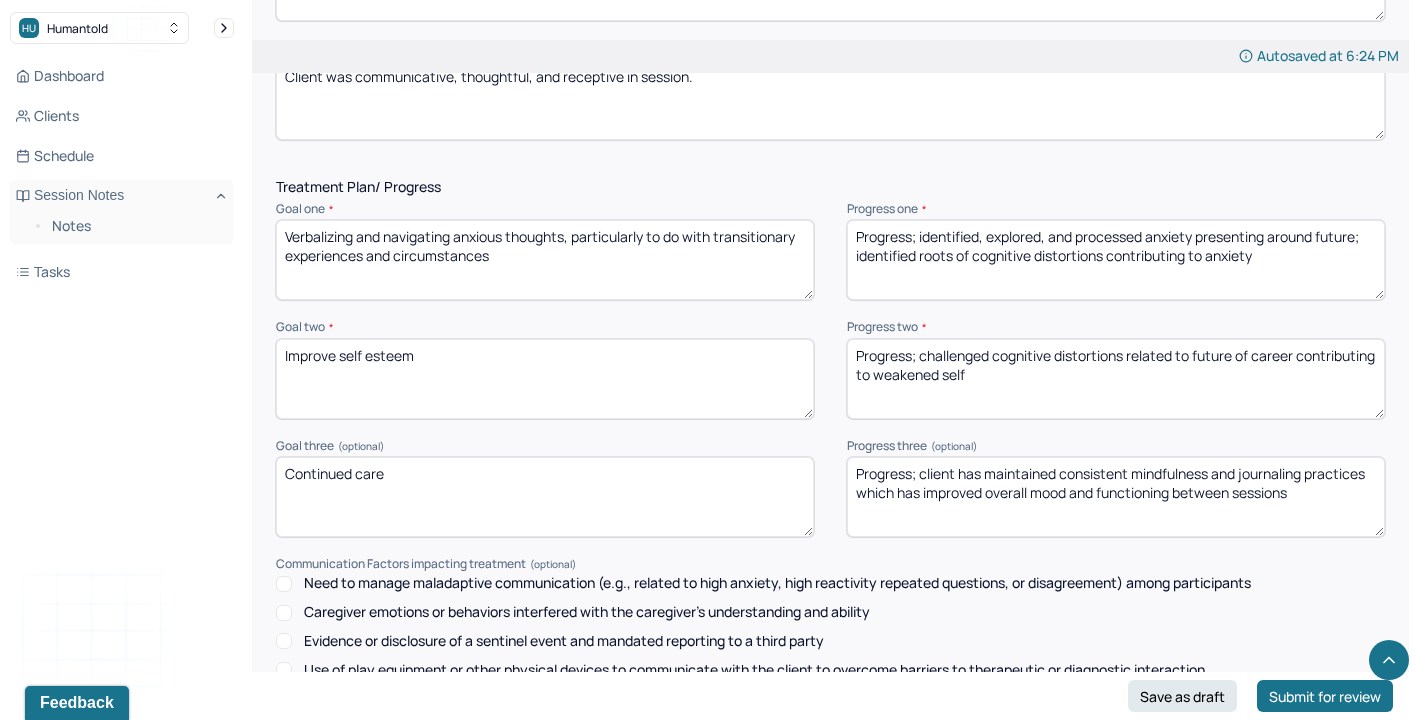 drag, startPoint x: 955, startPoint y: 367, endPoint x: 1319, endPoint y: 387, distance: 364.54904 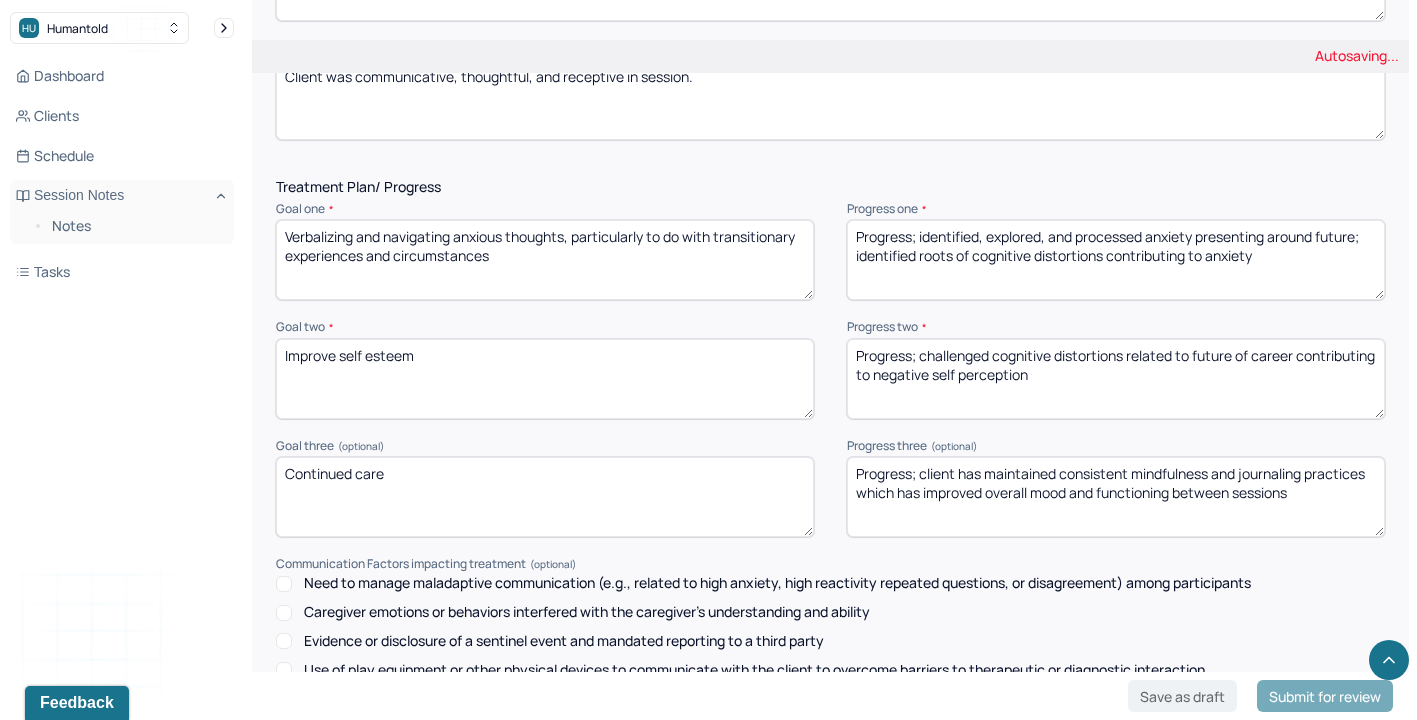 type on "Progress; challenged cognitive distortions related to future of career contributing to negative self perception" 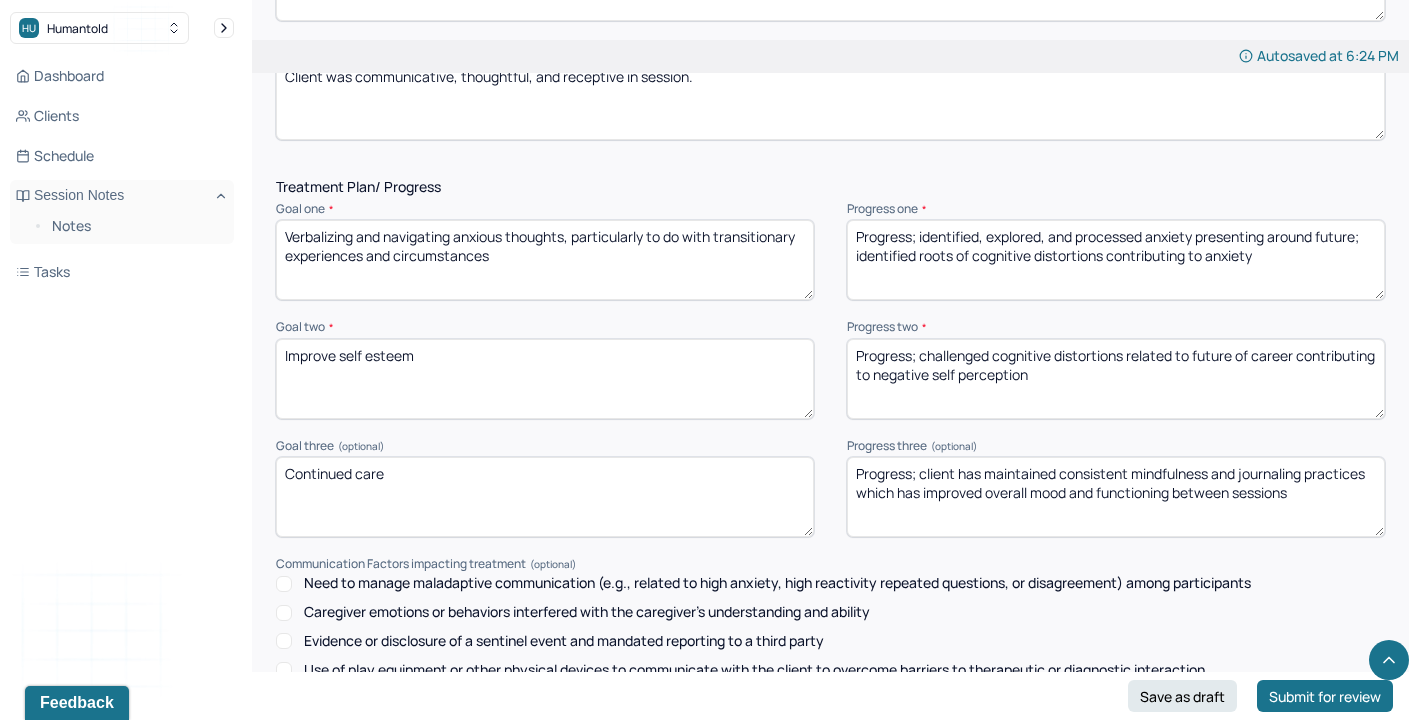drag, startPoint x: 921, startPoint y: 464, endPoint x: 1429, endPoint y: 610, distance: 528.5641 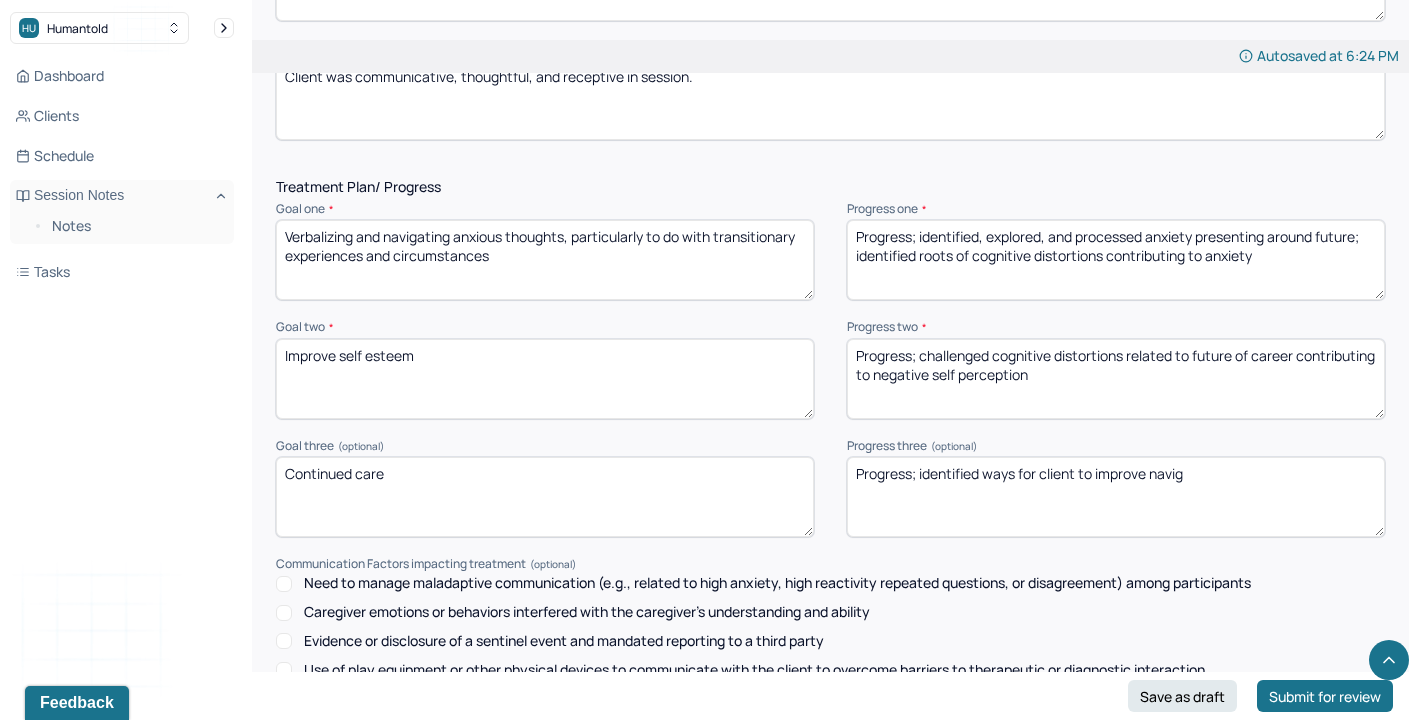 drag, startPoint x: 1093, startPoint y: 467, endPoint x: 1429, endPoint y: 482, distance: 336.33466 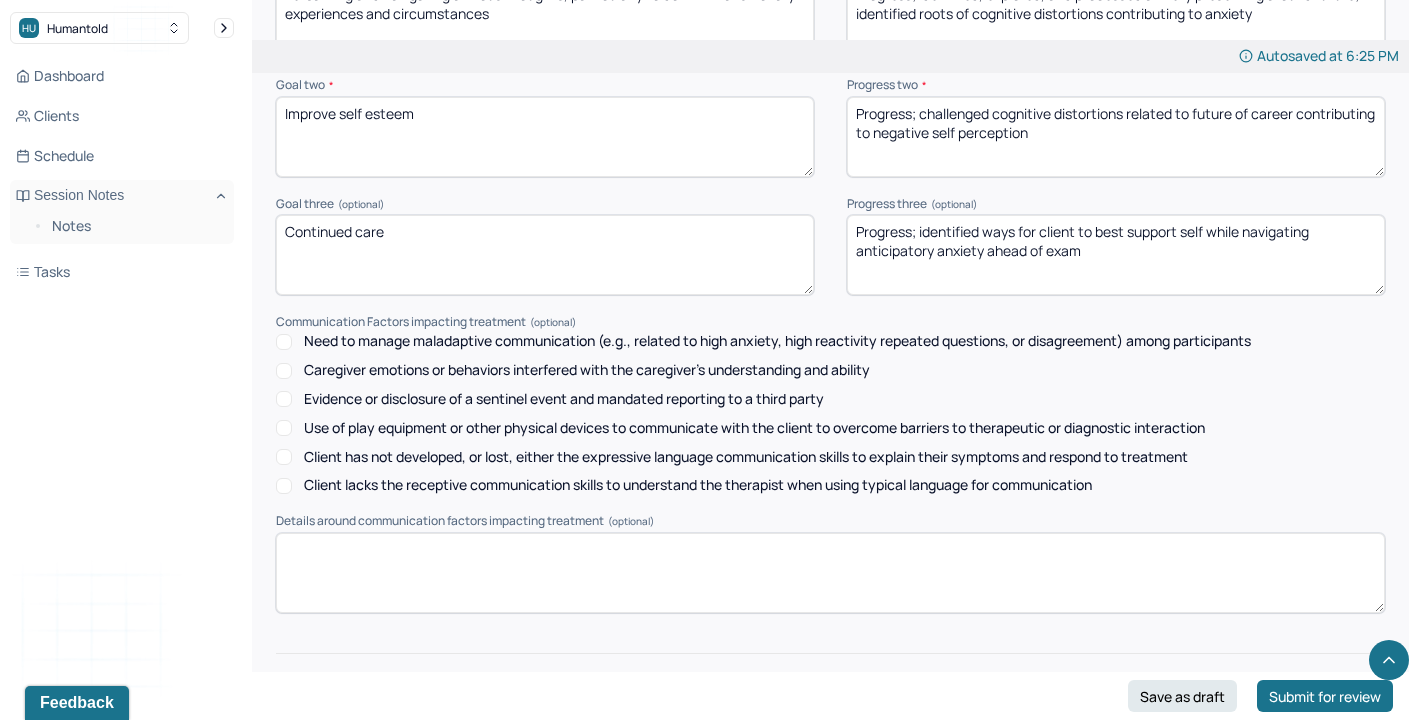 scroll, scrollTop: 2853, scrollLeft: 0, axis: vertical 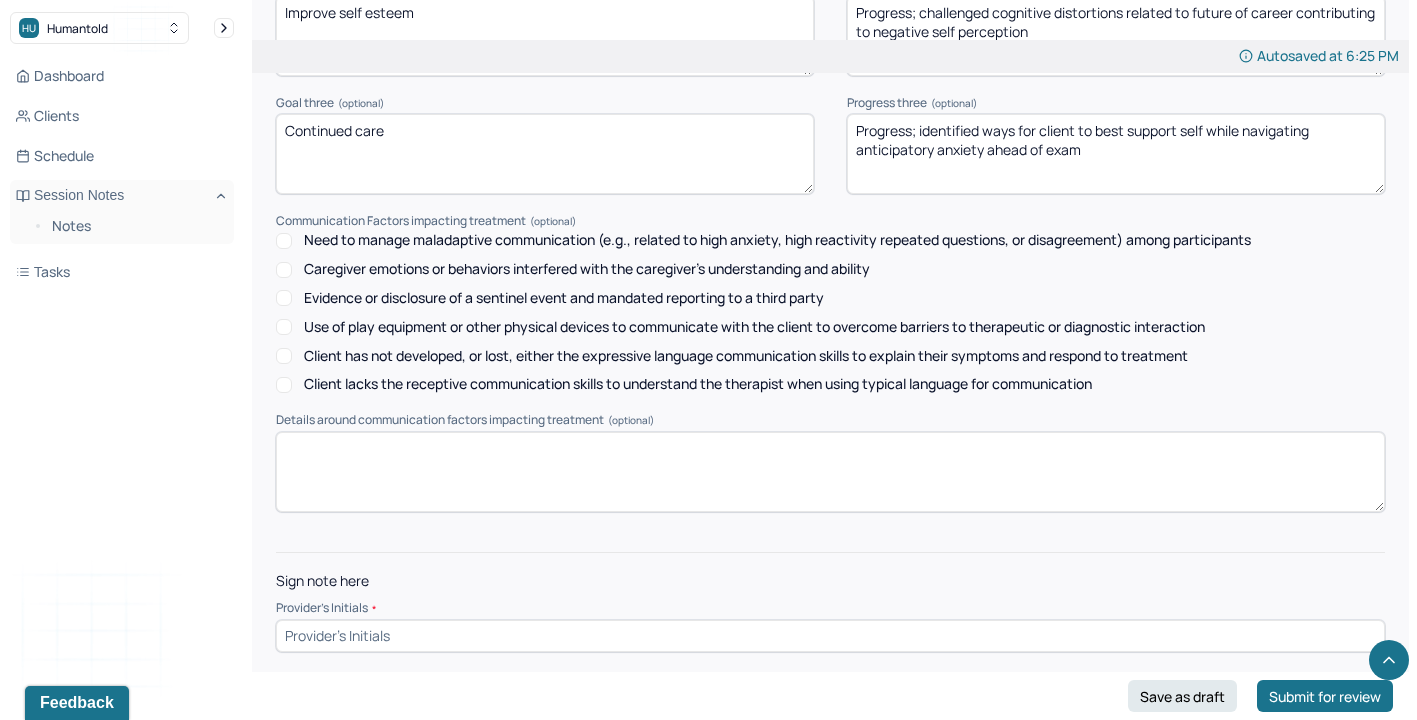 type on "Progress; identified ways for client to best support self while navigating anticipatory anxiety ahead of exam" 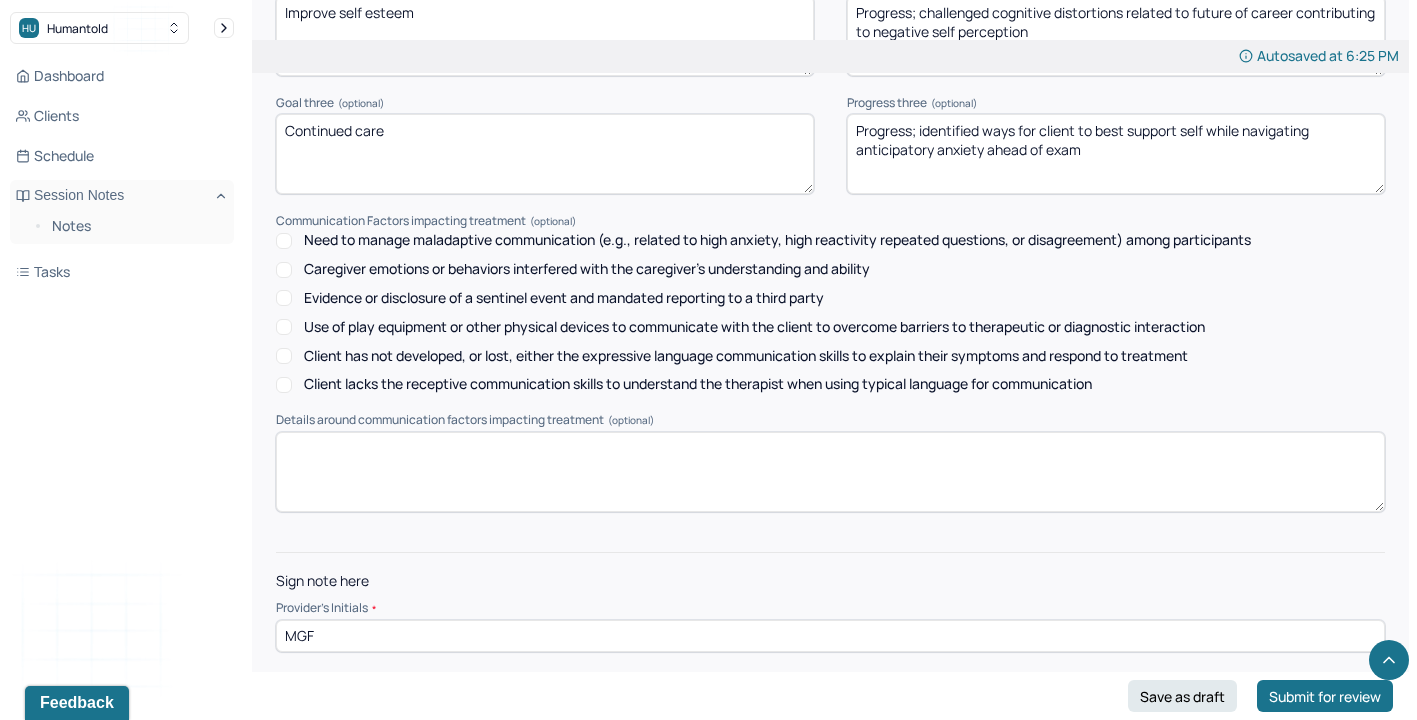 type on "MGF" 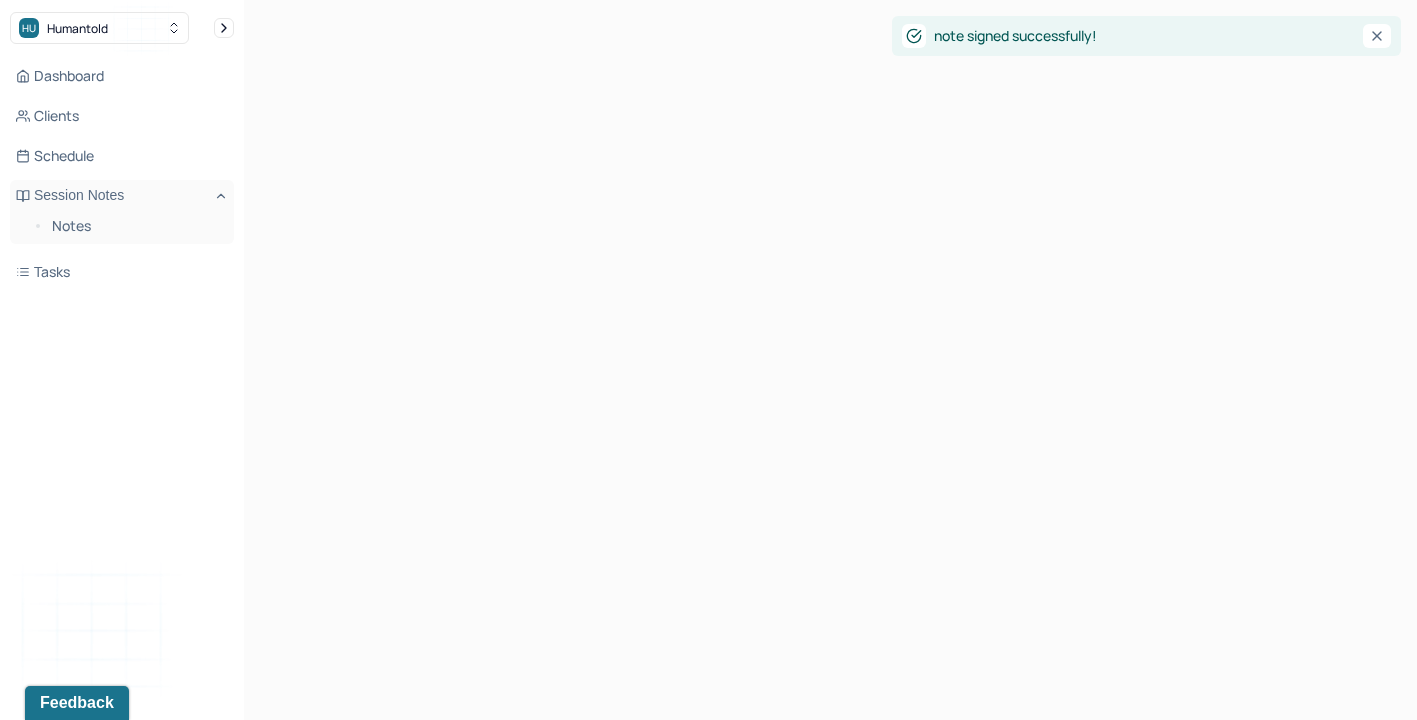 scroll, scrollTop: 0, scrollLeft: 0, axis: both 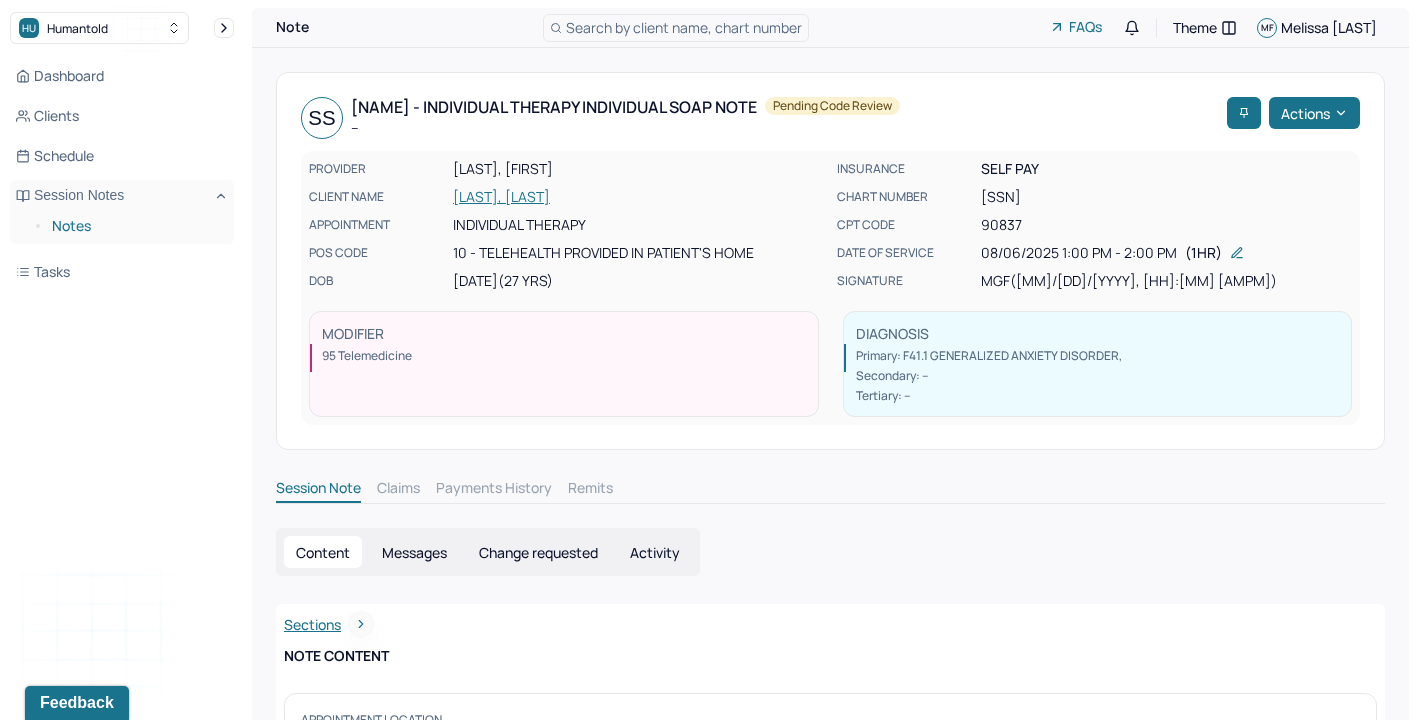 click on "Notes" at bounding box center (135, 226) 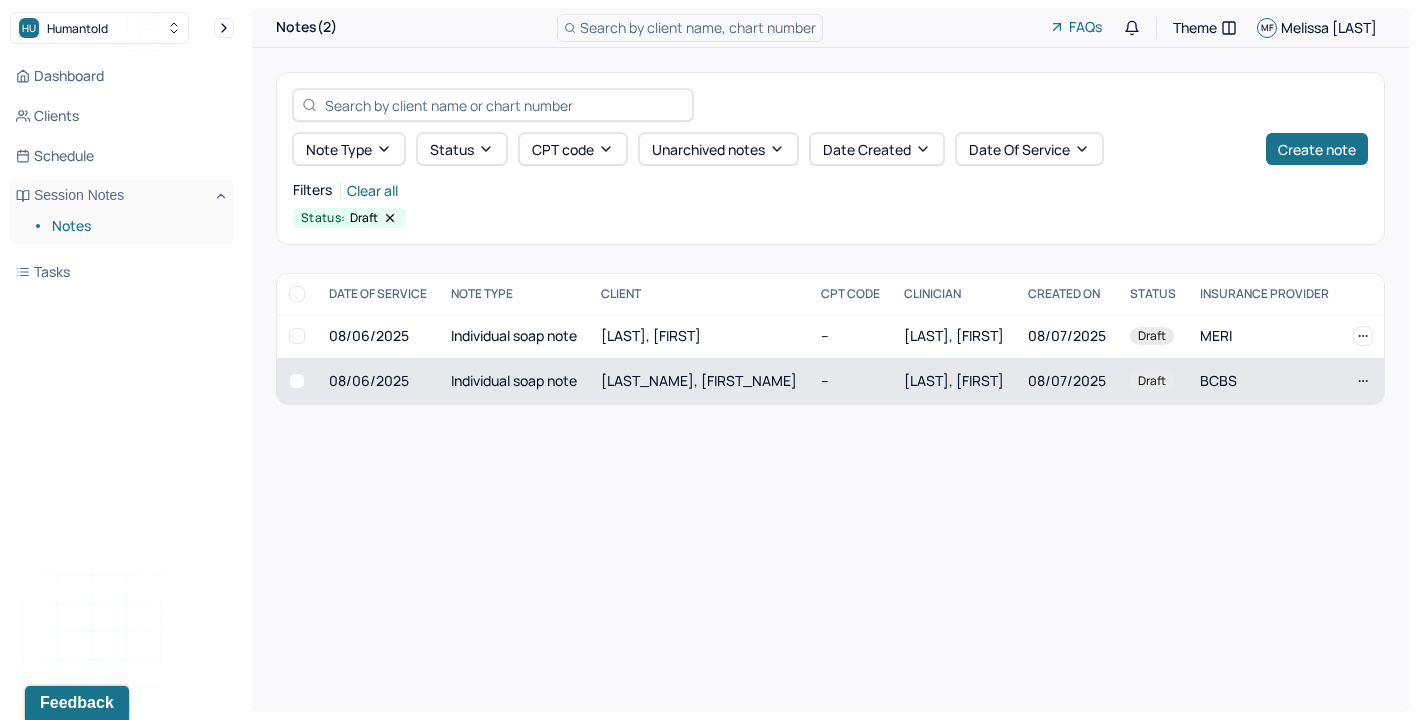 click on "[LAST], [FIRST]" at bounding box center (954, 381) 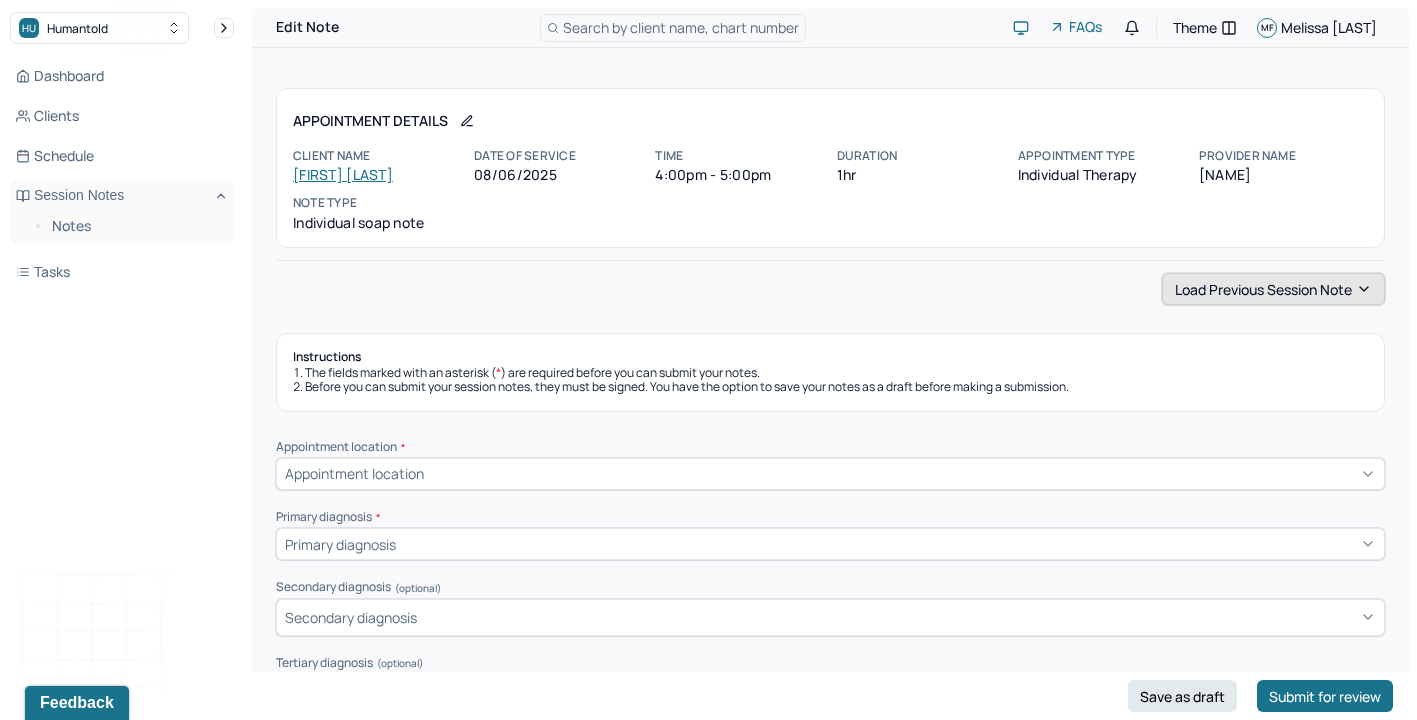 click on "Load previous session note" at bounding box center (1273, 289) 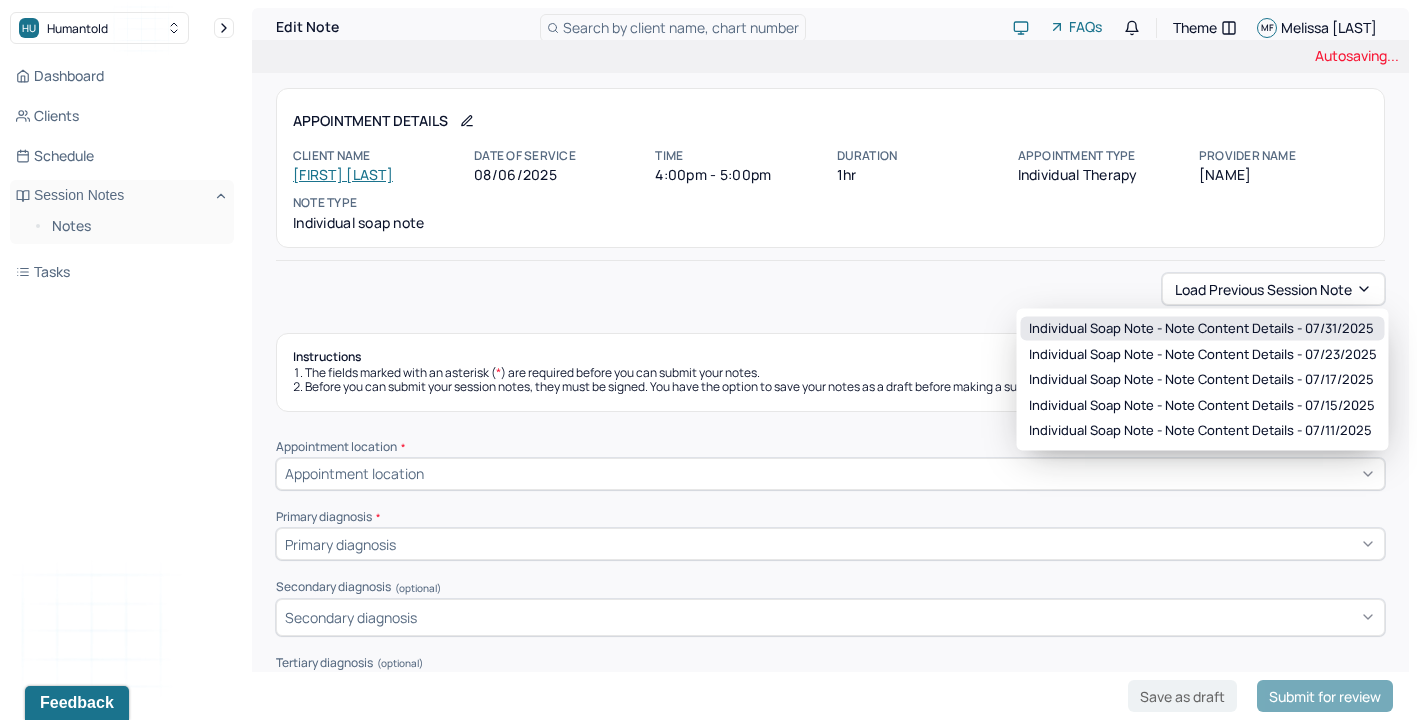 click on "Individual soap note   - Note content Details -   07/31/2025" at bounding box center (1201, 329) 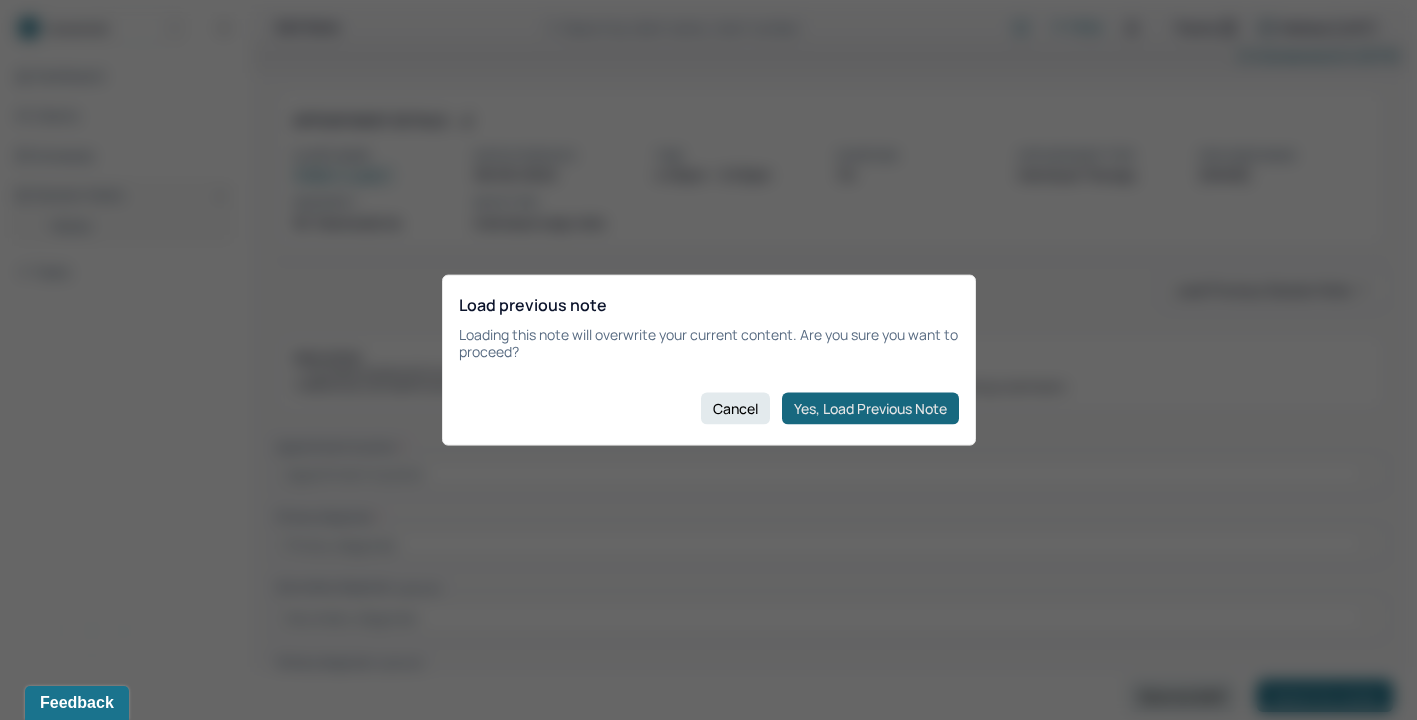 click on "Yes, Load Previous Note" at bounding box center (870, 408) 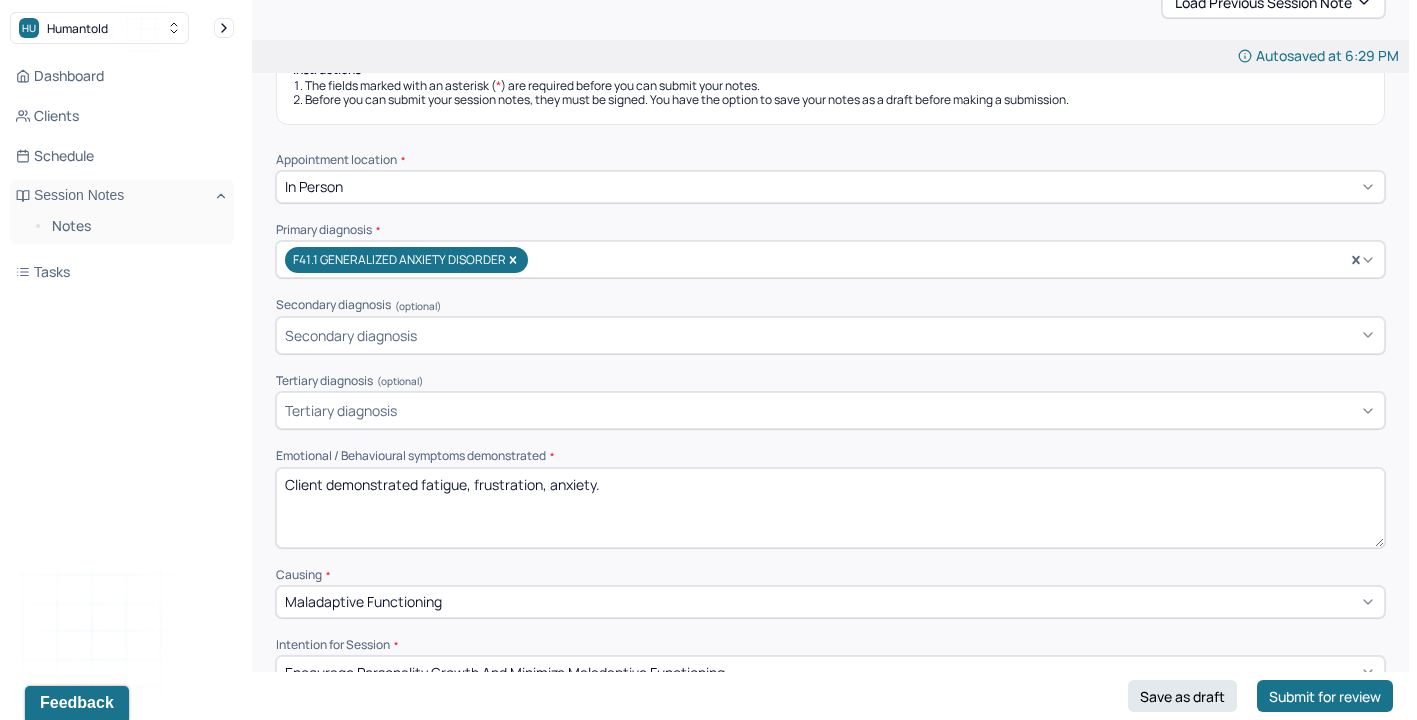 scroll, scrollTop: 301, scrollLeft: 0, axis: vertical 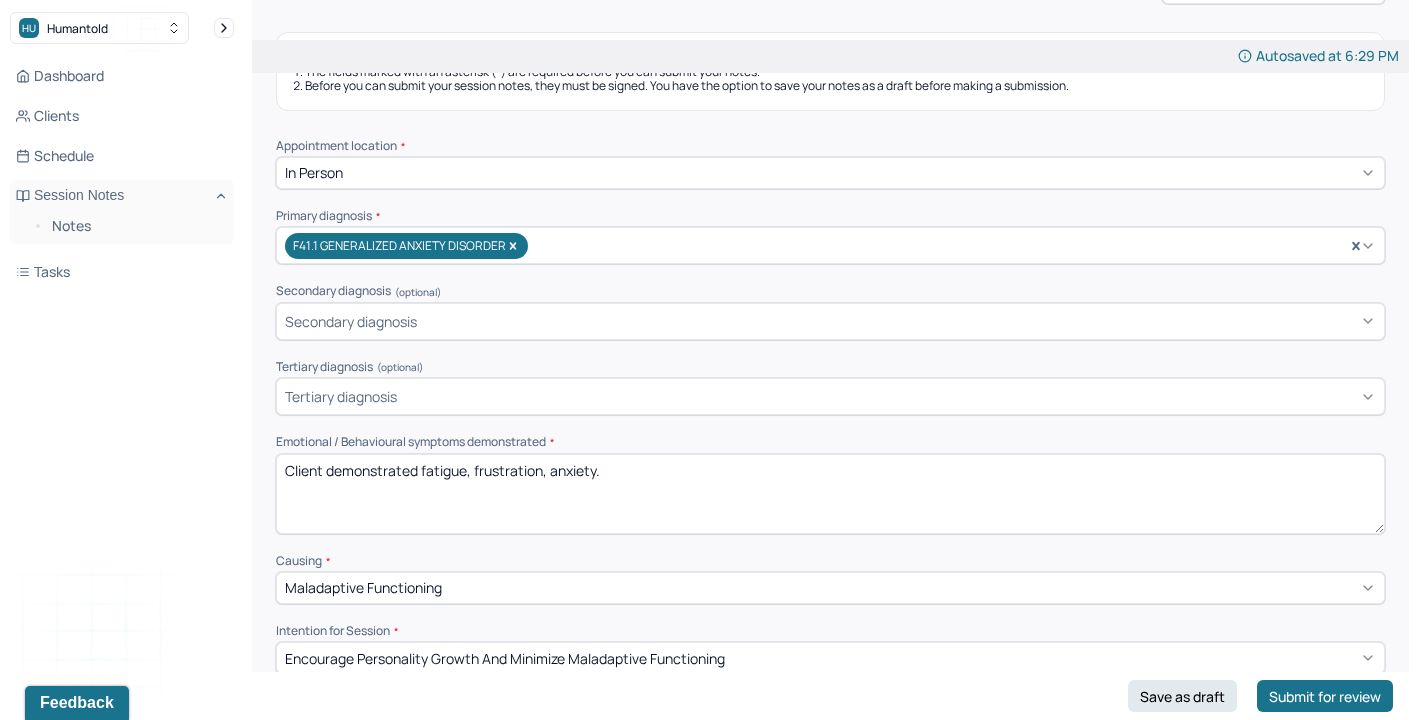 drag, startPoint x: 418, startPoint y: 464, endPoint x: 844, endPoint y: 465, distance: 426.00116 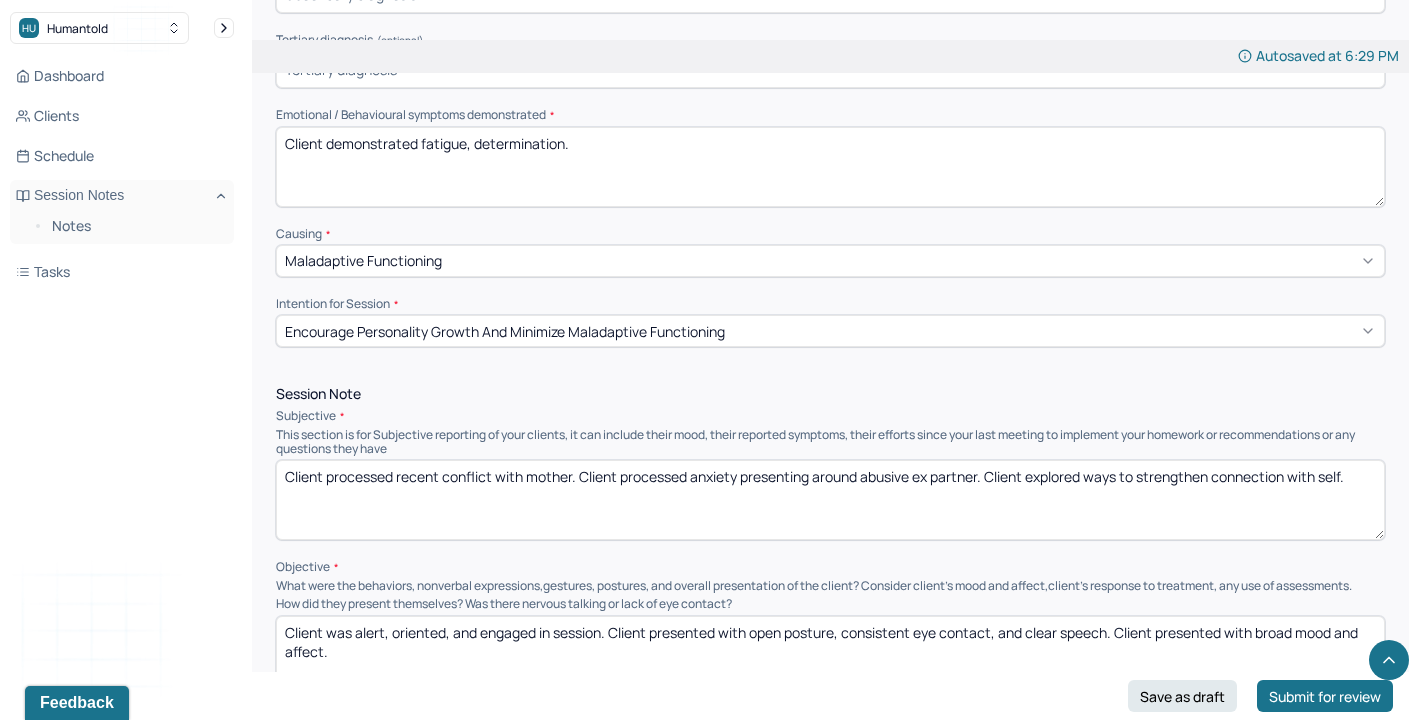 scroll, scrollTop: 719, scrollLeft: 0, axis: vertical 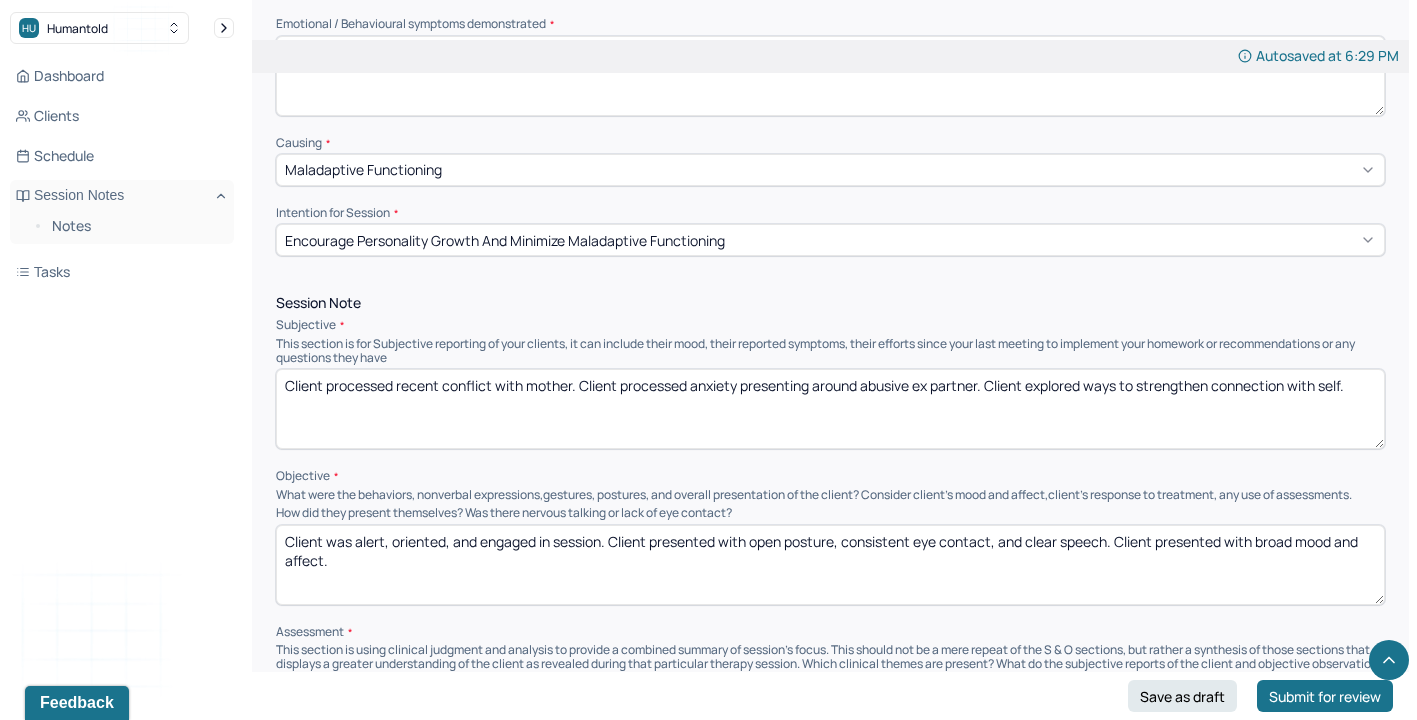 type on "Client demonstrated fatigue, determination." 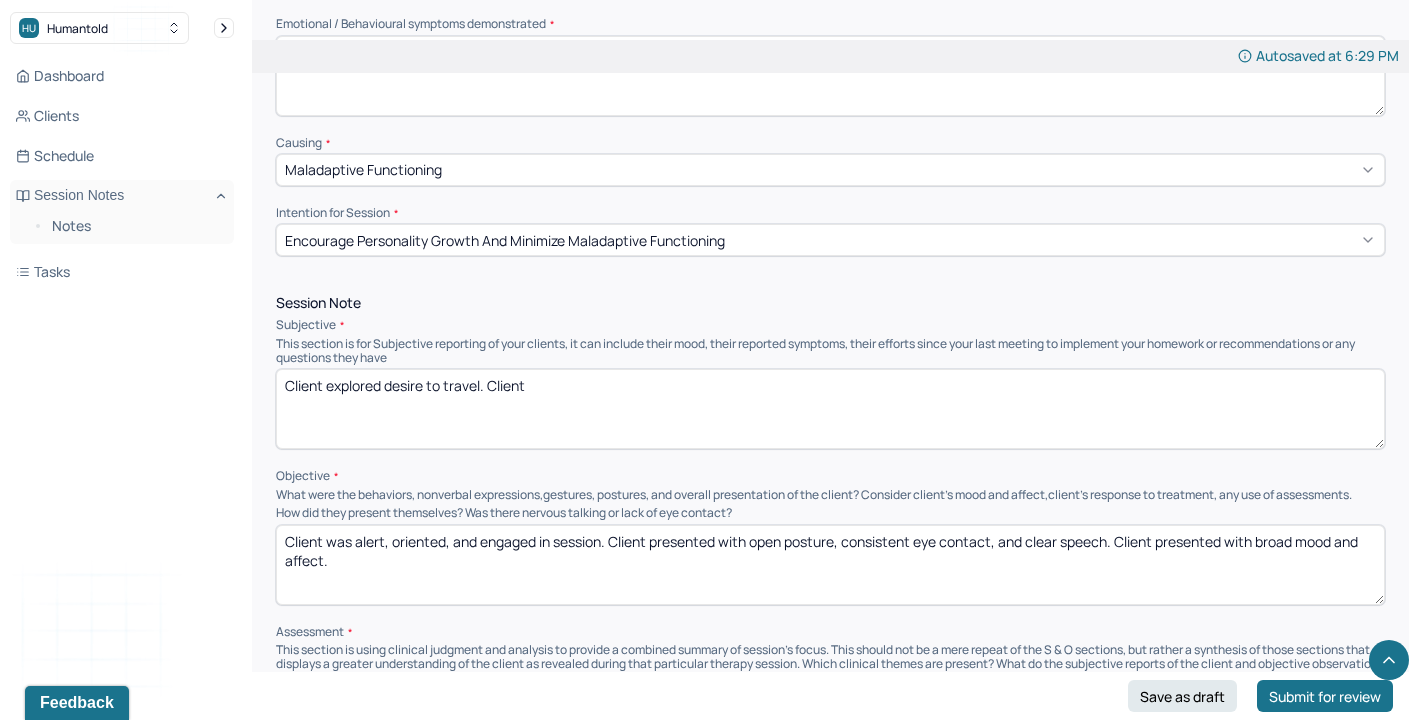 drag, startPoint x: 388, startPoint y: 384, endPoint x: 810, endPoint y: 399, distance: 422.2665 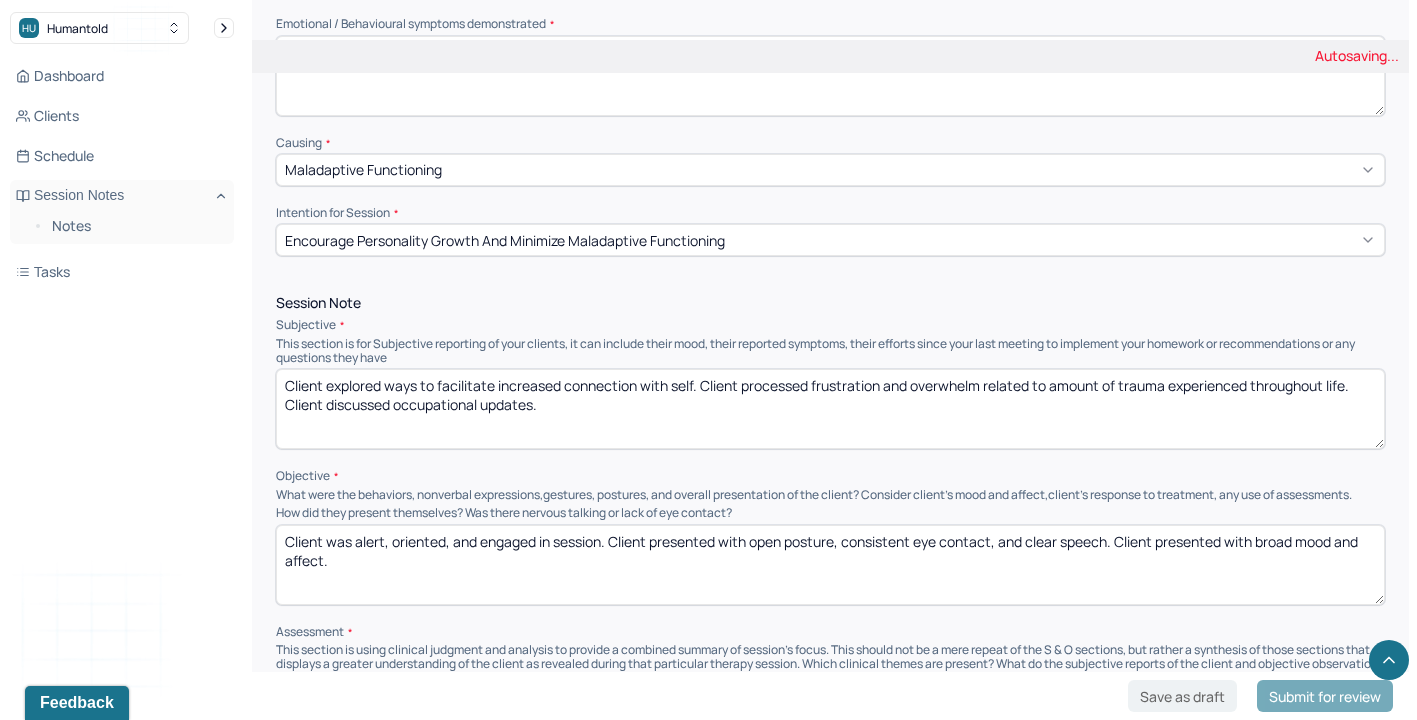 type on "Client explored ways to facilitate increased connection with self. Client processed frustration and overwhelm related to amount of trauma experienced throughout life. Client discussed occupational updates." 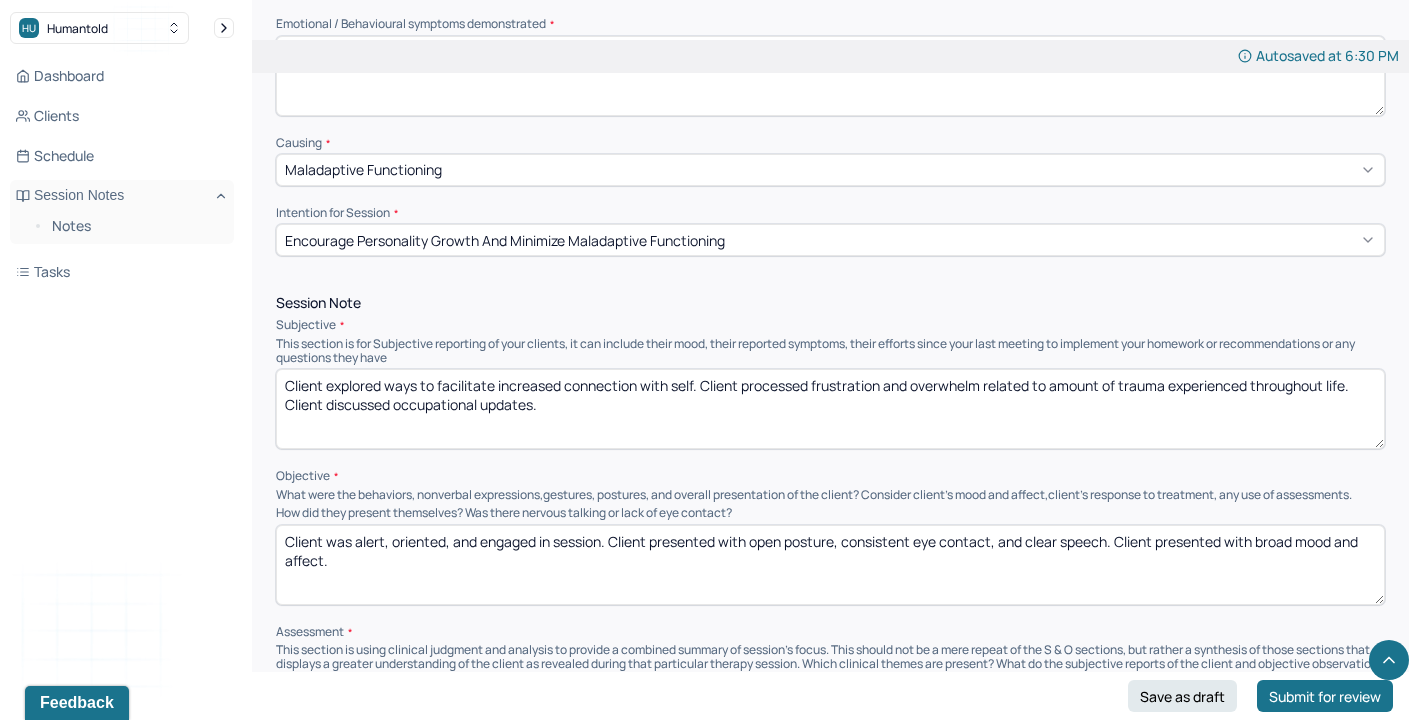 drag, startPoint x: 608, startPoint y: 535, endPoint x: 1031, endPoint y: 753, distance: 475.8708 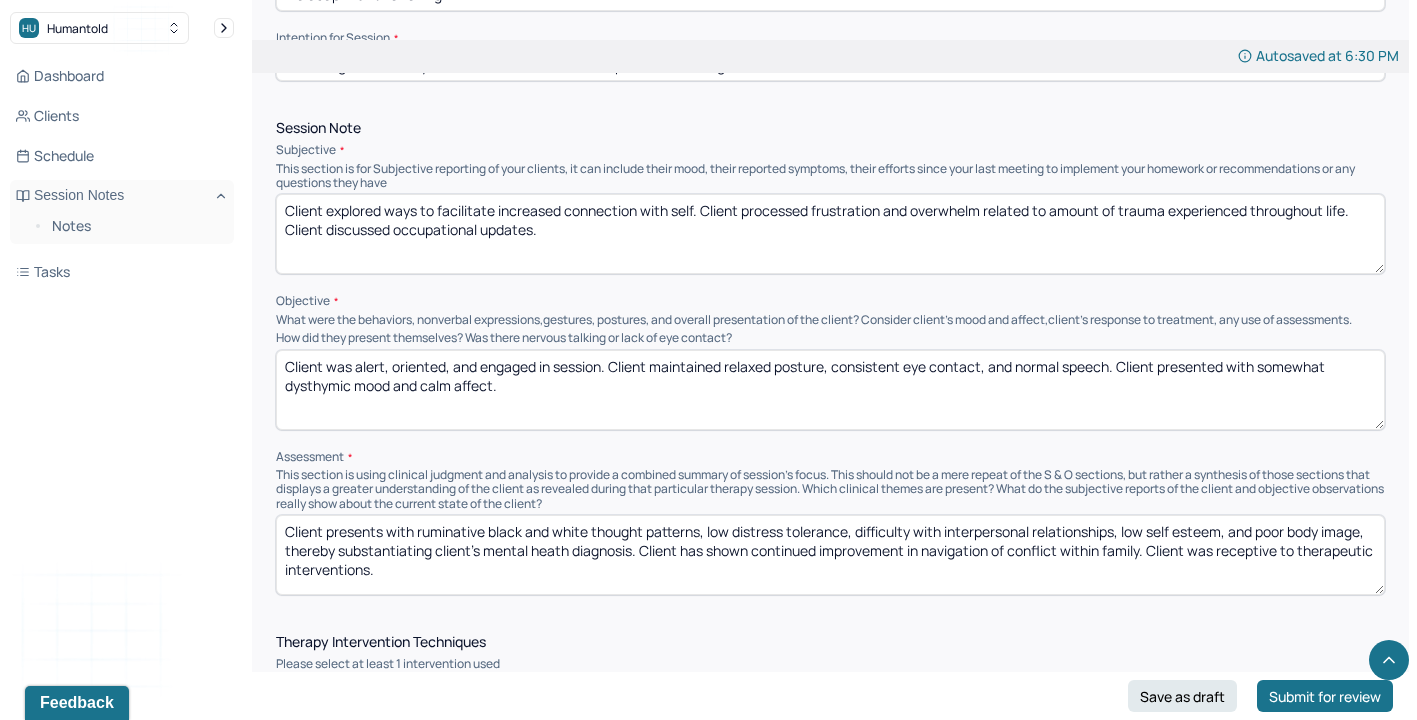 scroll, scrollTop: 913, scrollLeft: 0, axis: vertical 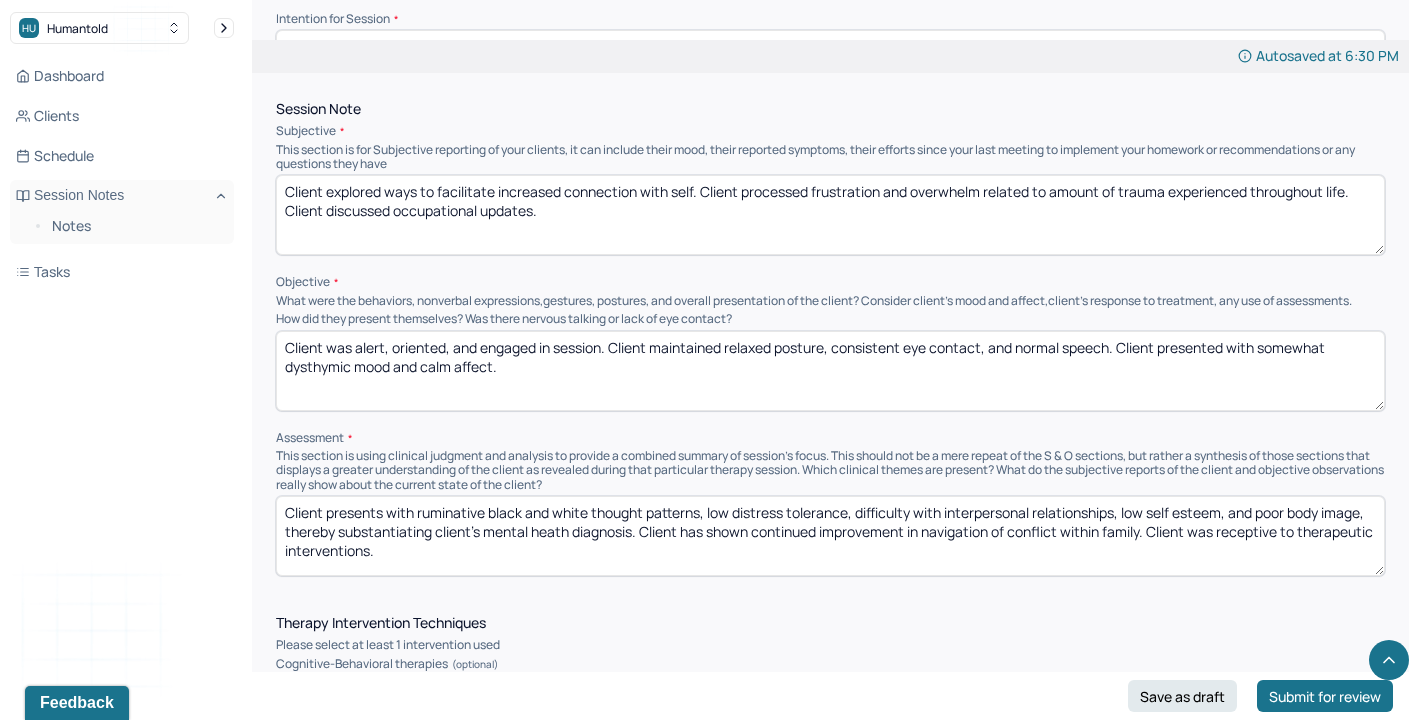 type on "Client was alert, oriented, and engaged in session. Client maintained relaxed posture, consistent eye contact, and normal speech. Client presented with somewhat dysthymic mood and calm affect." 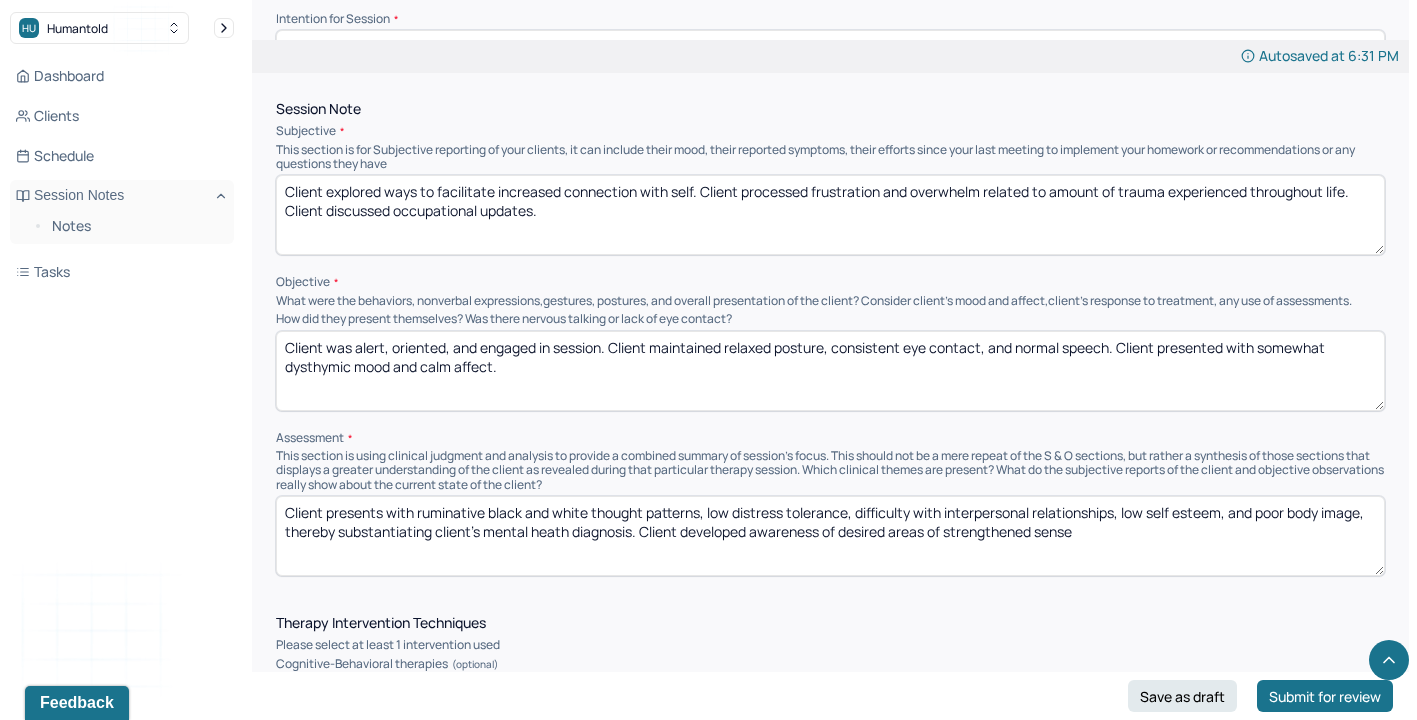 drag, startPoint x: 752, startPoint y: 527, endPoint x: 1429, endPoint y: 615, distance: 682.6954 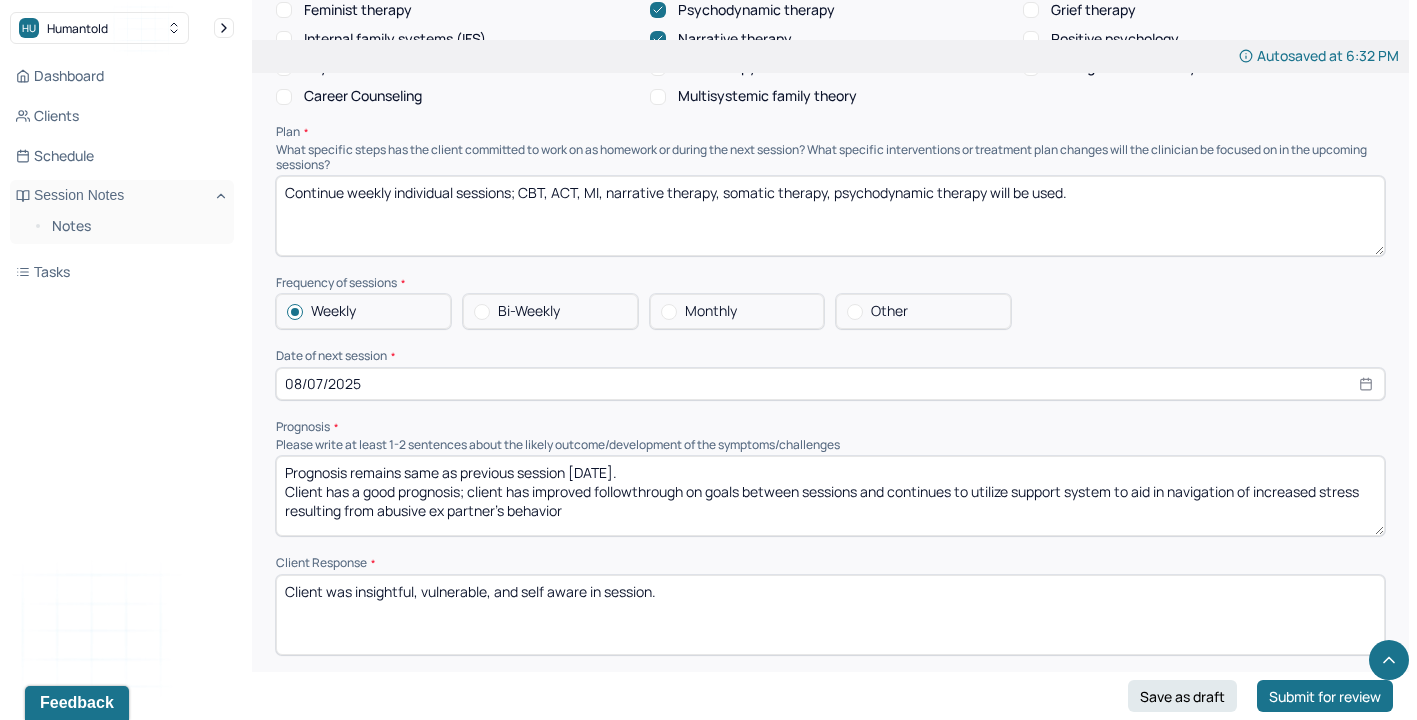 scroll, scrollTop: 1811, scrollLeft: 0, axis: vertical 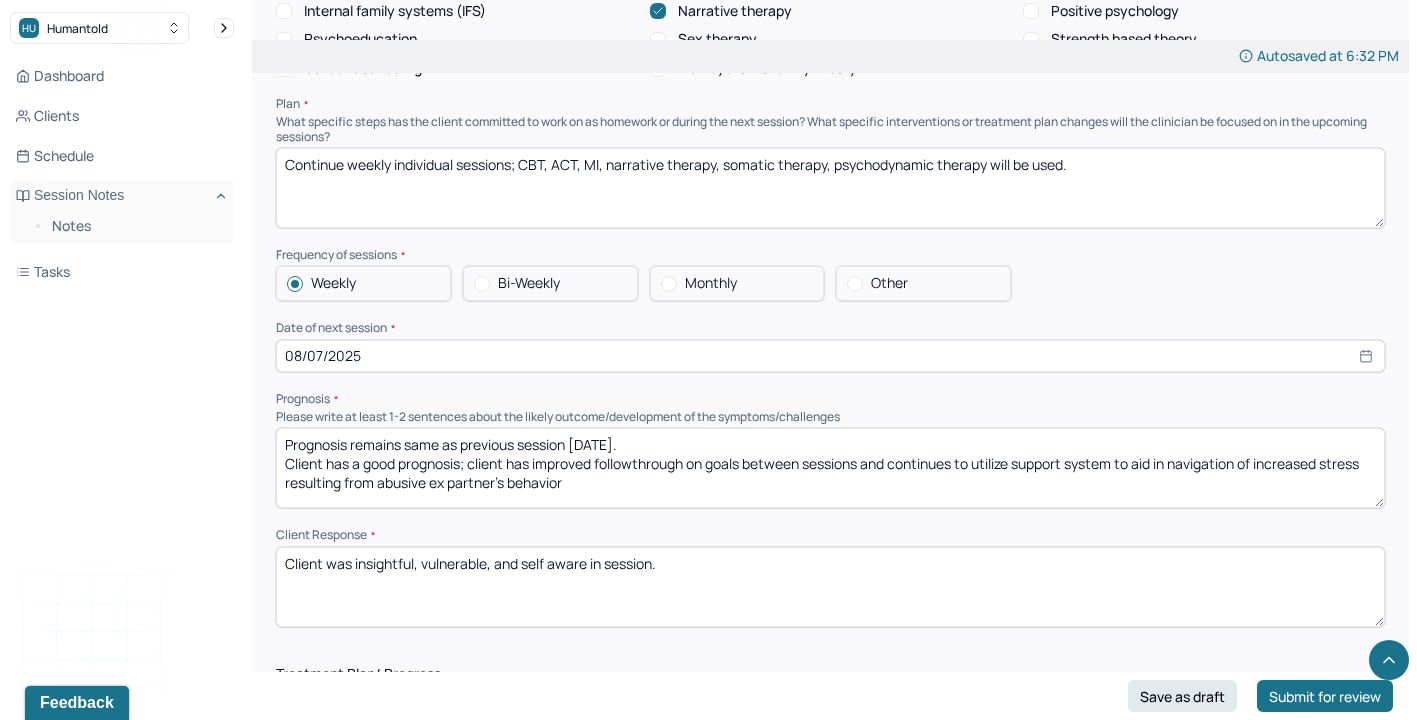 type on "Client presents with ruminative black and white thought patterns, low distress tolerance, difficulty with interpersonal relationships, low self esteem, and poor body image, thereby substantiating client's mental heath diagnosis. Client developed understanding of desired ways to foster strengthened sense of self and appeared motivated to further explore independently between sessions. Client was receptive to therapeutic interventions." 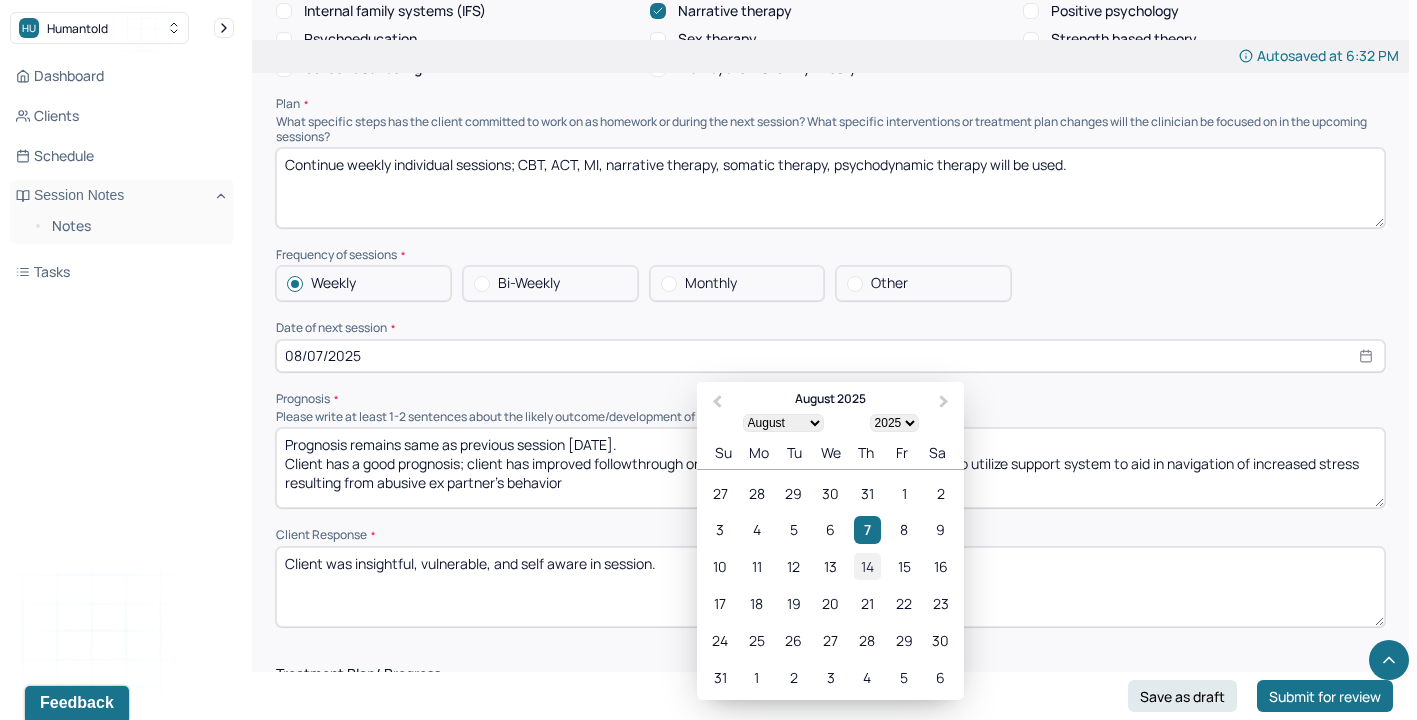 click on "14" at bounding box center [867, 566] 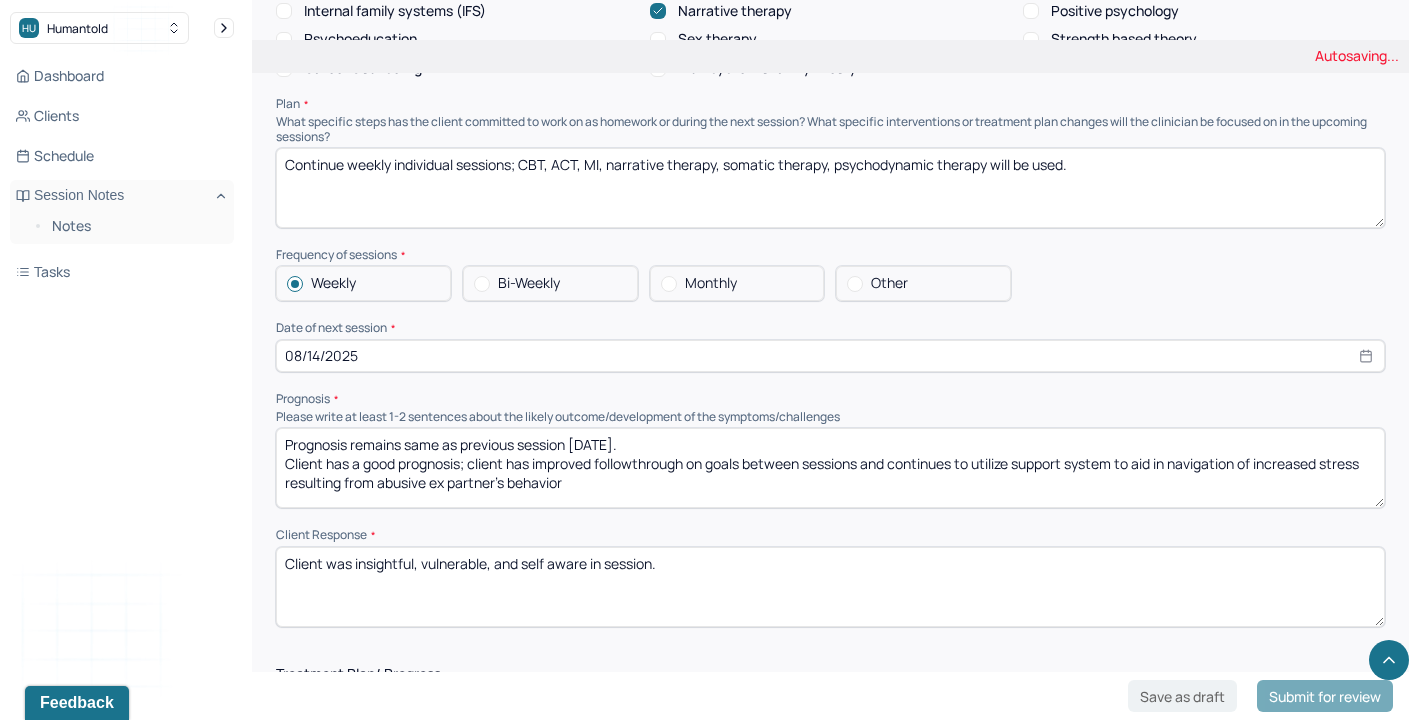 drag, startPoint x: 595, startPoint y: 487, endPoint x: 252, endPoint y: 418, distance: 349.8714 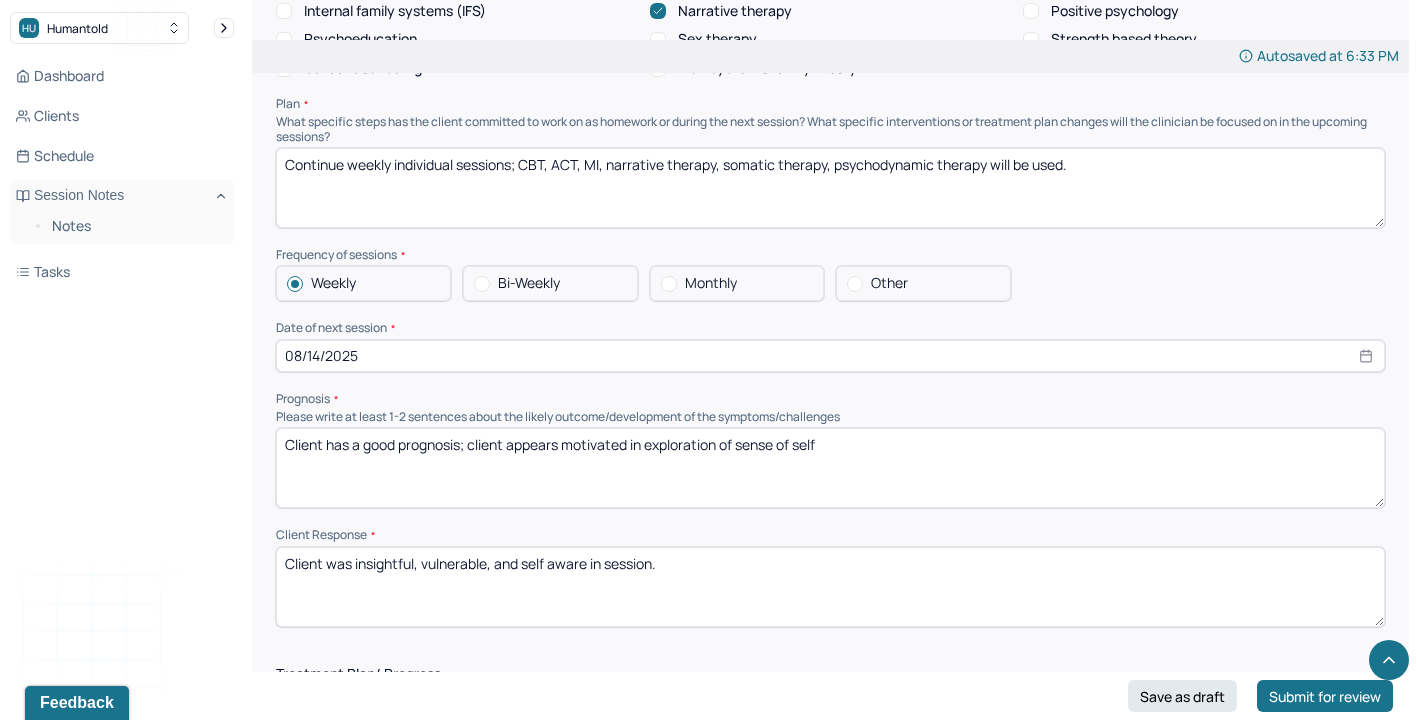 click on "Client has a good prognosis; client appears motivated in exploration of sense of self" at bounding box center (830, 468) 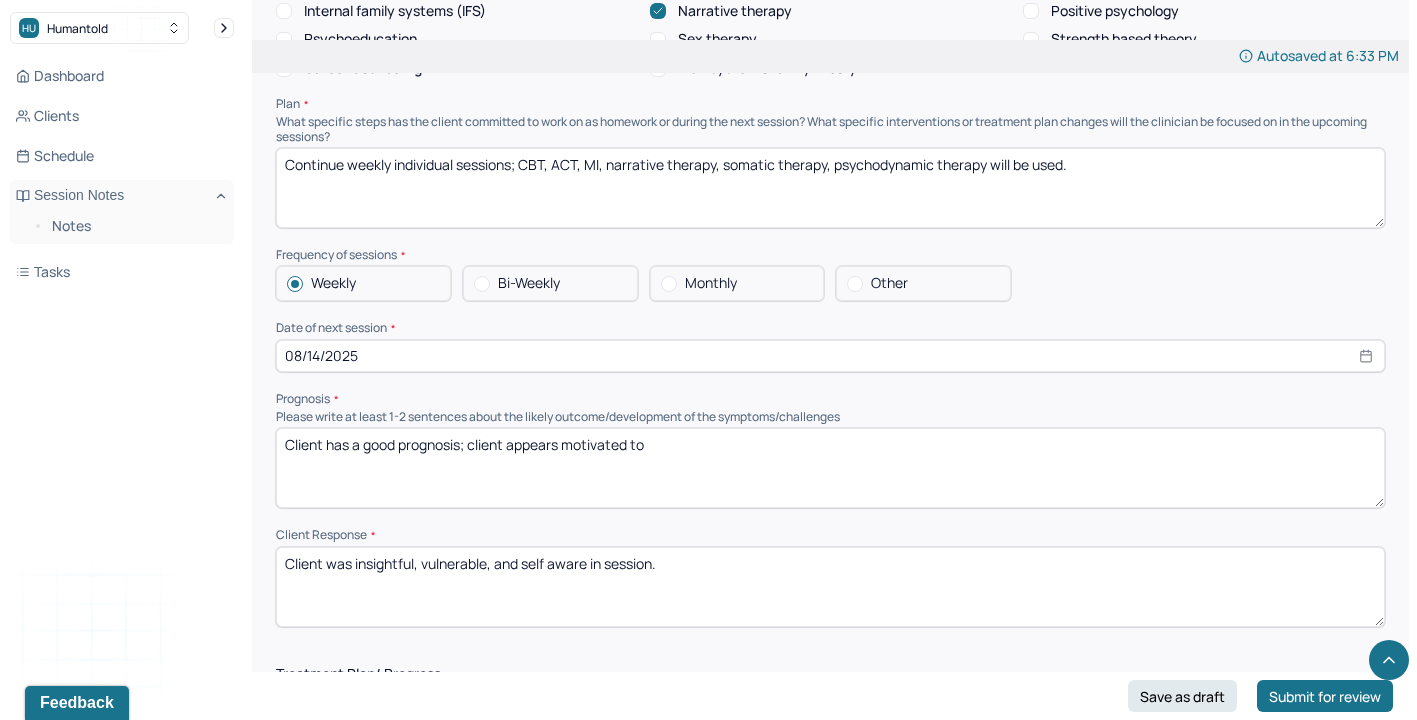 drag, startPoint x: 511, startPoint y: 445, endPoint x: 766, endPoint y: 474, distance: 256.6437 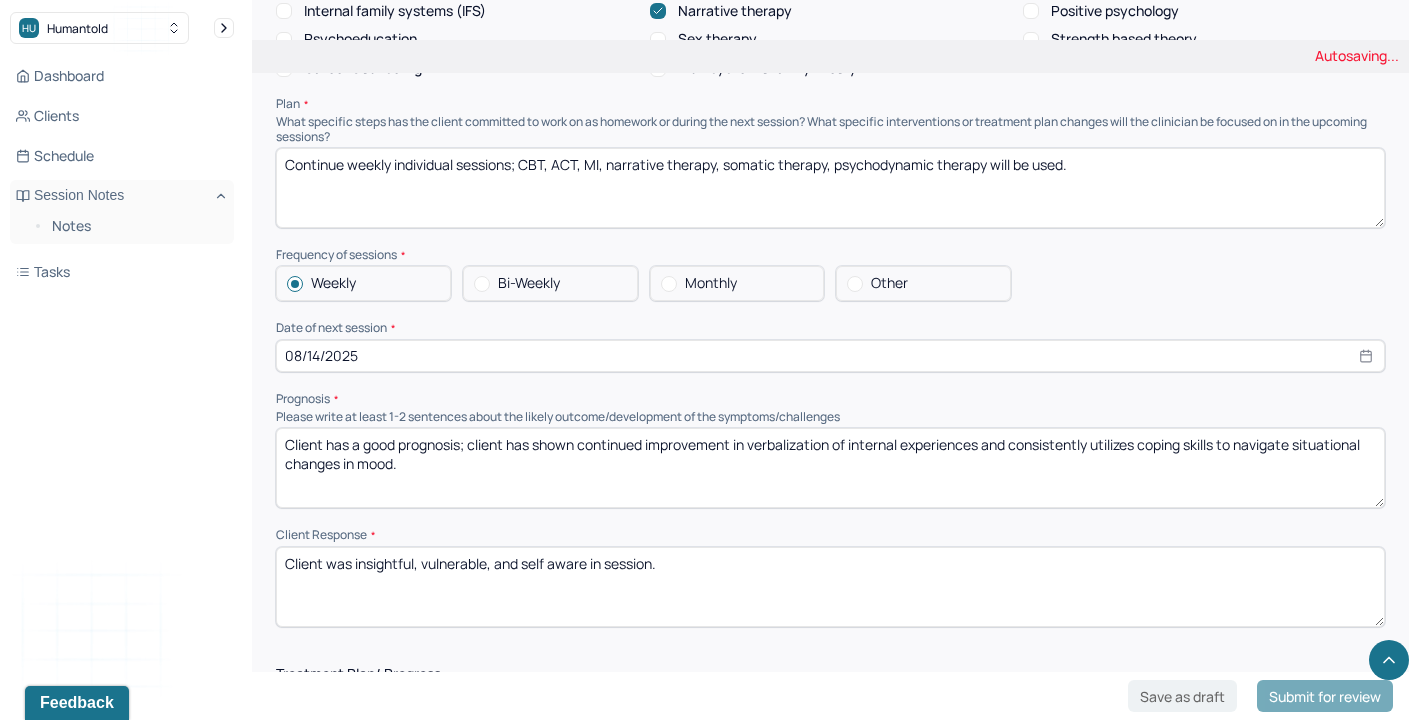type on "Client has a good prognosis; client has shown continued improvement in verbalization of internal experiences and consistently utilizes coping skills to navigate situational changes in mood." 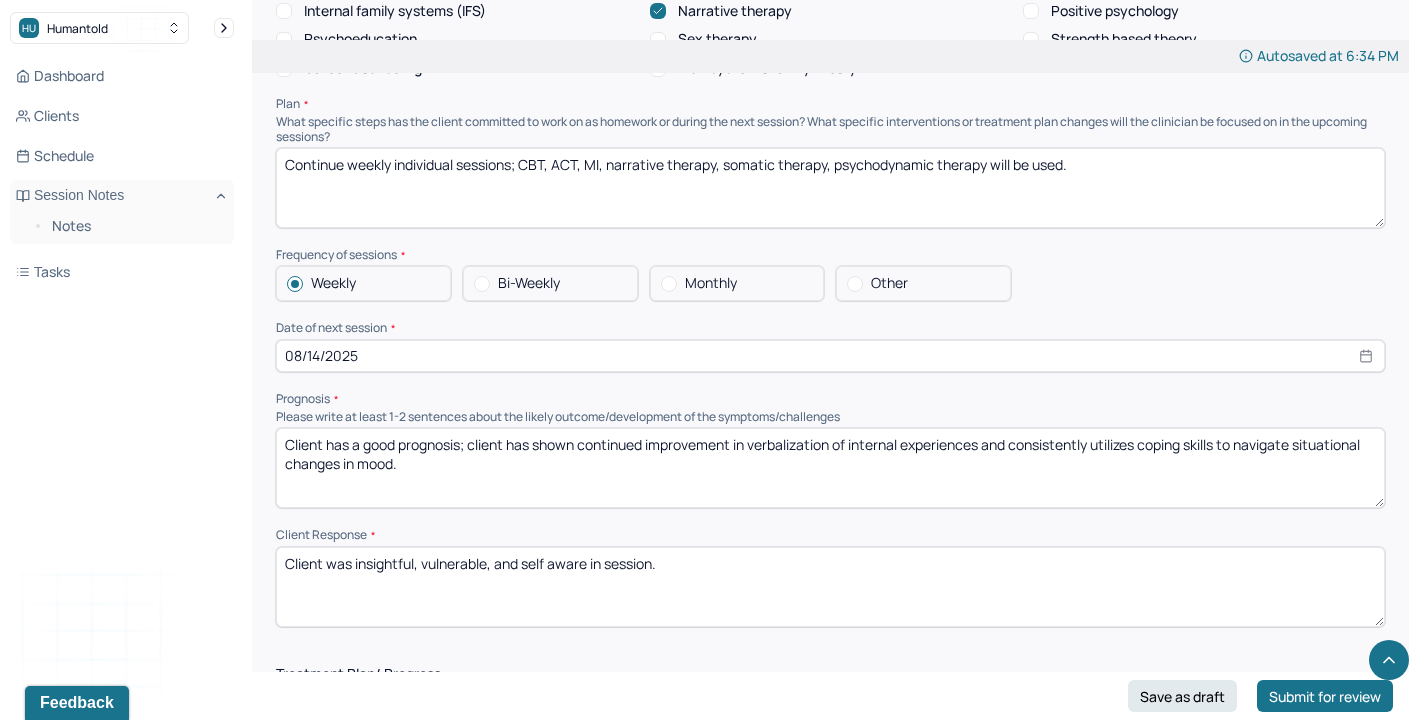 drag, startPoint x: 355, startPoint y: 566, endPoint x: 1034, endPoint y: 589, distance: 679.3894 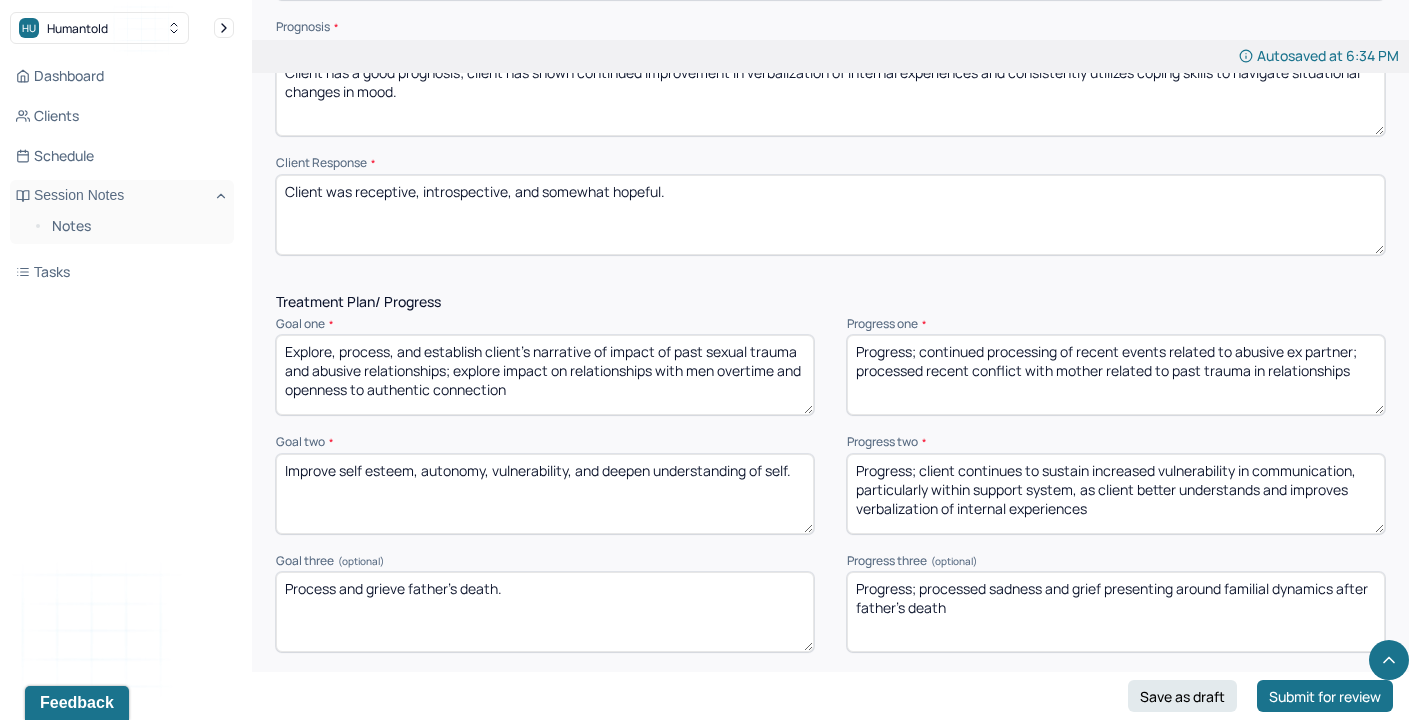 scroll, scrollTop: 2185, scrollLeft: 0, axis: vertical 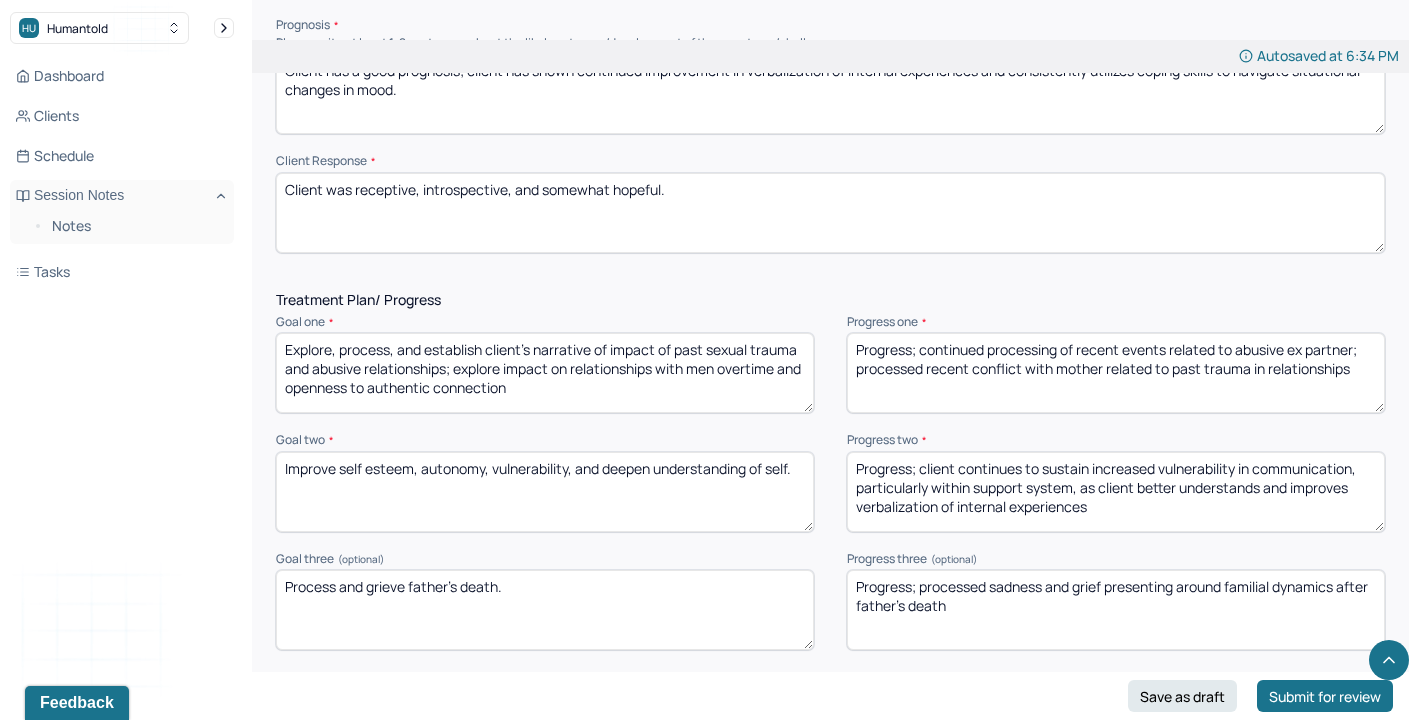 type on "Client was receptive, introspective, and somewhat hopeful." 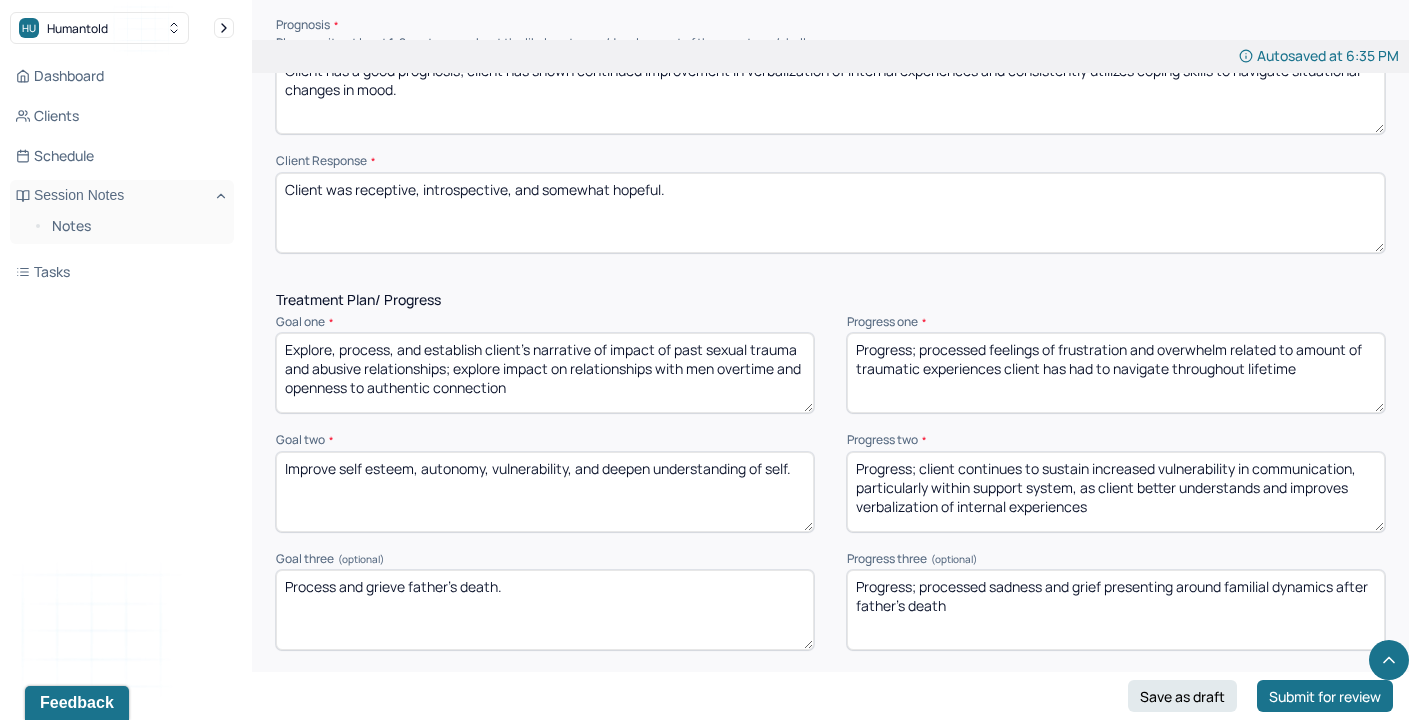 type on "Progress; processed feelings of frustration and overwhelm related to amount of traumatic experiences client has had to navigate throughout lifetime" 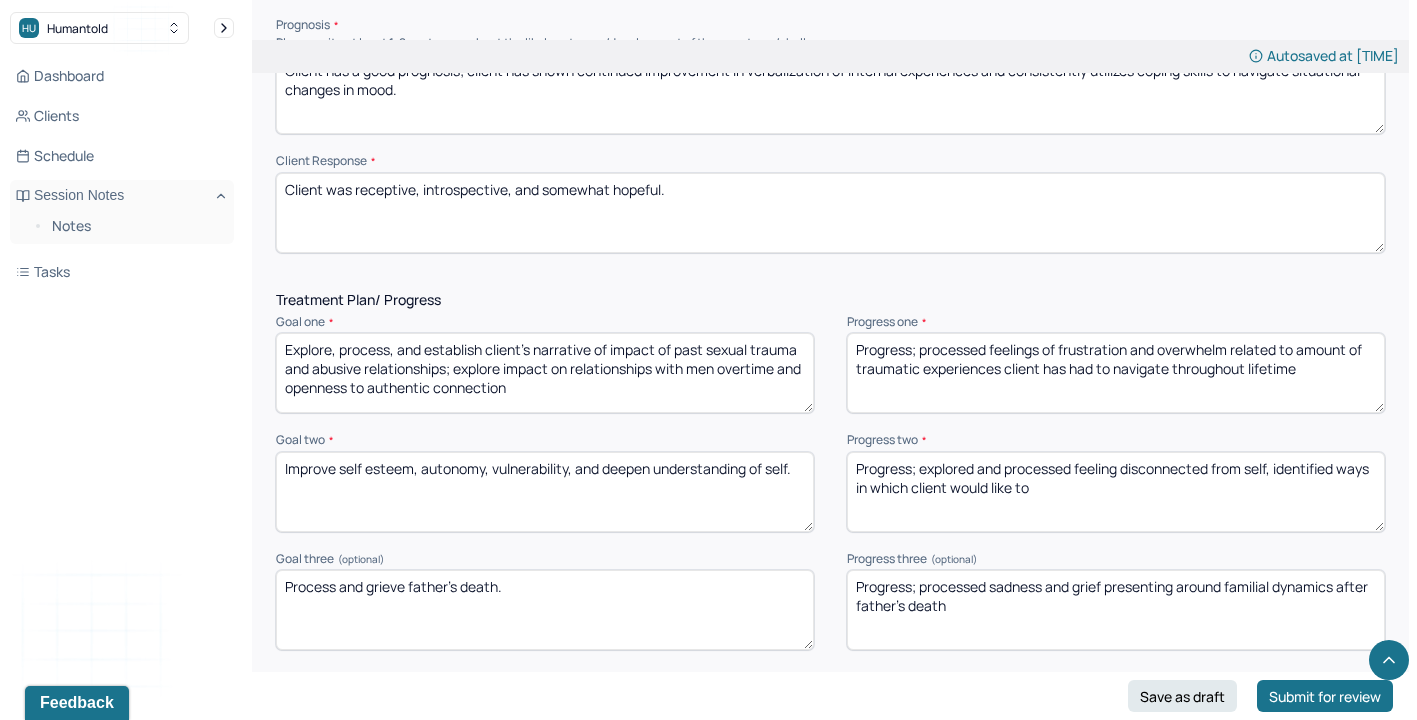 drag, startPoint x: 951, startPoint y: 482, endPoint x: 1424, endPoint y: 528, distance: 475.23154 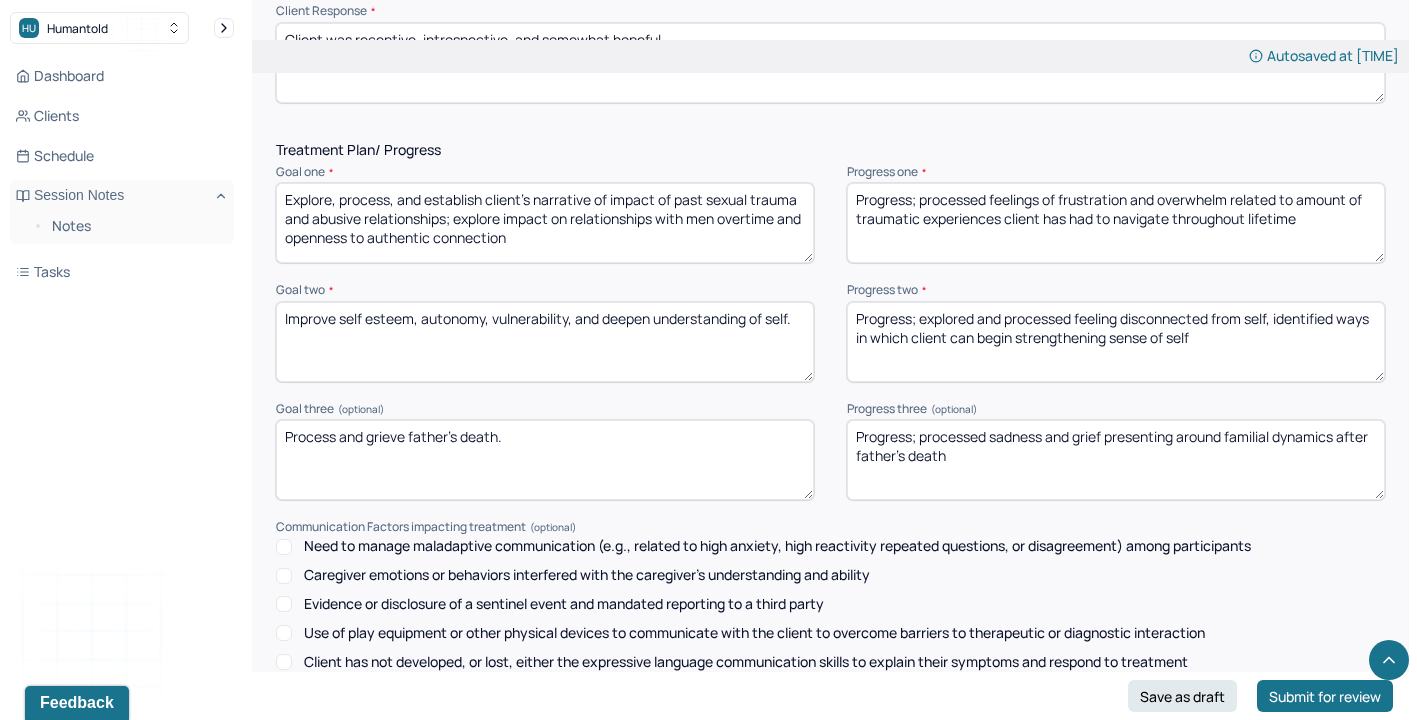 scroll, scrollTop: 2342, scrollLeft: 0, axis: vertical 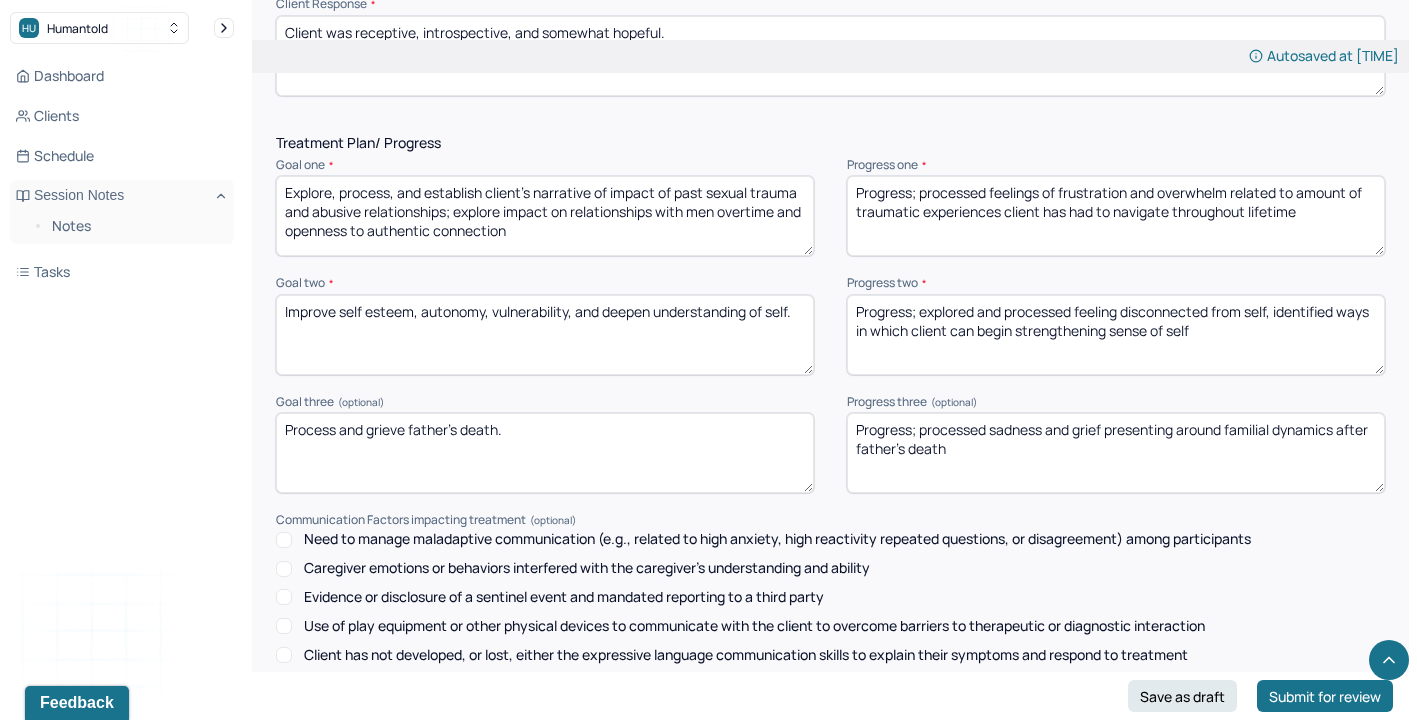 type on "Progress; explored and processed feeling disconnected from self, identified ways in which client can begin strengthening sense of self" 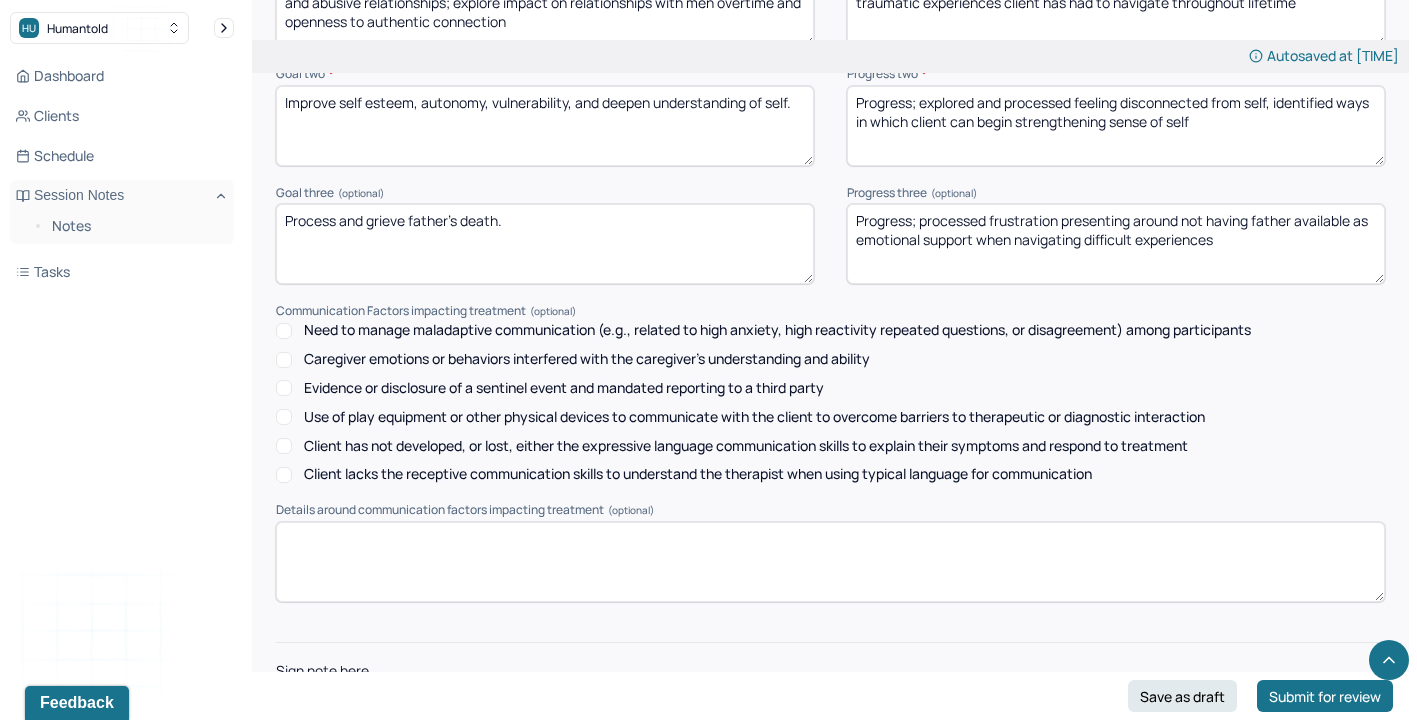 scroll, scrollTop: 2643, scrollLeft: 0, axis: vertical 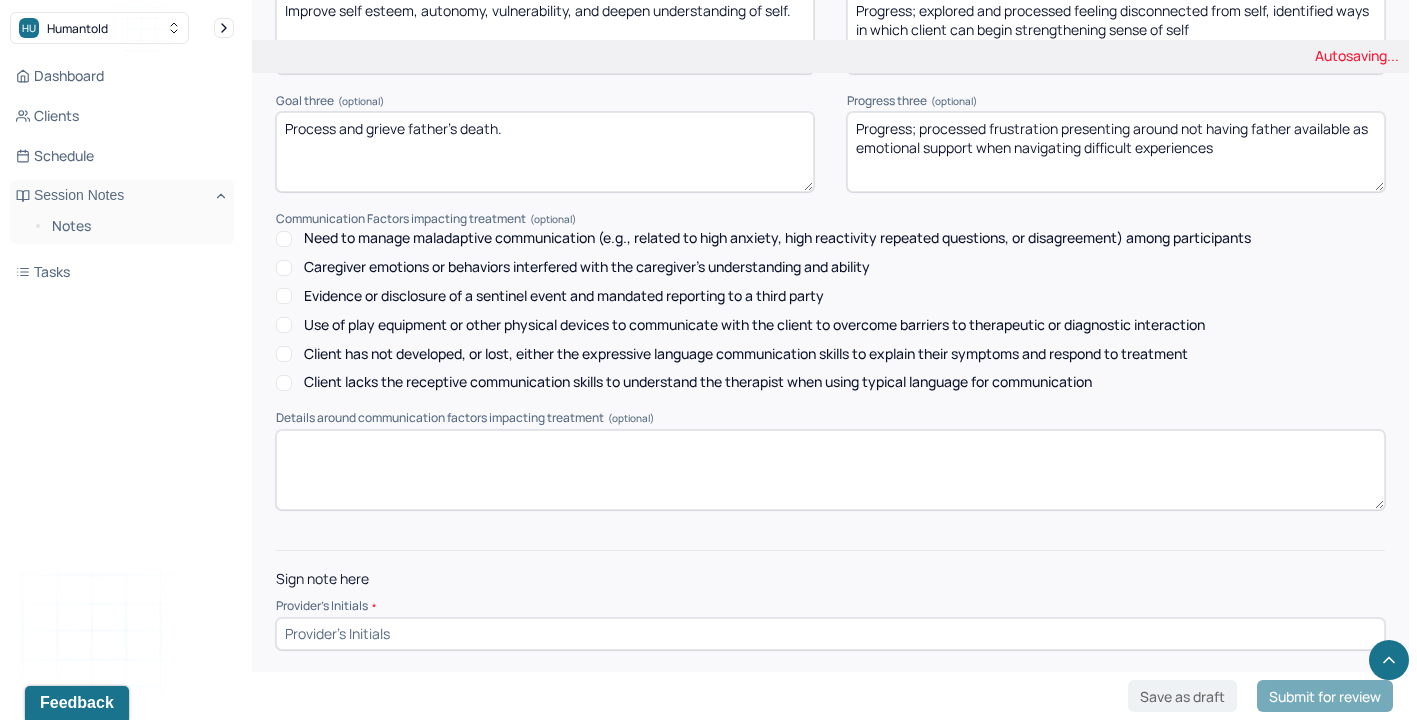 type on "Progress; processed frustration presenting around not having father available as emotional support when navigating difficult experiences" 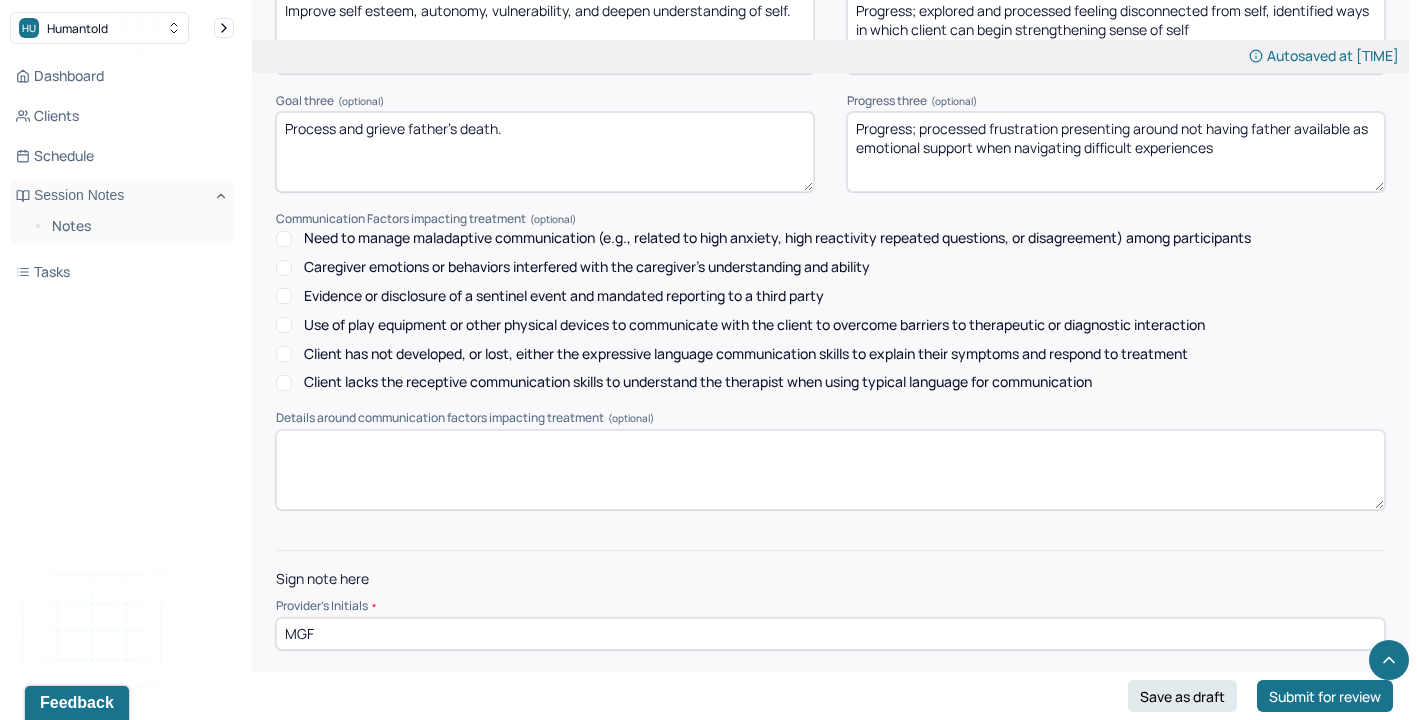 type on "MGF" 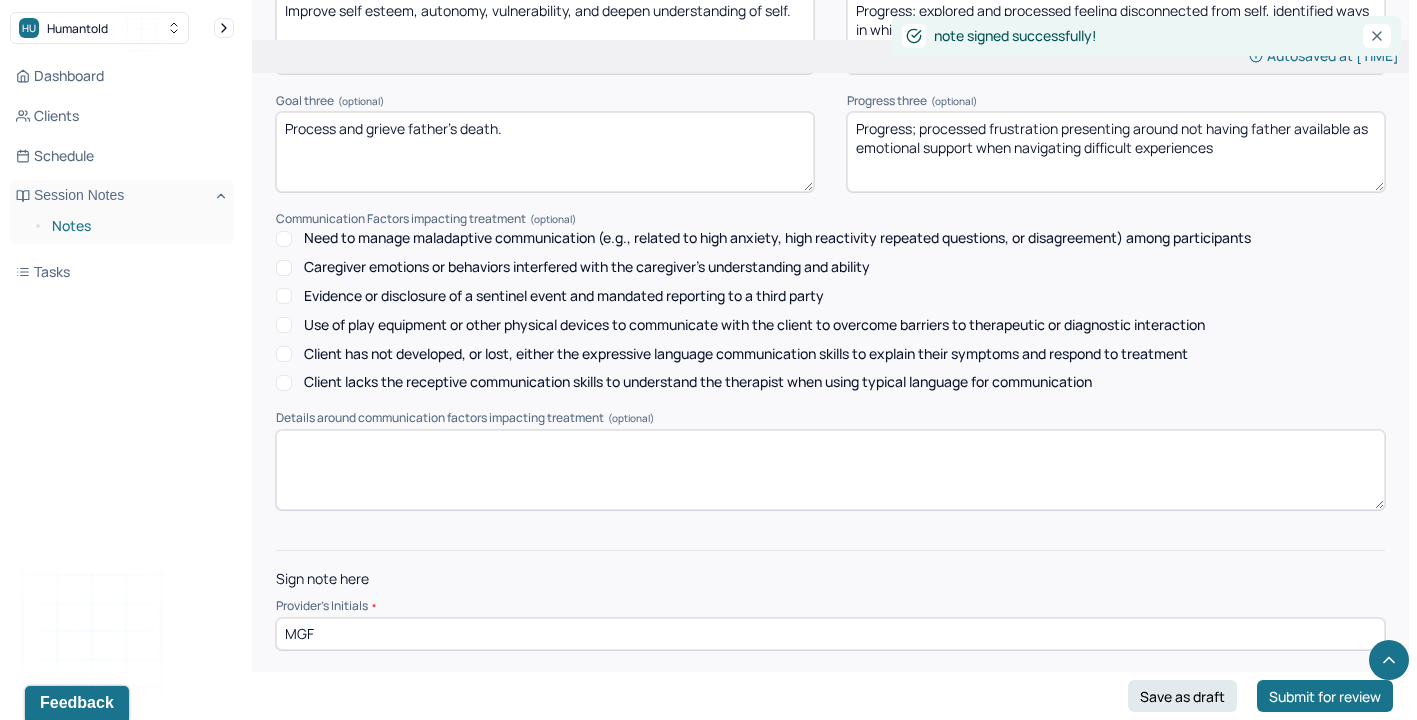 scroll, scrollTop: 0, scrollLeft: 0, axis: both 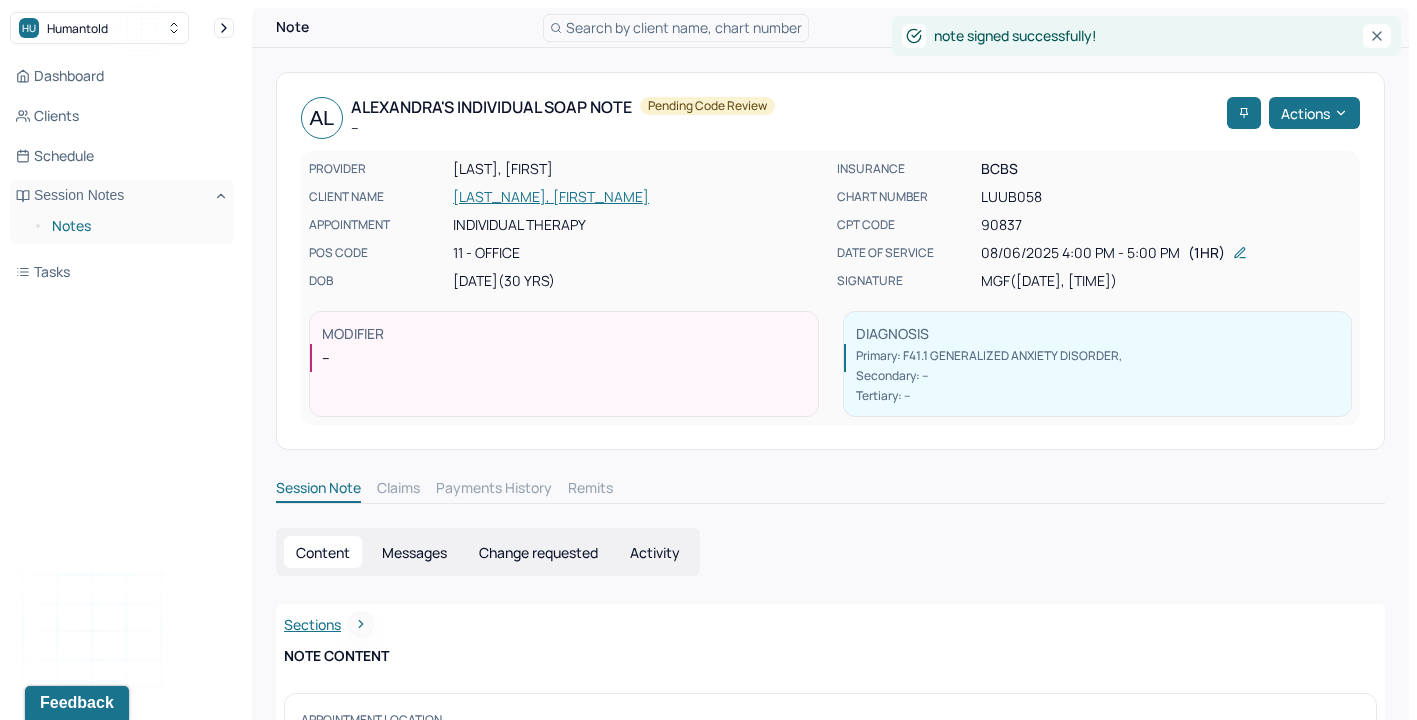click on "Notes" at bounding box center (135, 226) 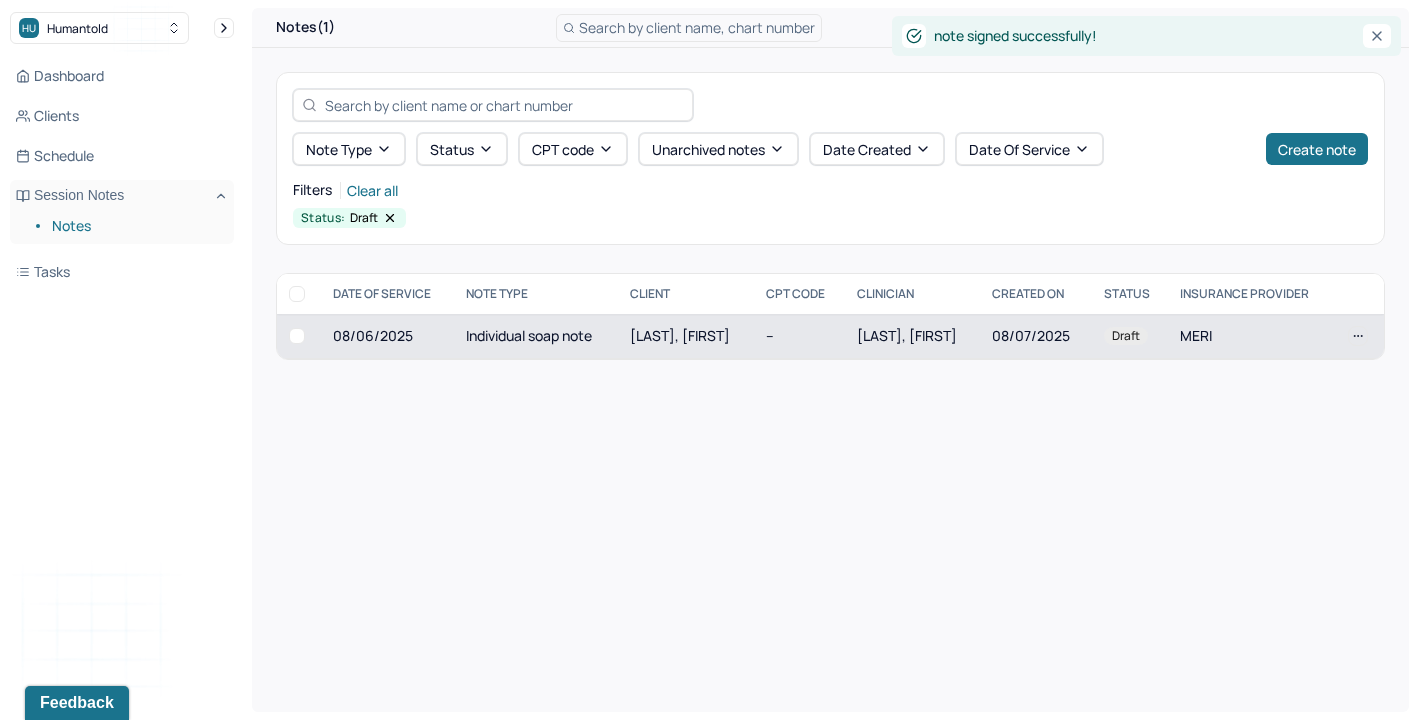 click on "08/07/2025" at bounding box center (1036, 336) 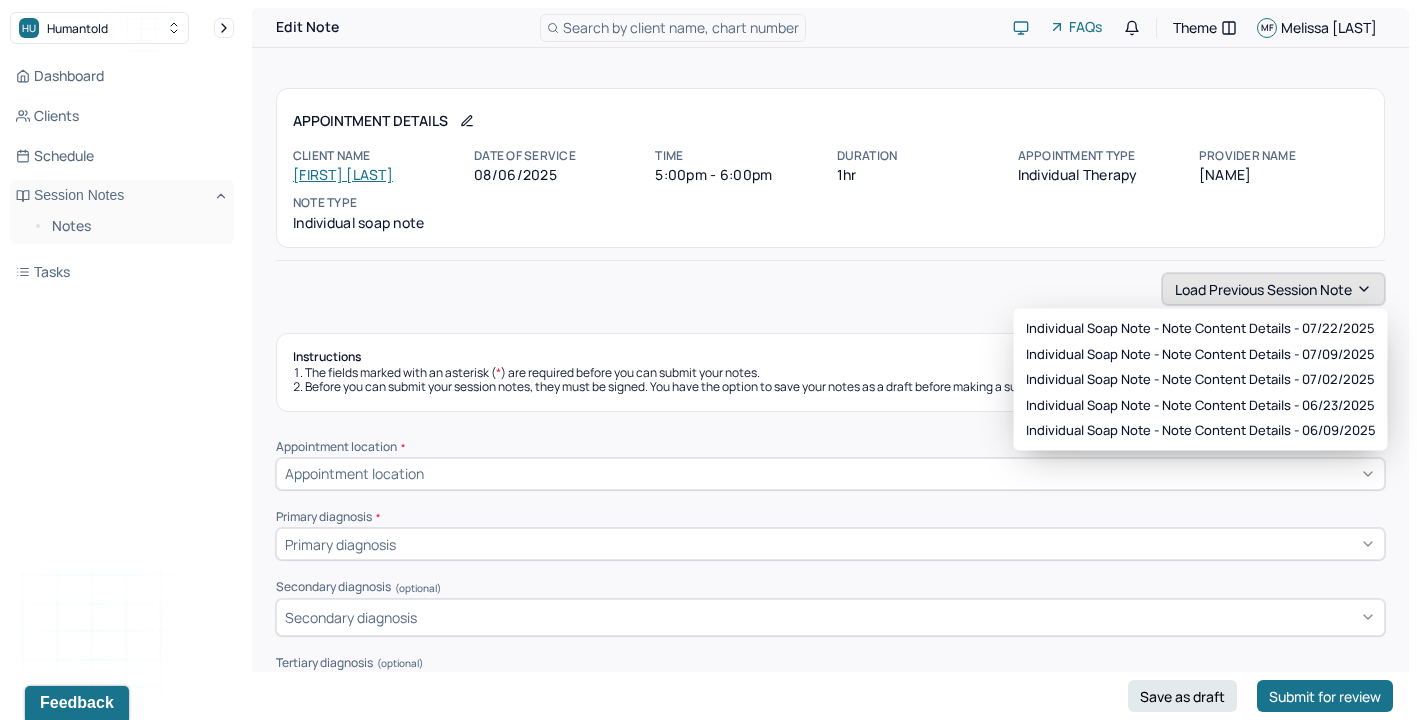 click on "Load previous session note" at bounding box center (1273, 289) 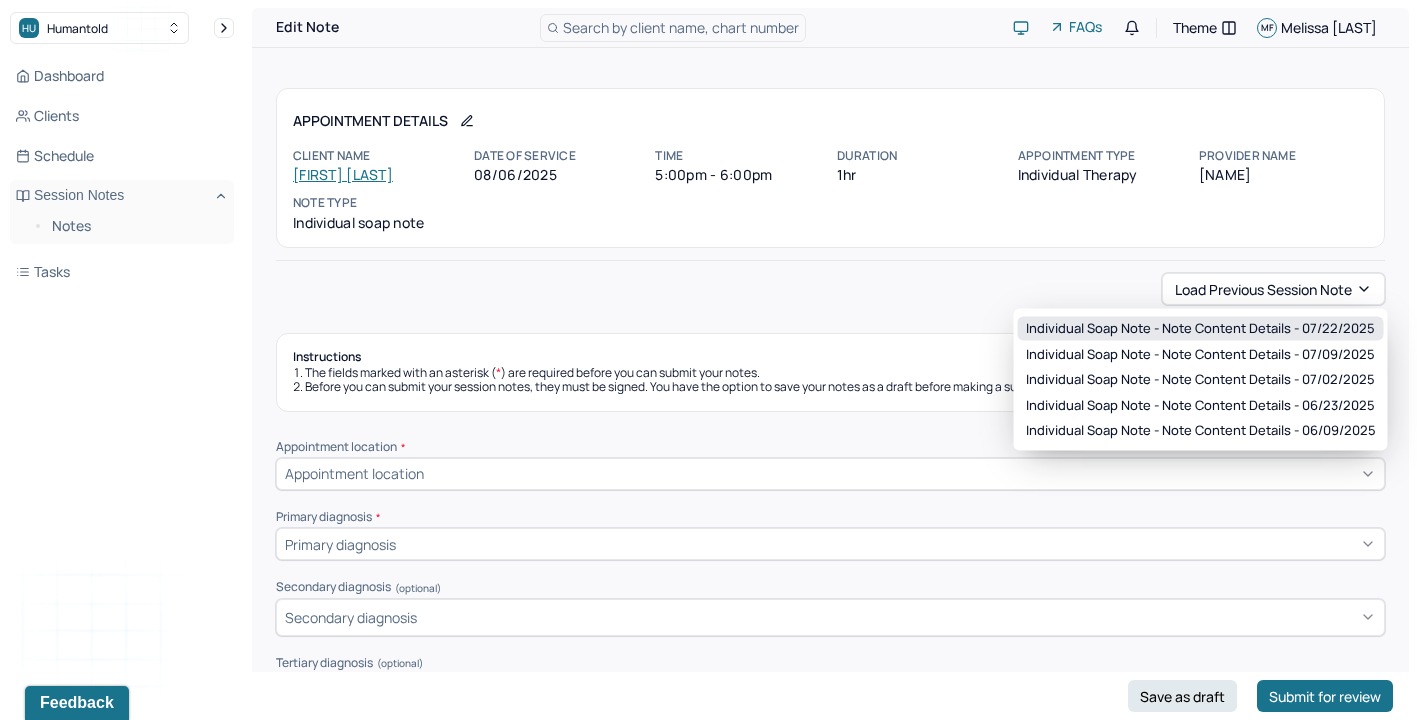 click on "Individual soap note   - Note content Details -   07/22/2025" at bounding box center [1200, 329] 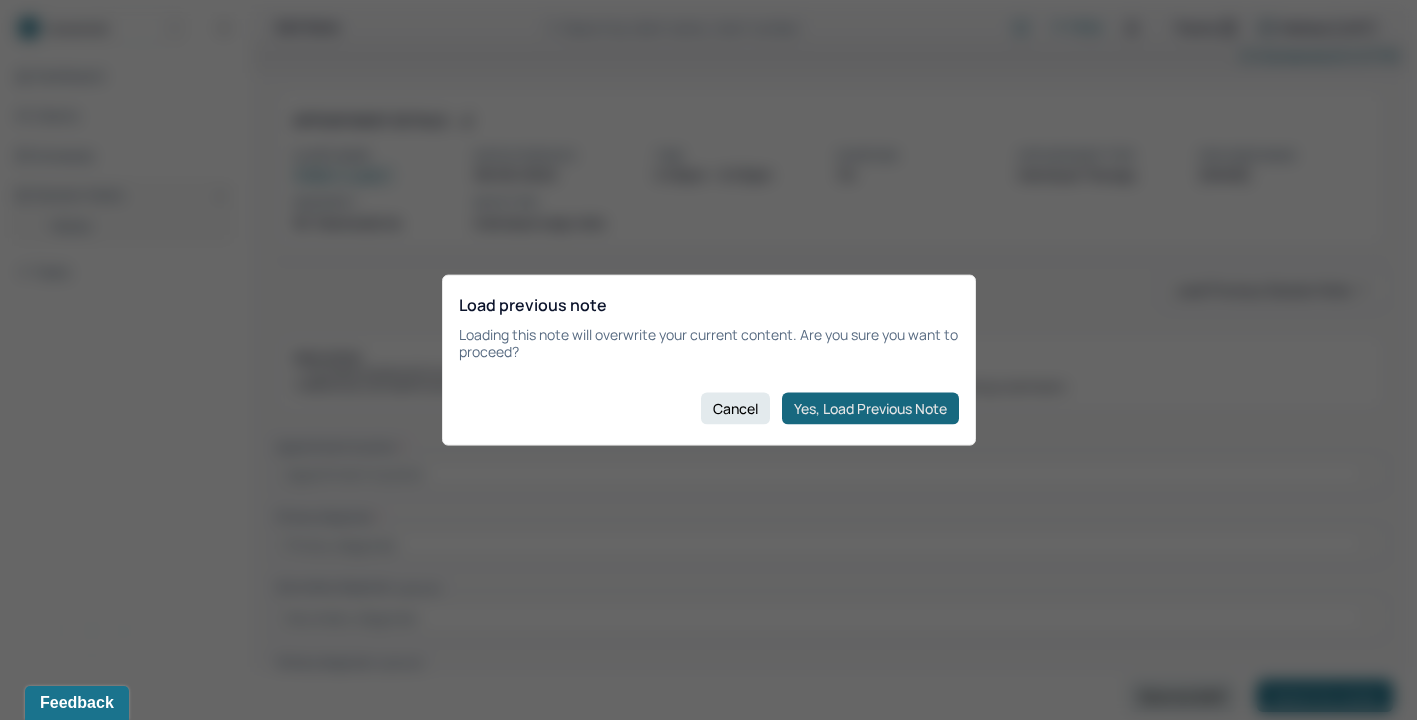 click on "Yes, Load Previous Note" at bounding box center [870, 408] 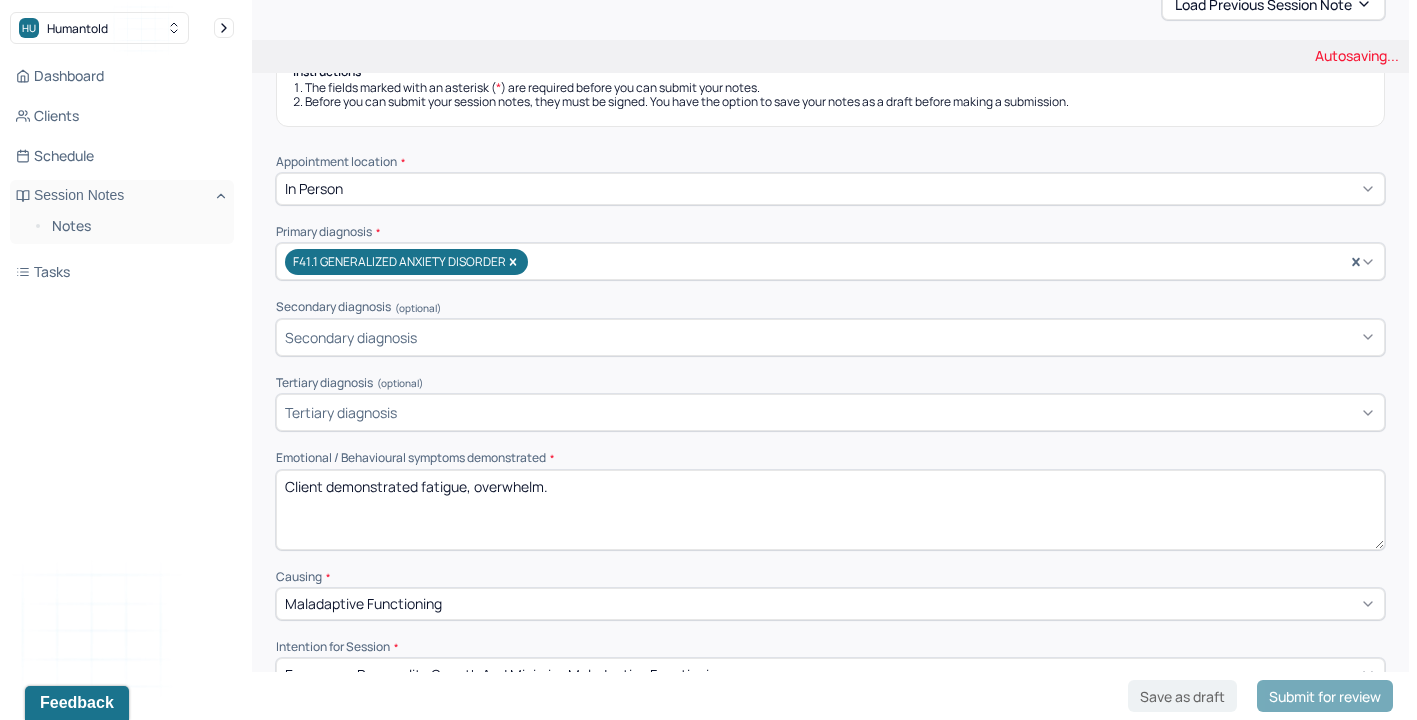 scroll, scrollTop: 289, scrollLeft: 0, axis: vertical 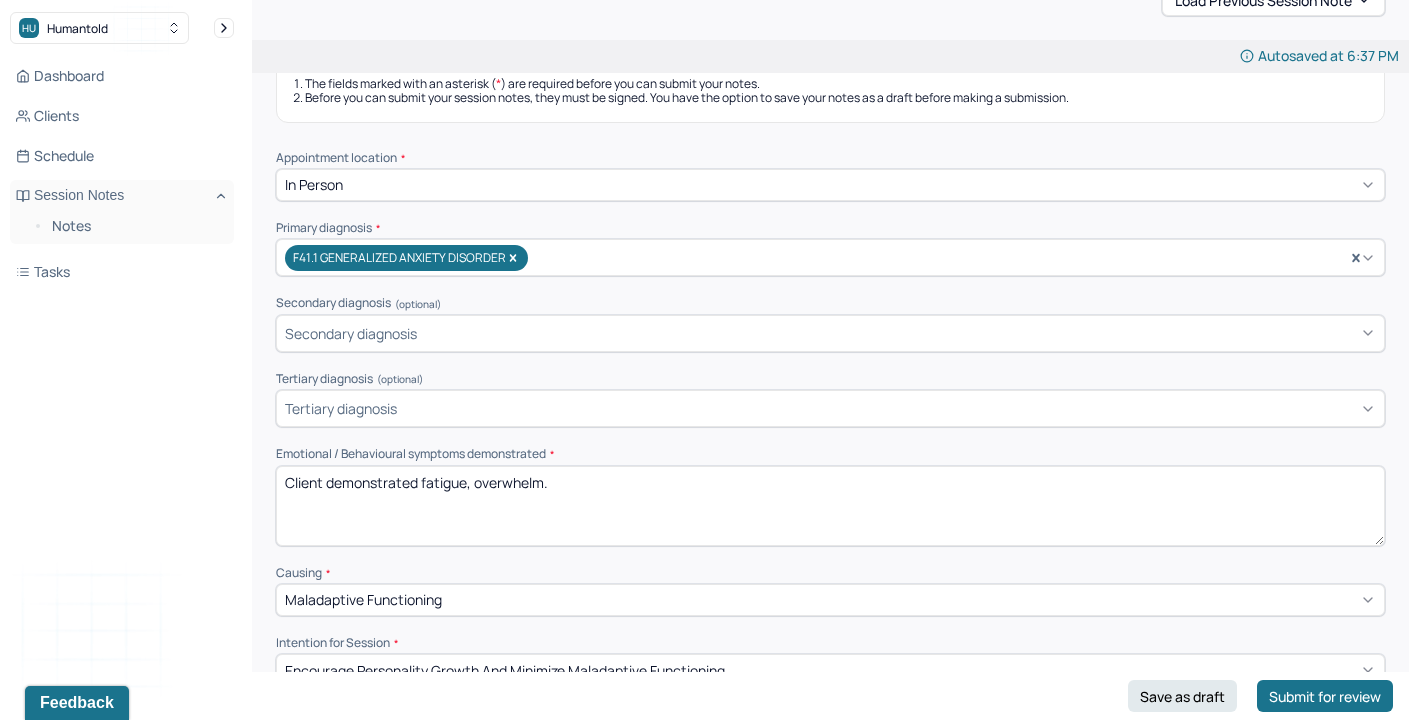 drag, startPoint x: 419, startPoint y: 477, endPoint x: 968, endPoint y: 531, distance: 551.64935 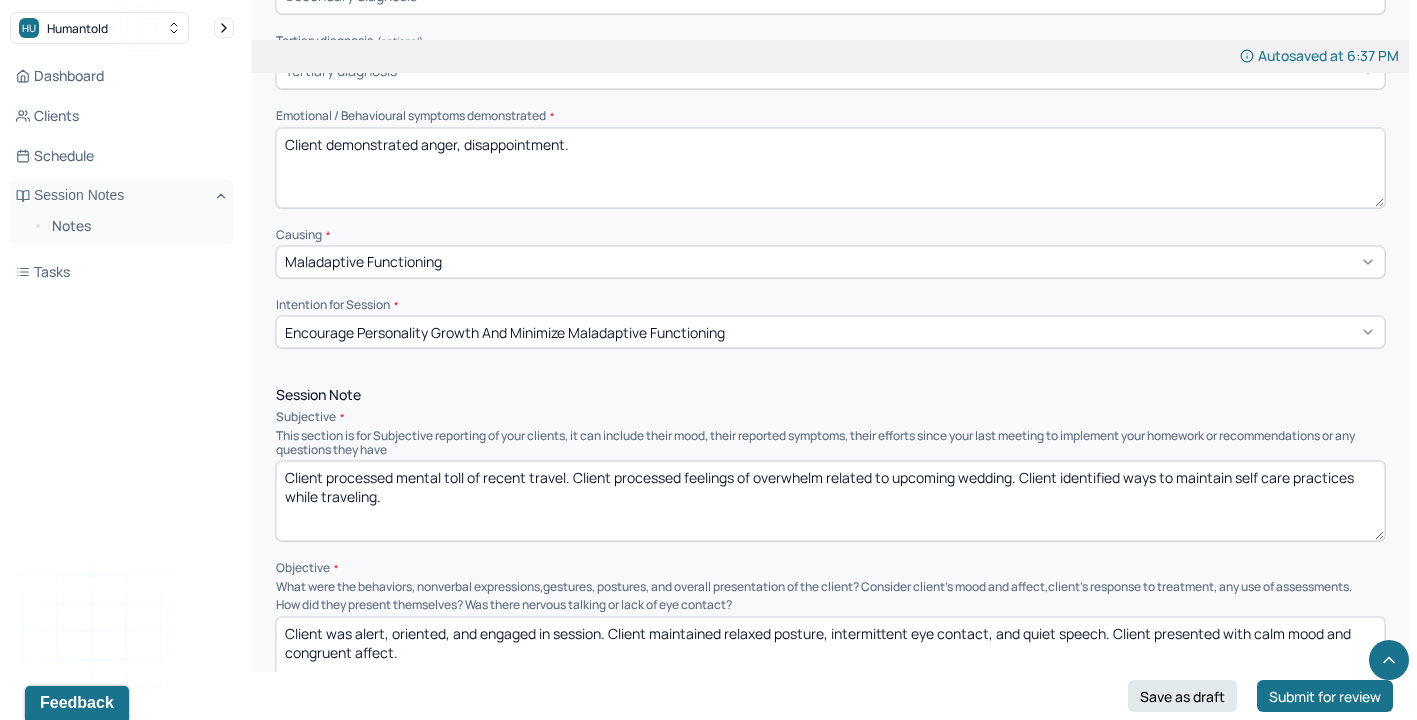 scroll, scrollTop: 617, scrollLeft: 0, axis: vertical 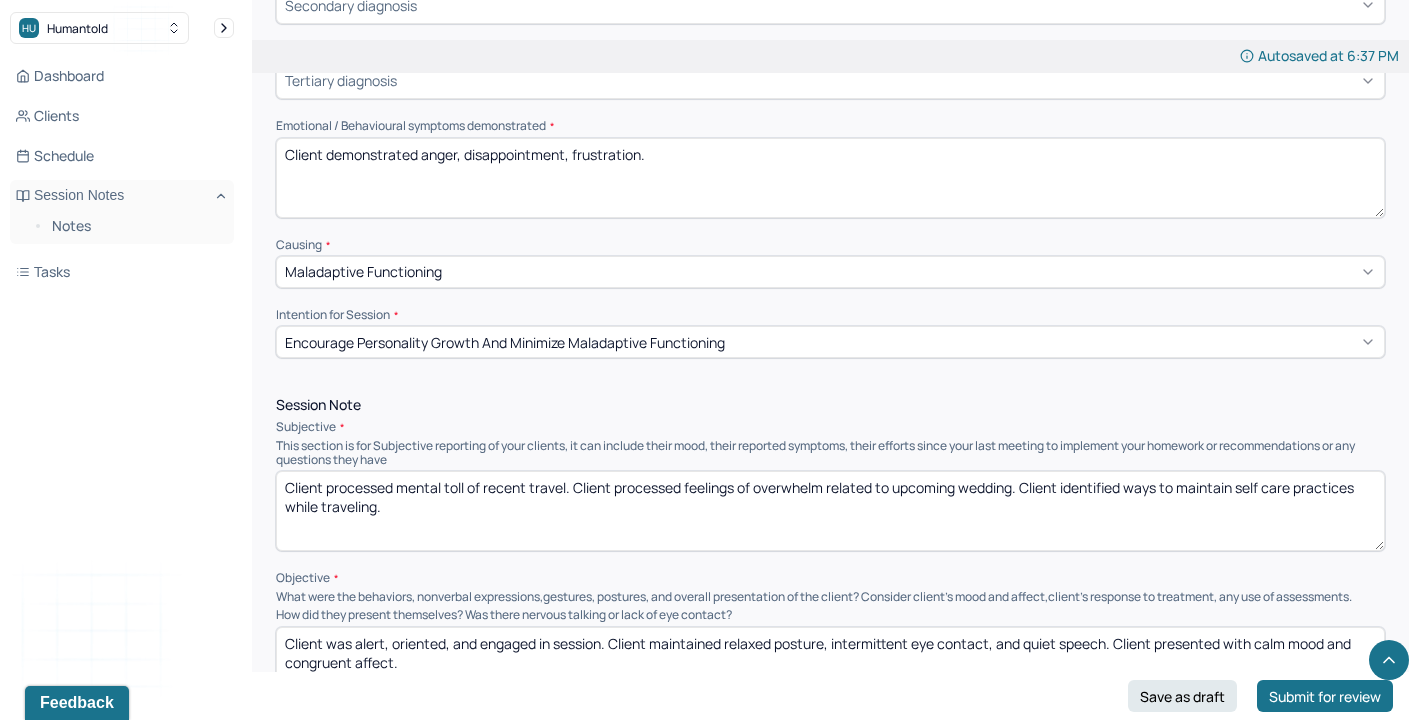 type on "Client demonstrated anger, disappointment, frustration." 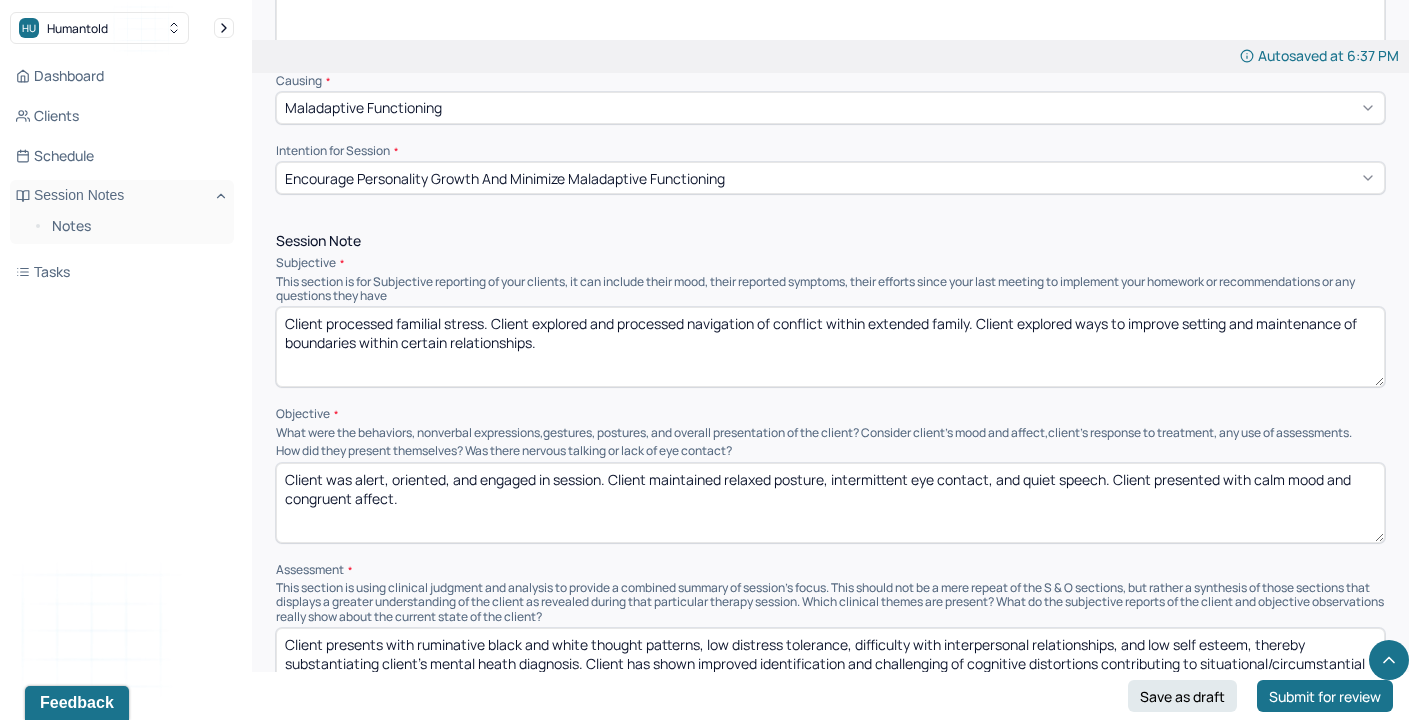 scroll, scrollTop: 789, scrollLeft: 0, axis: vertical 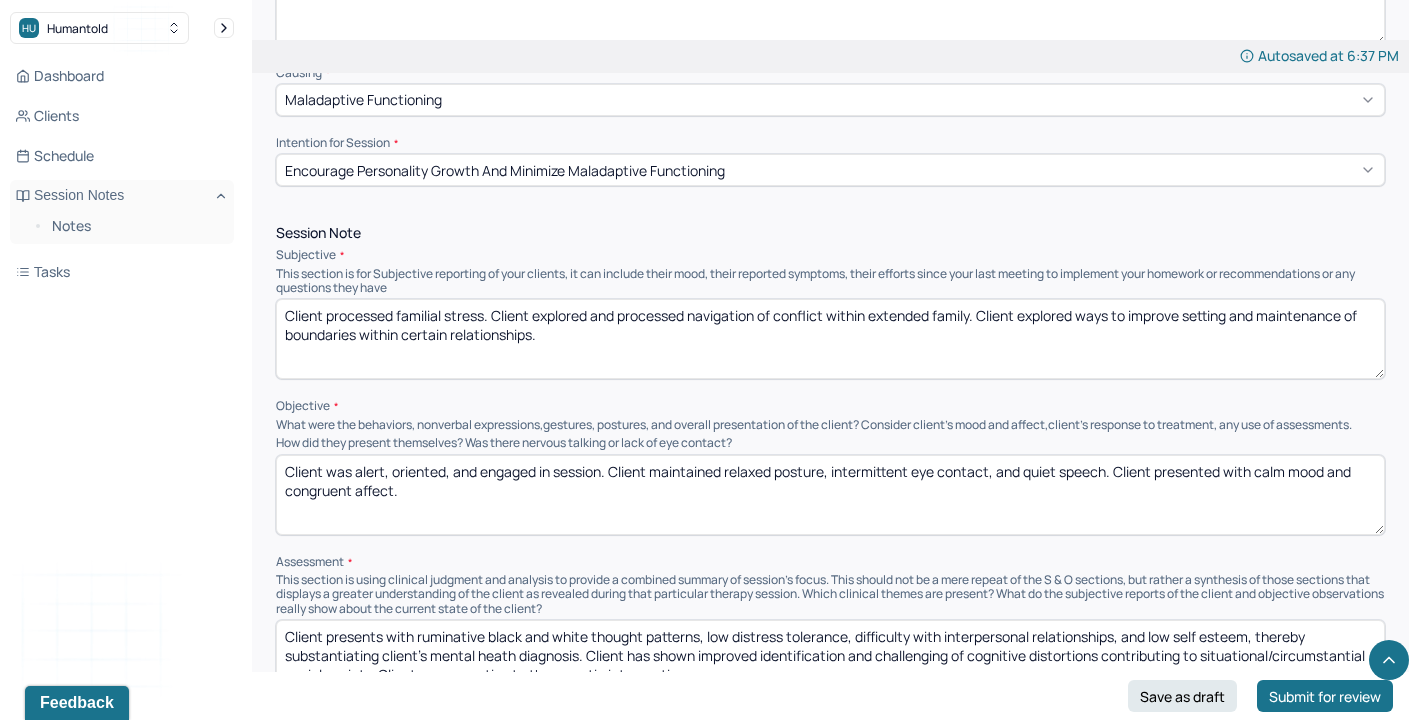 type on "Client processed familial stress. Client explored and processed navigation of conflict within extended family. Client explored ways to improve setting and maintenance of boundaries within certain relationships." 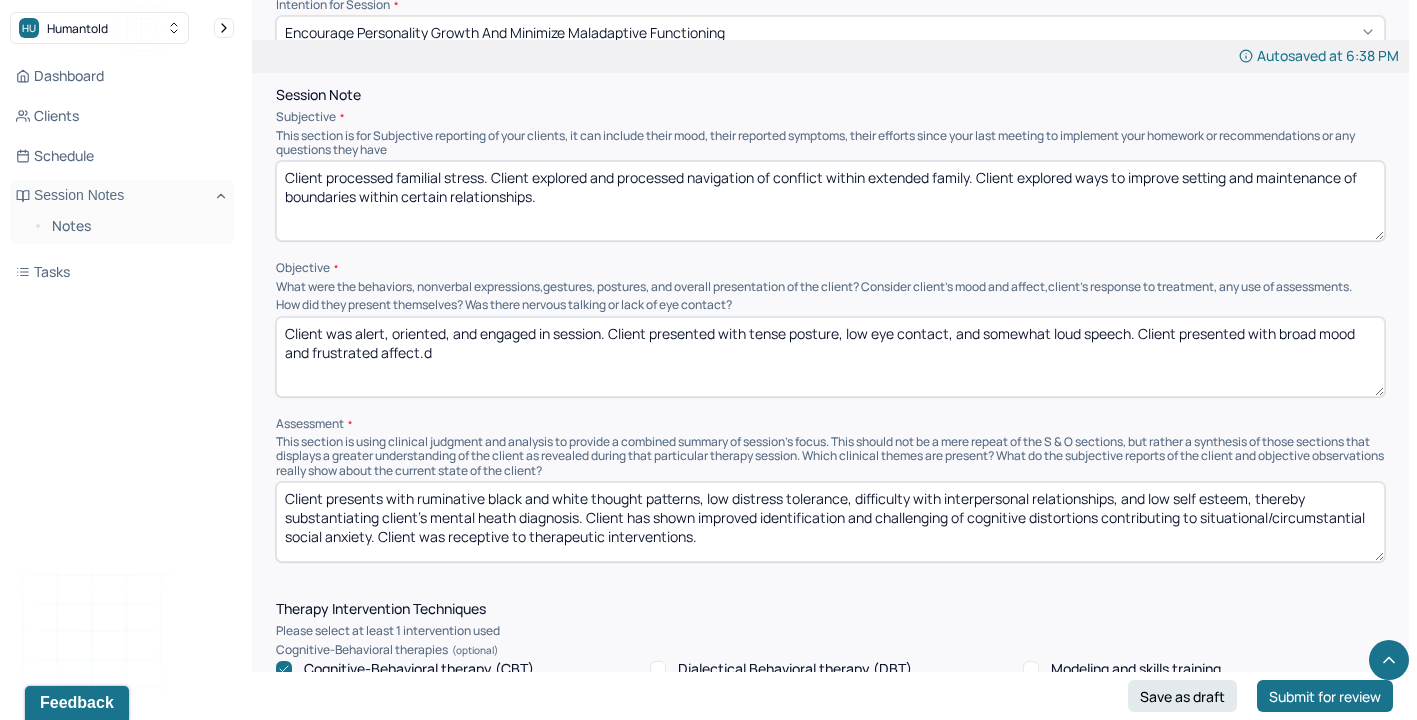 scroll, scrollTop: 985, scrollLeft: 0, axis: vertical 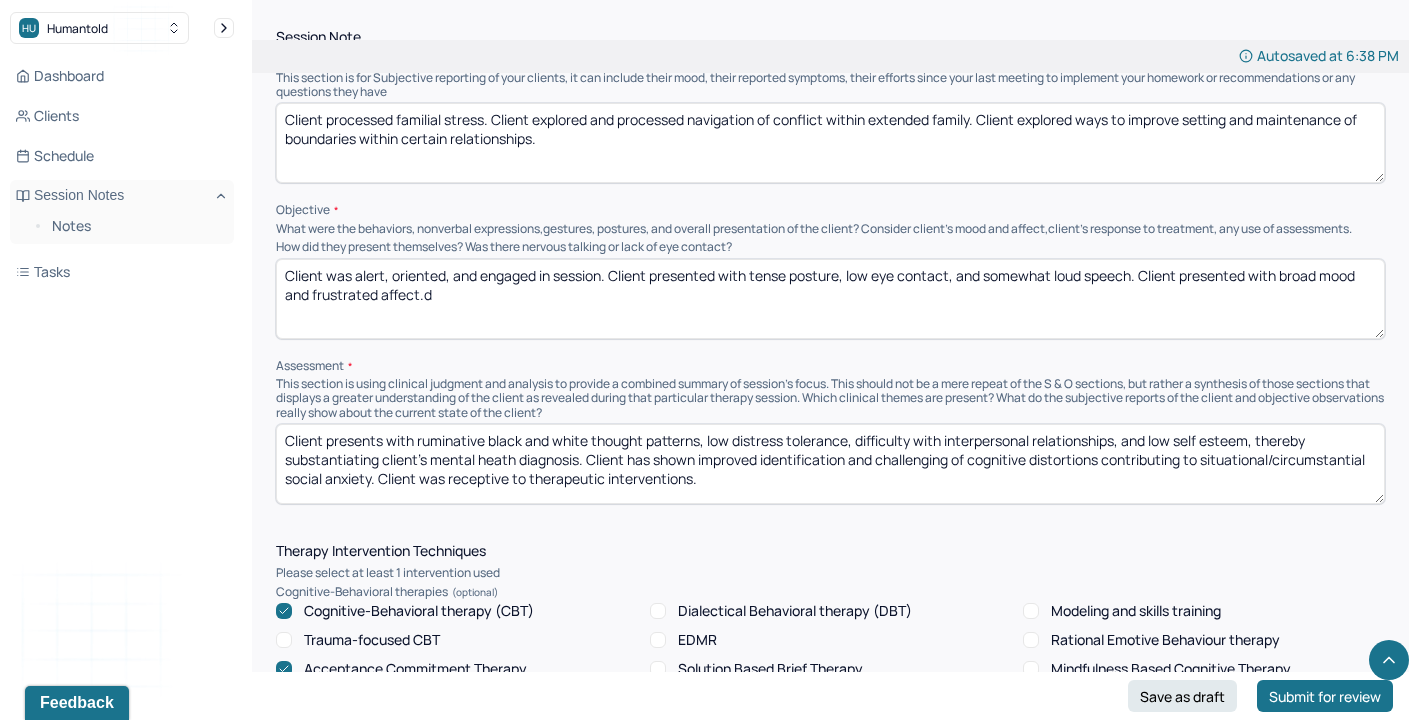 type on "Client was alert, oriented, and engaged in session. Client presented with tense posture, low eye contact, and somewhat loud speech. Client presented with broad mood and frustrated affect.d" 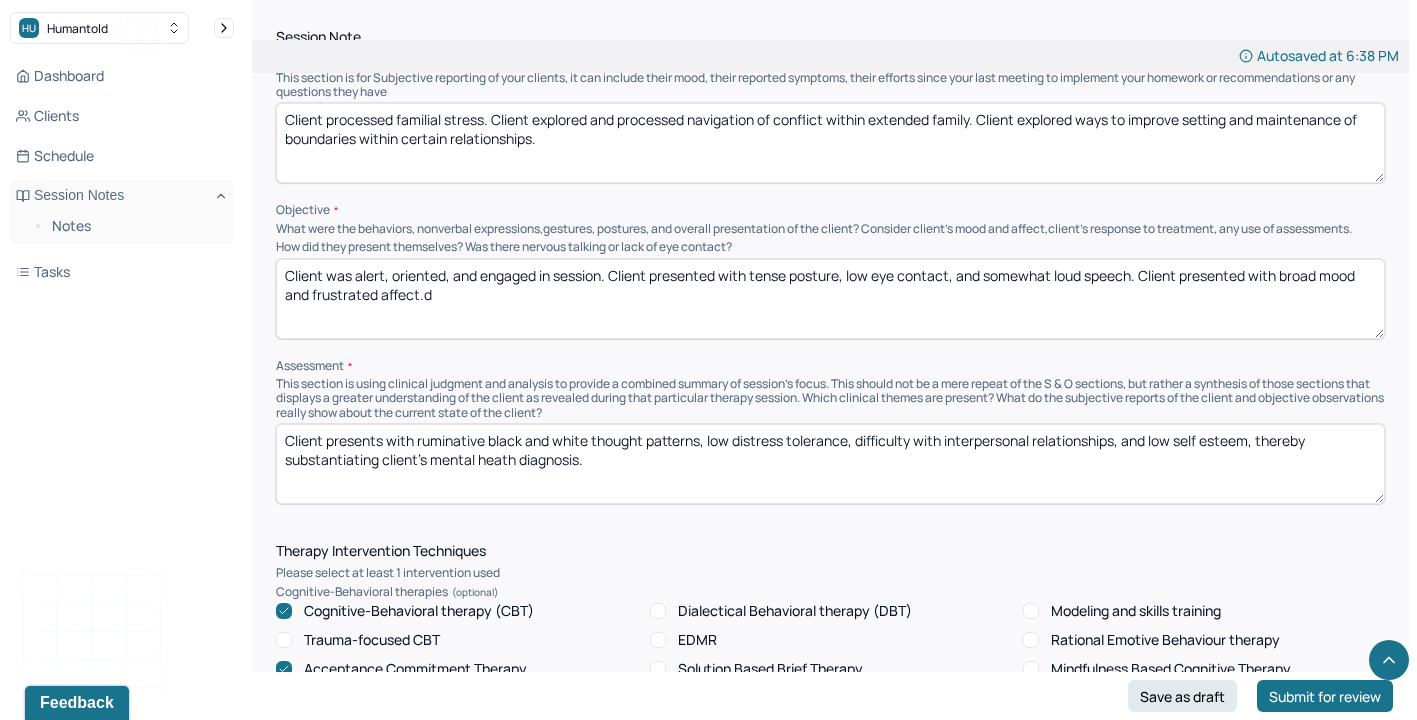 type on "Client presents with ruminative black and white thought patterns, low distress tolerance, difficulty with interpersonal relationships, and low self esteem, thereby substantiating client’s mental heath diagnosis." 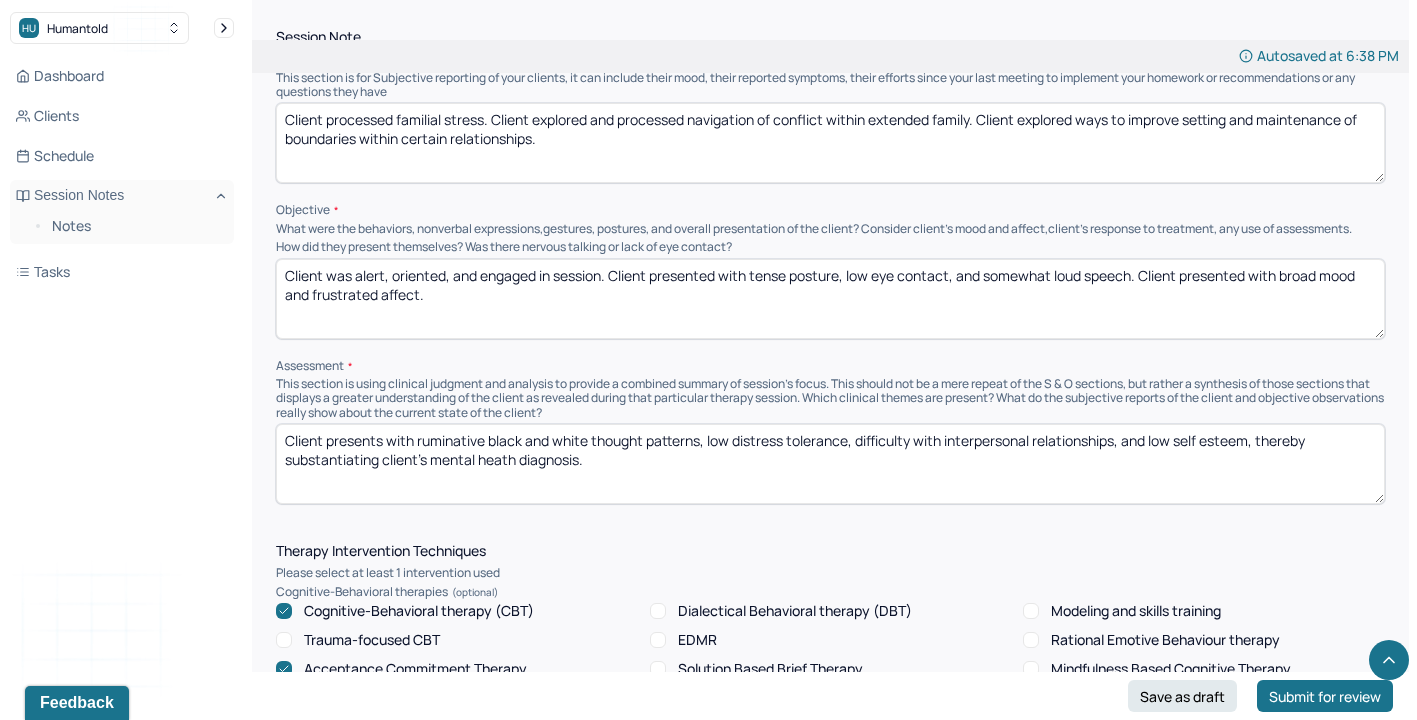 type on "Client was alert, oriented, and engaged in session. Client presented with tense posture, low eye contact, and somewhat loud speech. Client presented with broad mood and frustrated affect." 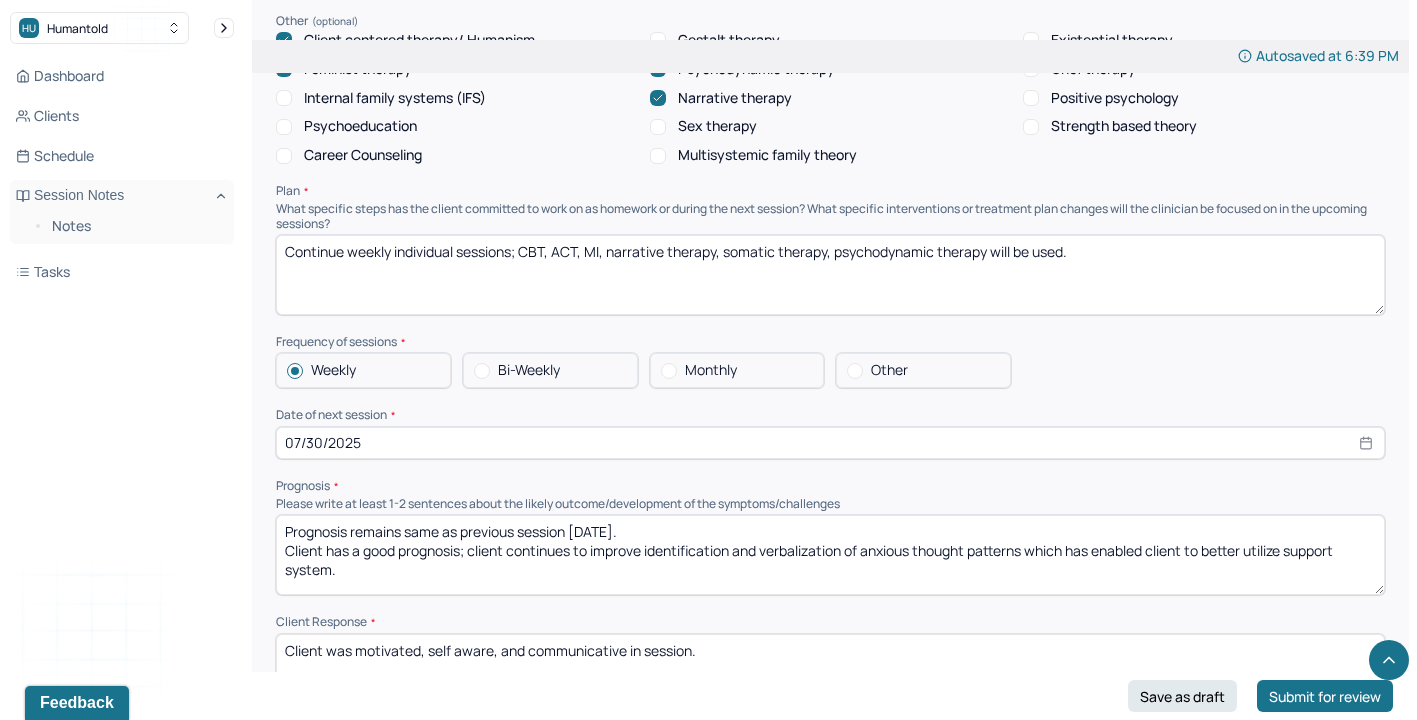 scroll, scrollTop: 1726, scrollLeft: 0, axis: vertical 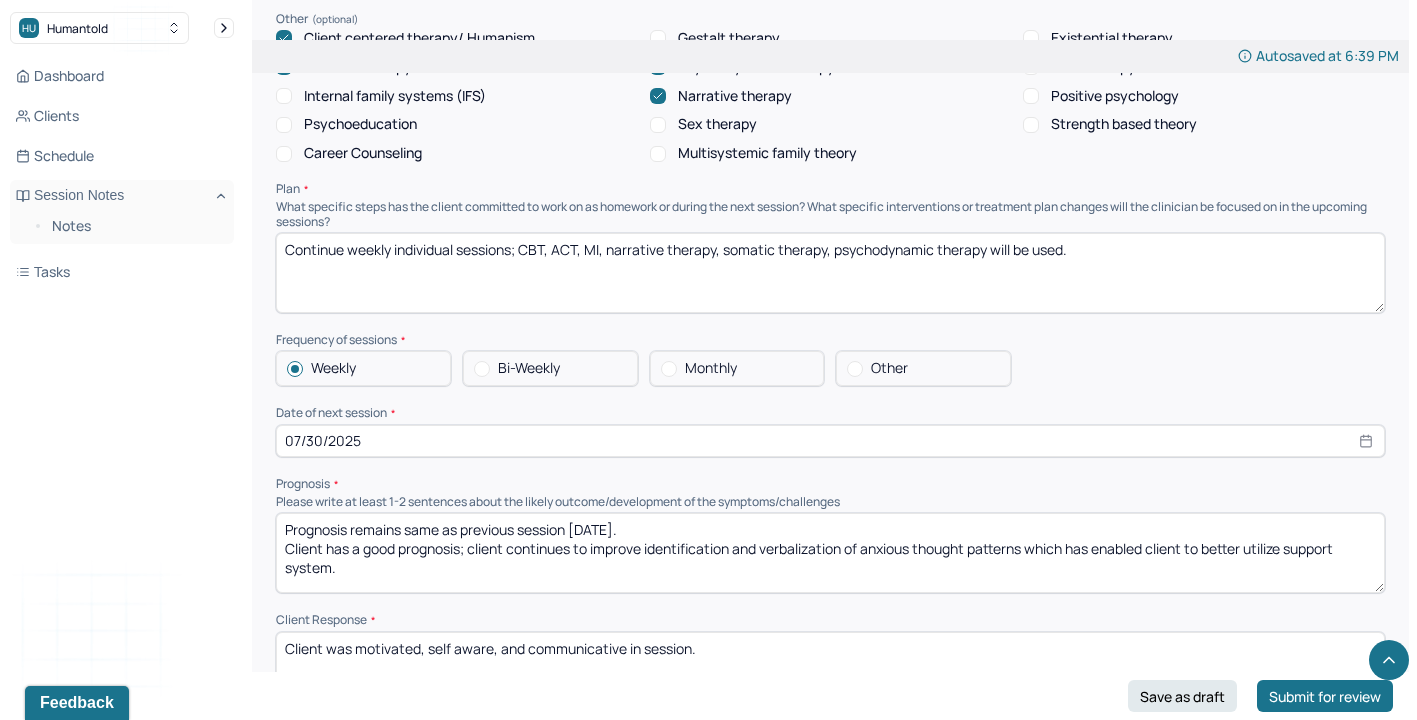 type on "Client presents with ruminative black and white thought patterns, low distress tolerance, difficulty with interpersonal relationships, and low self esteem, thereby substantiating client’s mental heath diagnosis. Client developed awareness around potential desired boundaries to establish within certain relationships to help improve familial dynamics. Client was receptive to therapeutic interventions." 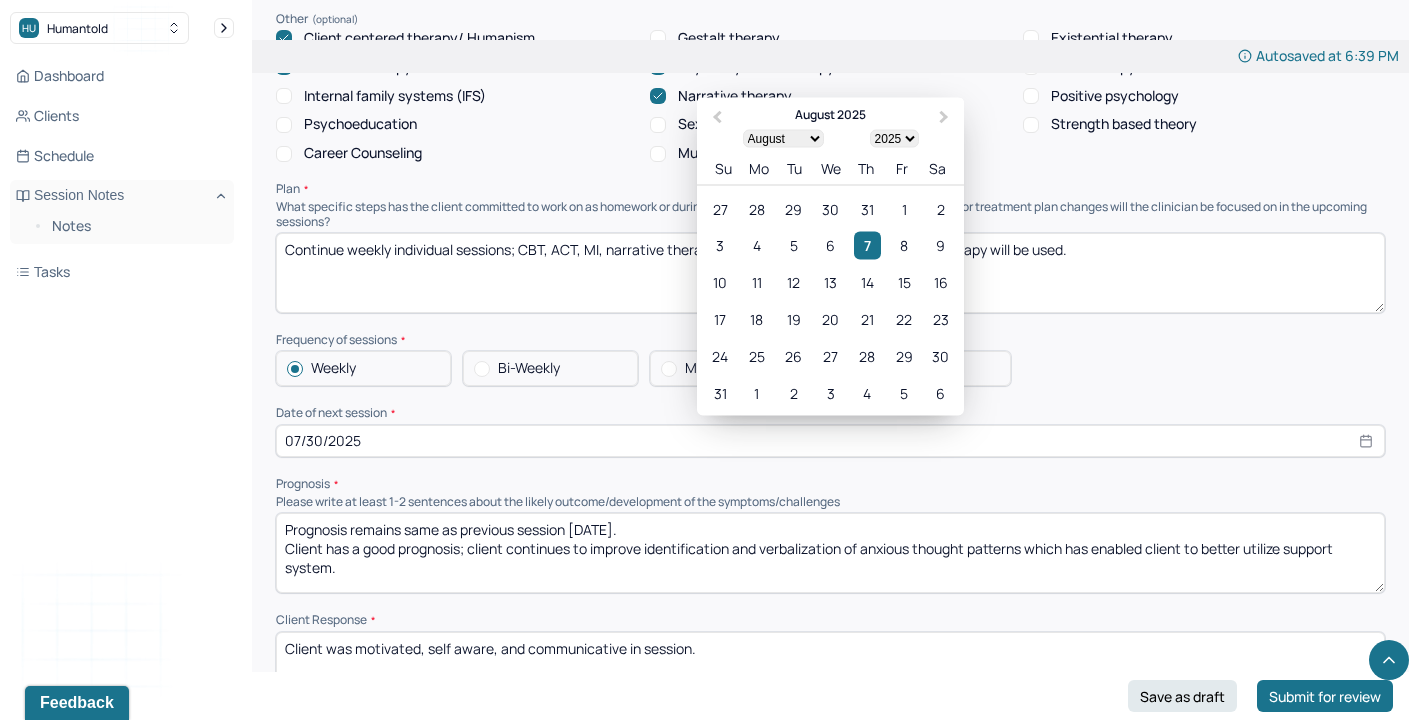 click on "07/30/2025" at bounding box center [830, 441] 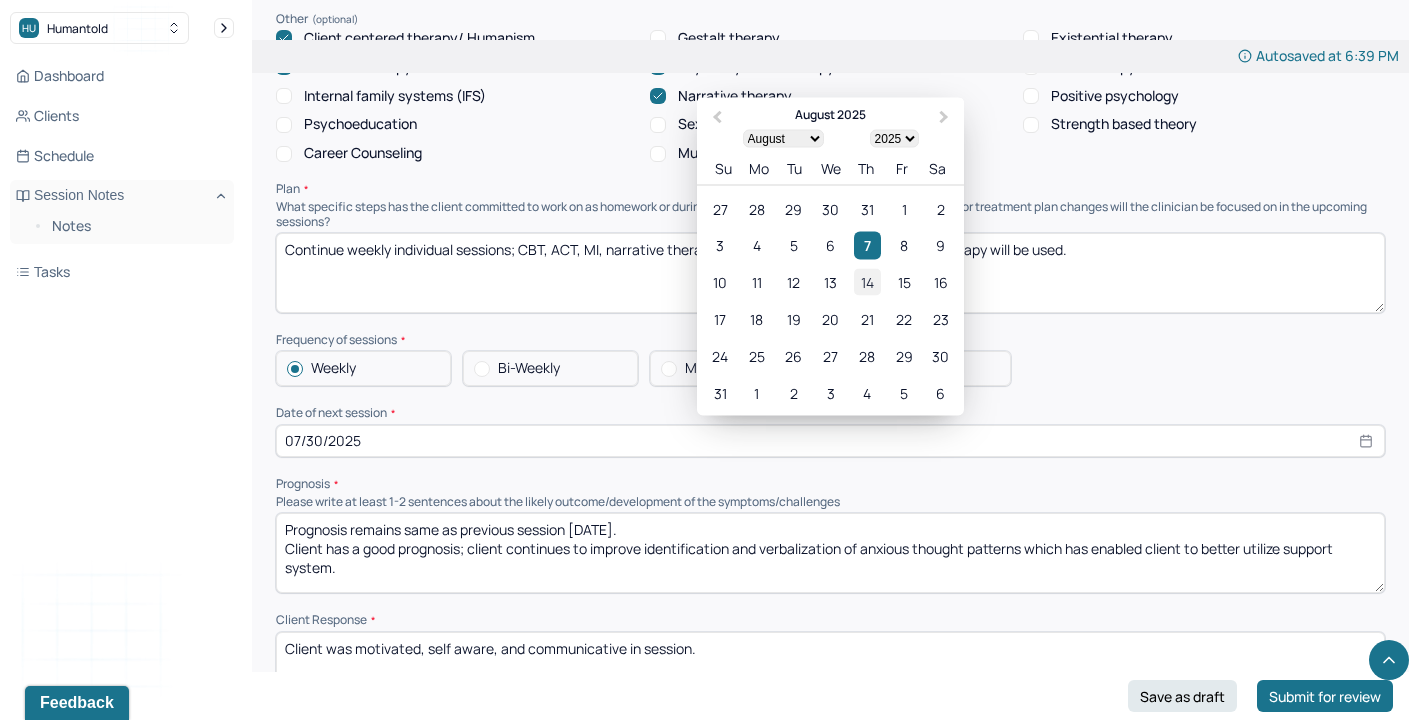 click on "14" at bounding box center (867, 281) 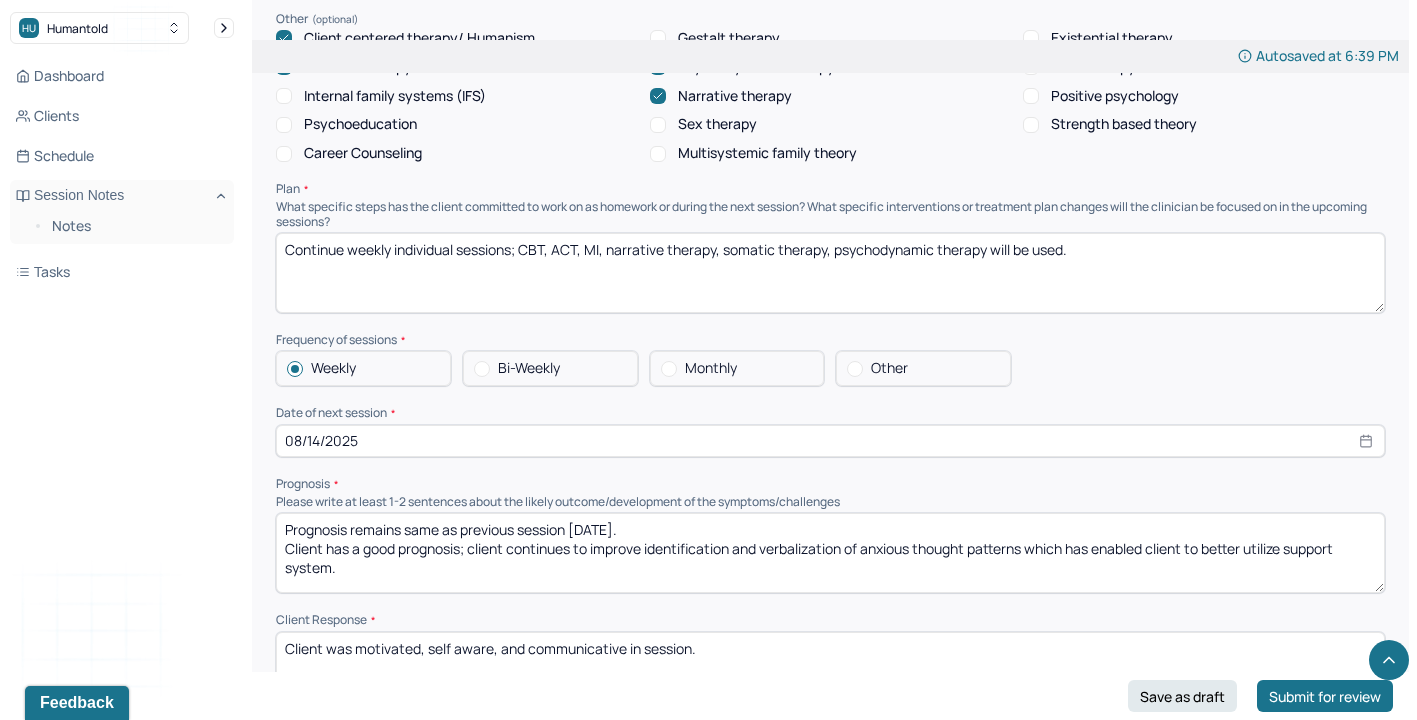 drag, startPoint x: 281, startPoint y: 524, endPoint x: 622, endPoint y: 639, distance: 359.86942 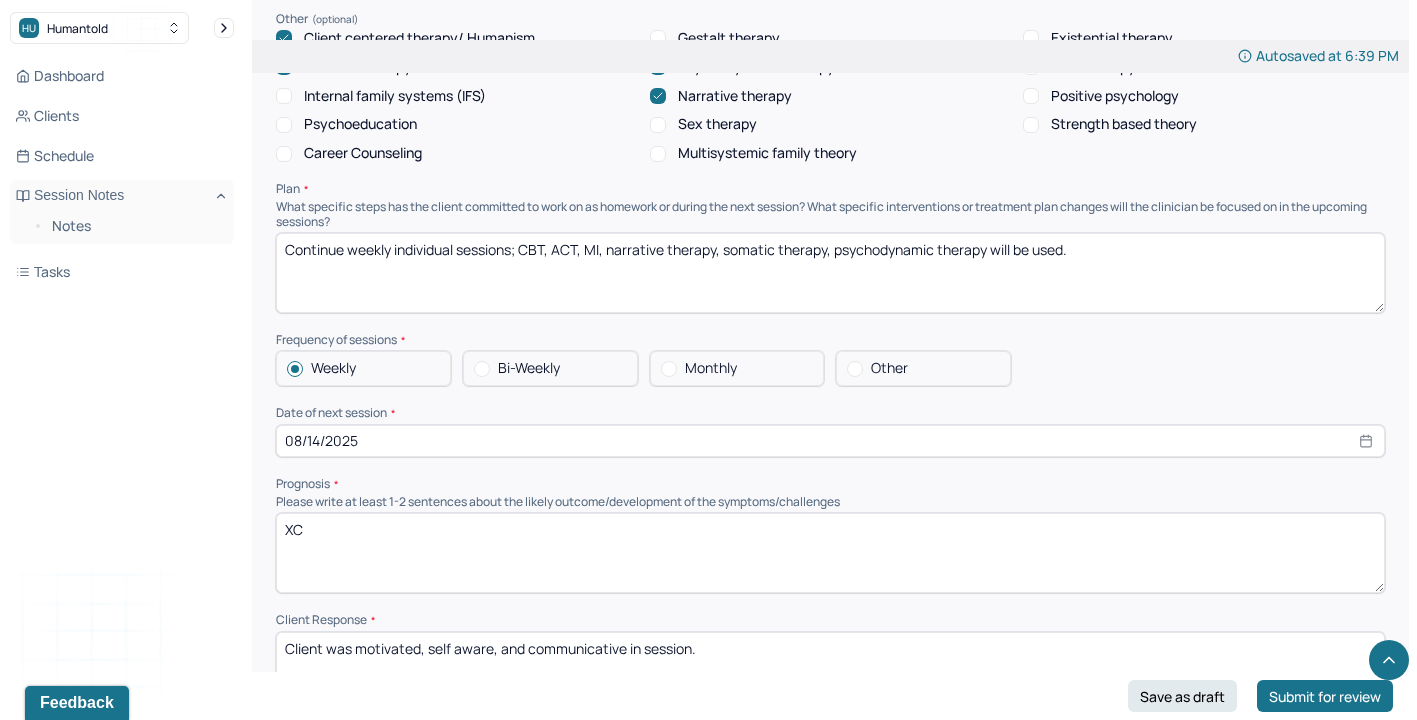 type on "X" 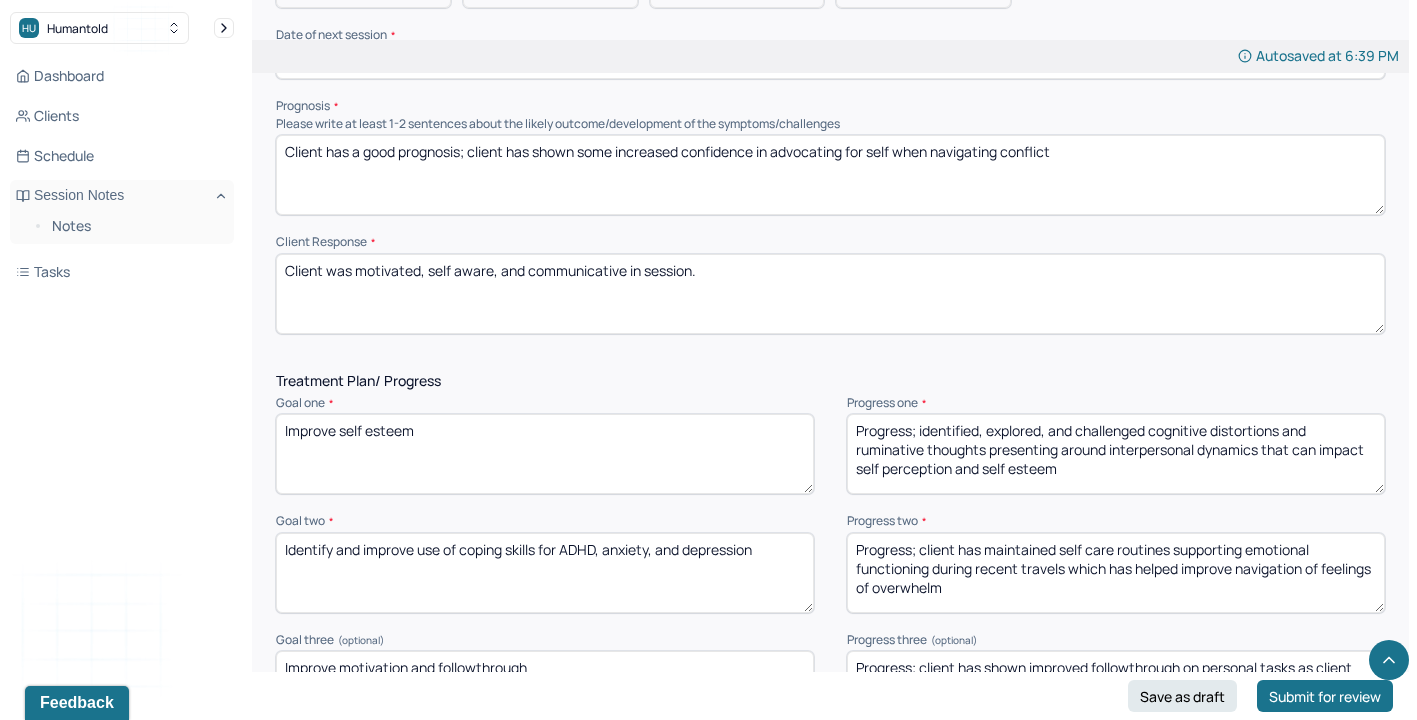 scroll, scrollTop: 2101, scrollLeft: 0, axis: vertical 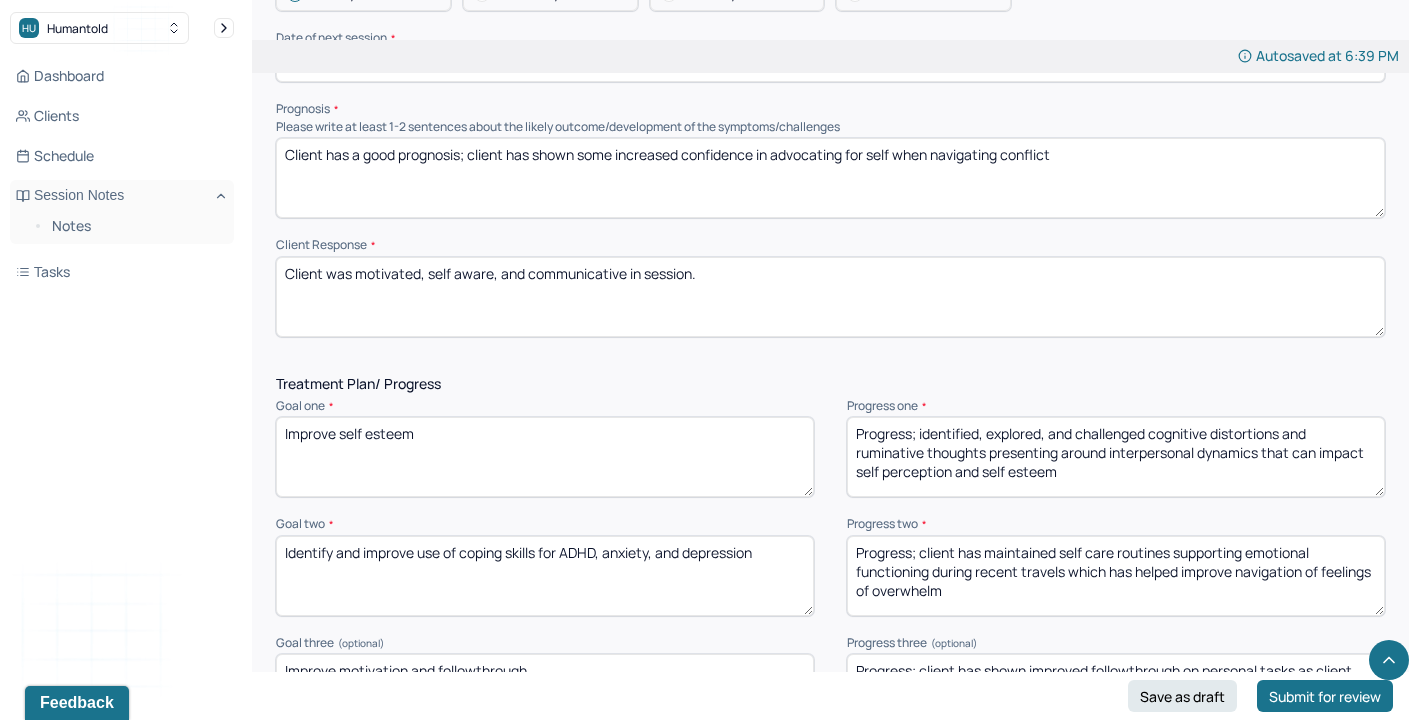 type on "Client has a good prognosis; client has shown some increased confidence in advocating for self when navigating conflict" 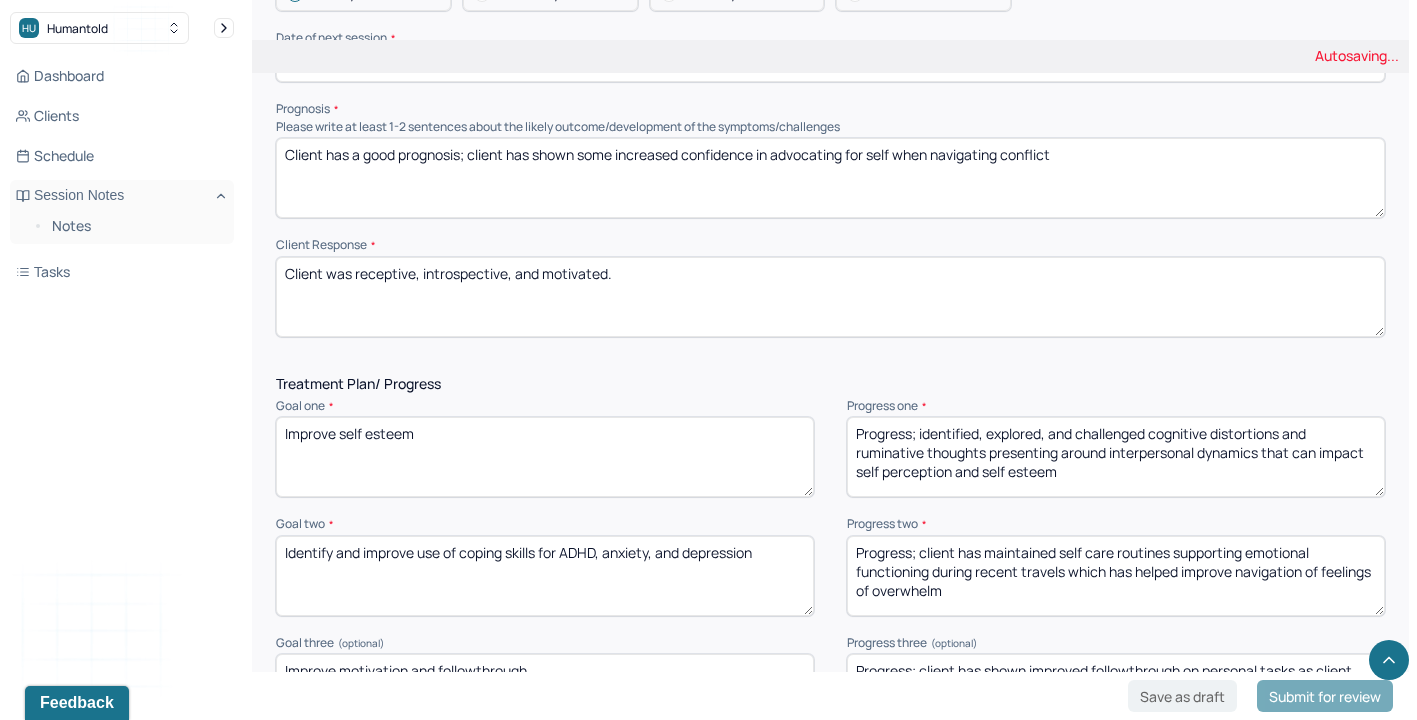 type on "Client was receptive, introspective, and motivated." 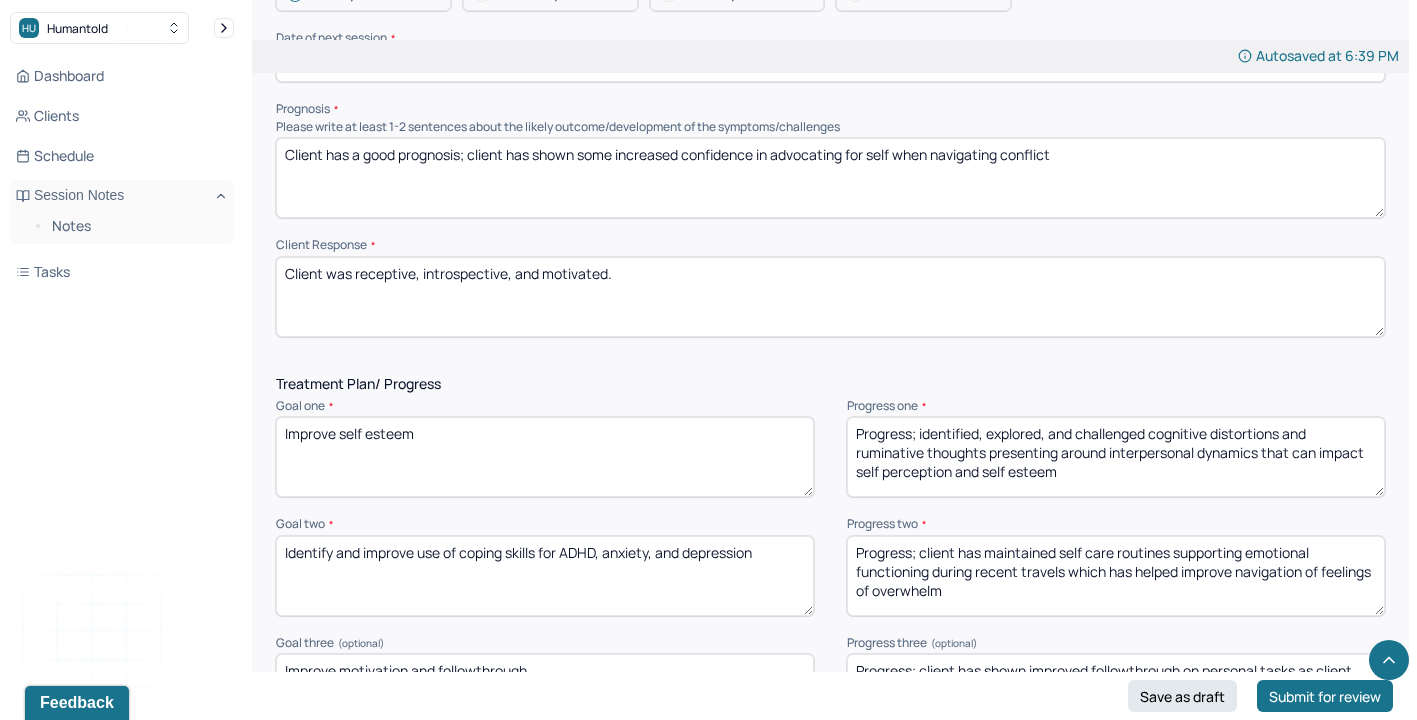 drag, startPoint x: 918, startPoint y: 430, endPoint x: 1429, endPoint y: 611, distance: 542.1088 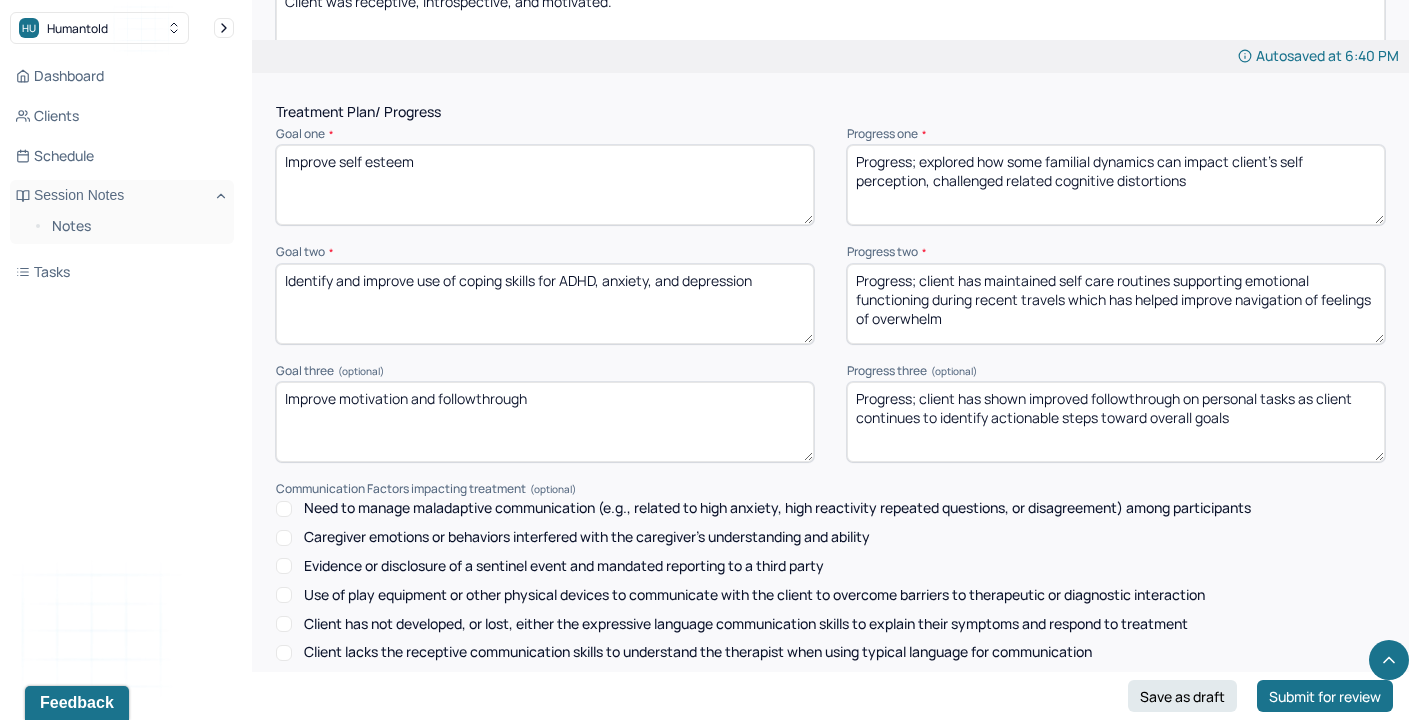 scroll, scrollTop: 2377, scrollLeft: 0, axis: vertical 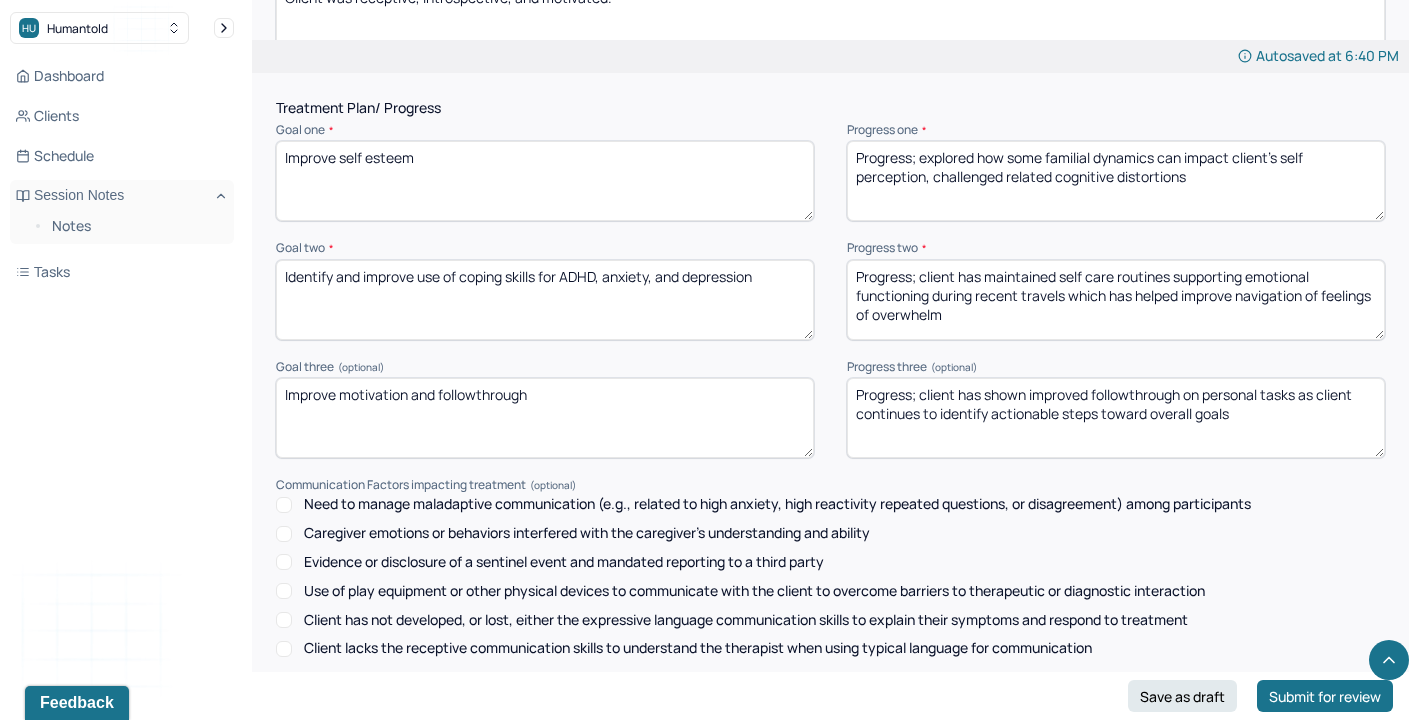 type on "Progress; explored how some familial dynamics can impact client's self perception, challenged related cognitive distortions" 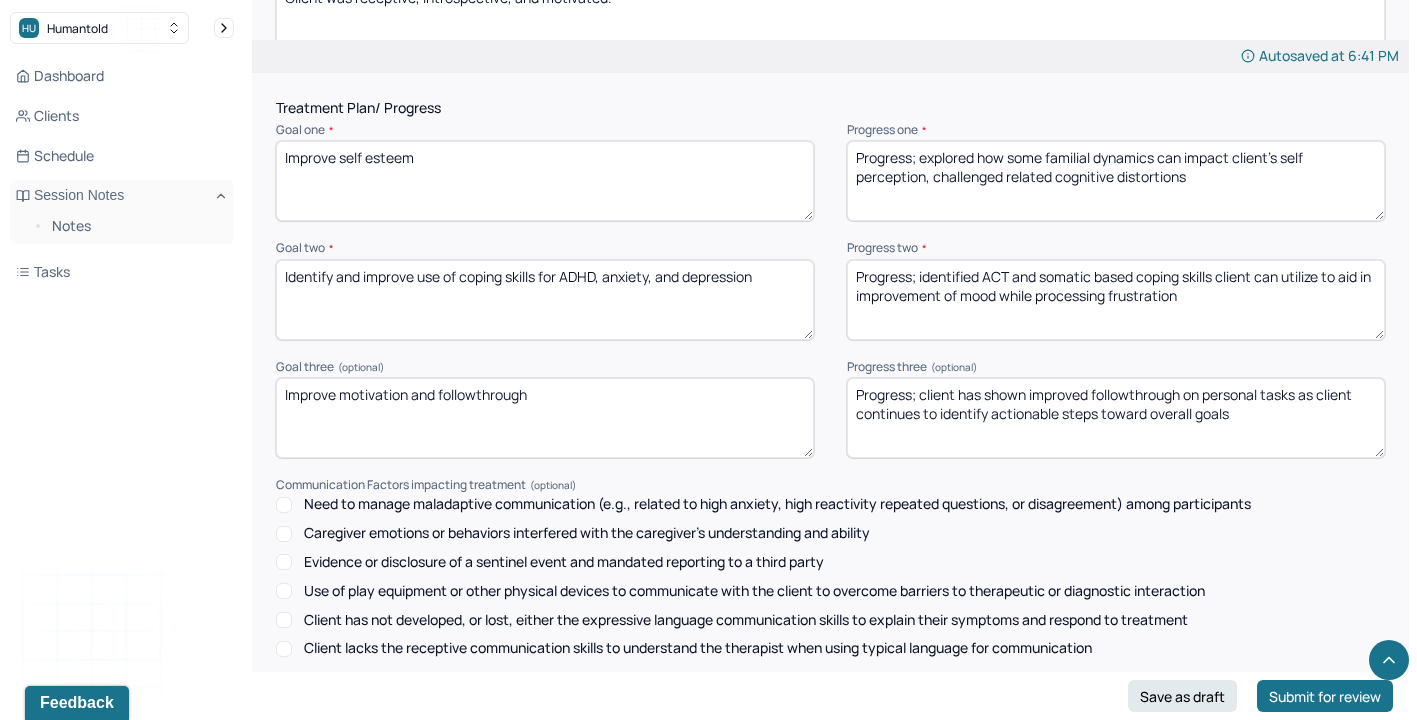 drag, startPoint x: 1050, startPoint y: 290, endPoint x: 1429, endPoint y: 313, distance: 379.69724 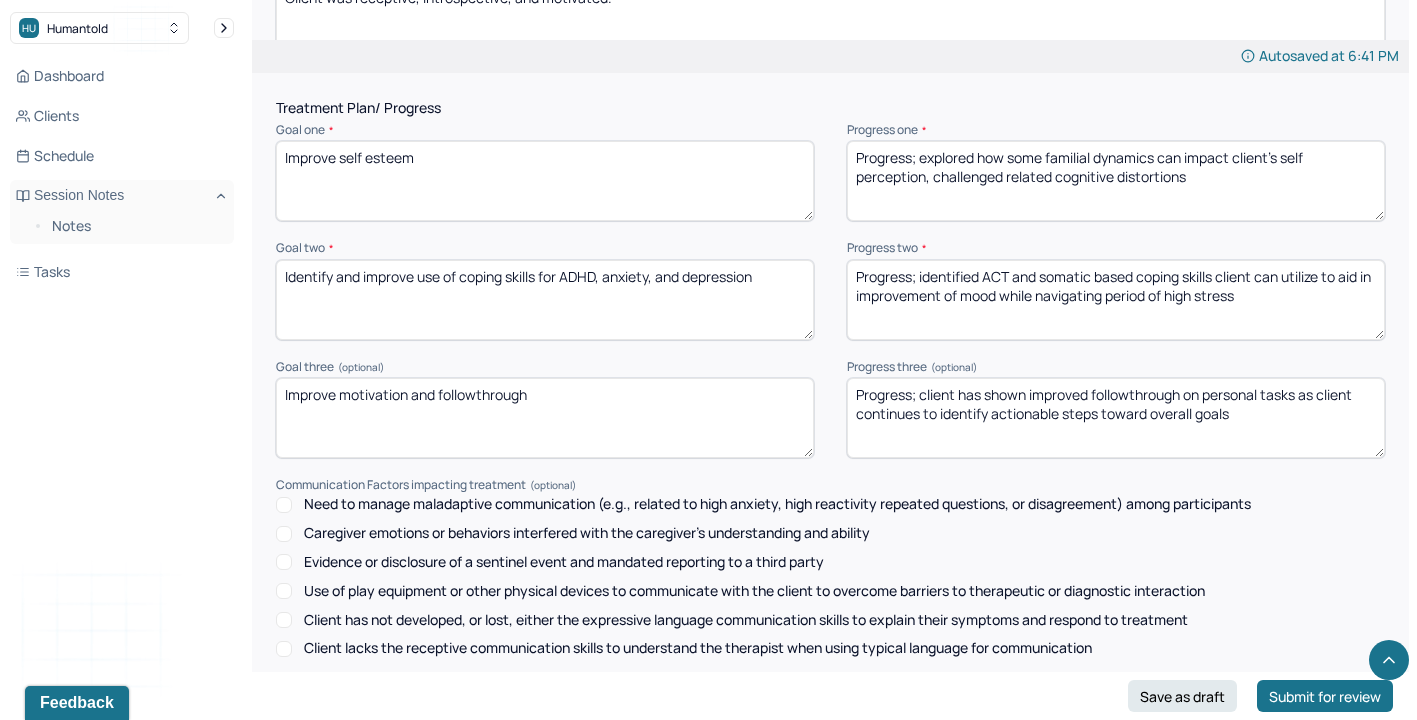 type on "Progress; identified ACT and somatic based coping skills client can utilize to aid in improvement of mood while navigating period of high stress" 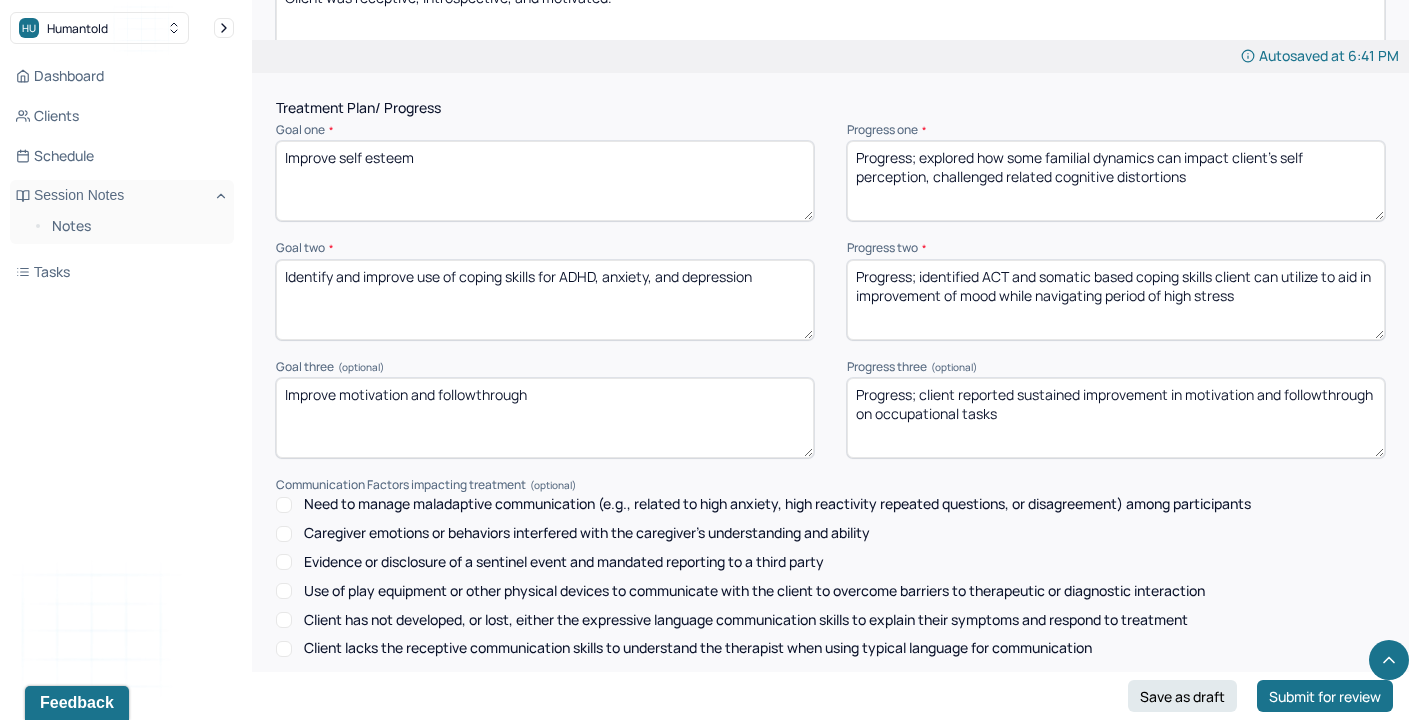 click on "Progress three (optional) Progress; client reported sustained improvement in motivation and followthrough on occupational tasks" at bounding box center (1116, 409) 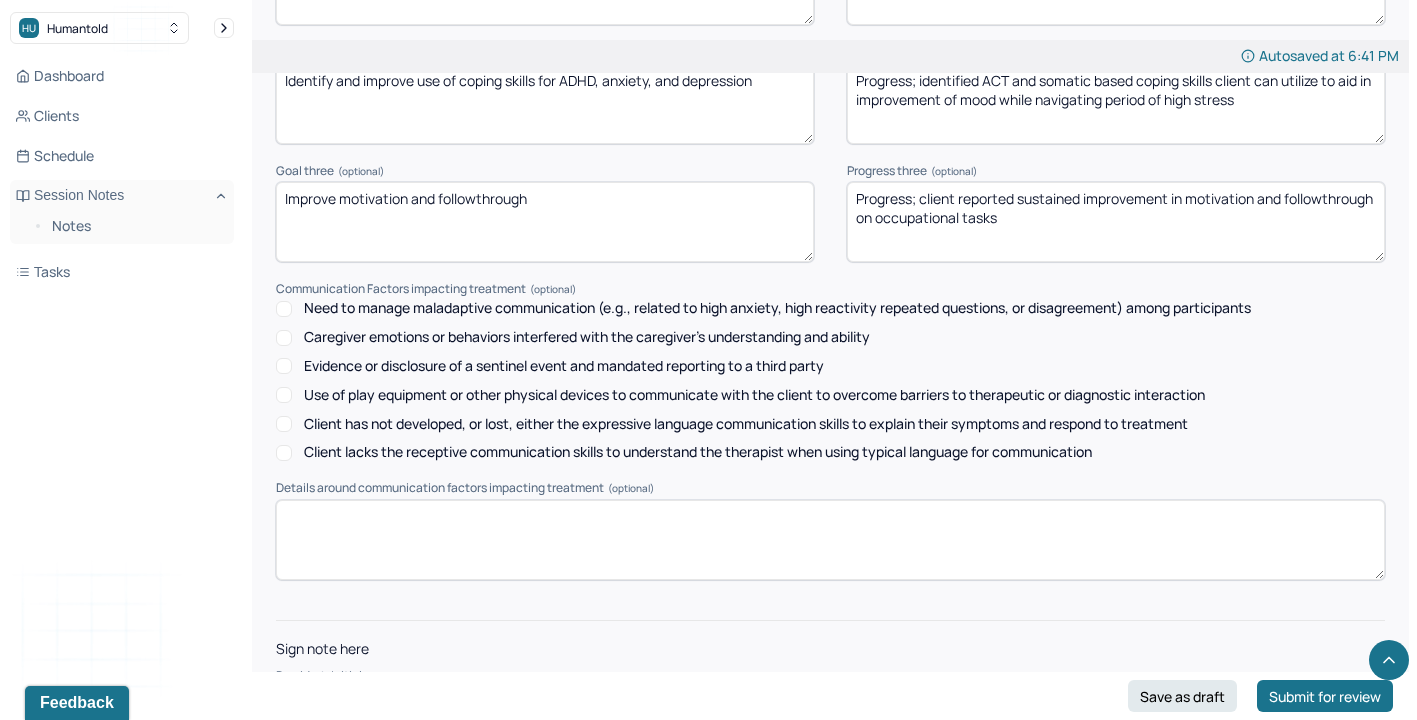 scroll, scrollTop: 2483, scrollLeft: 0, axis: vertical 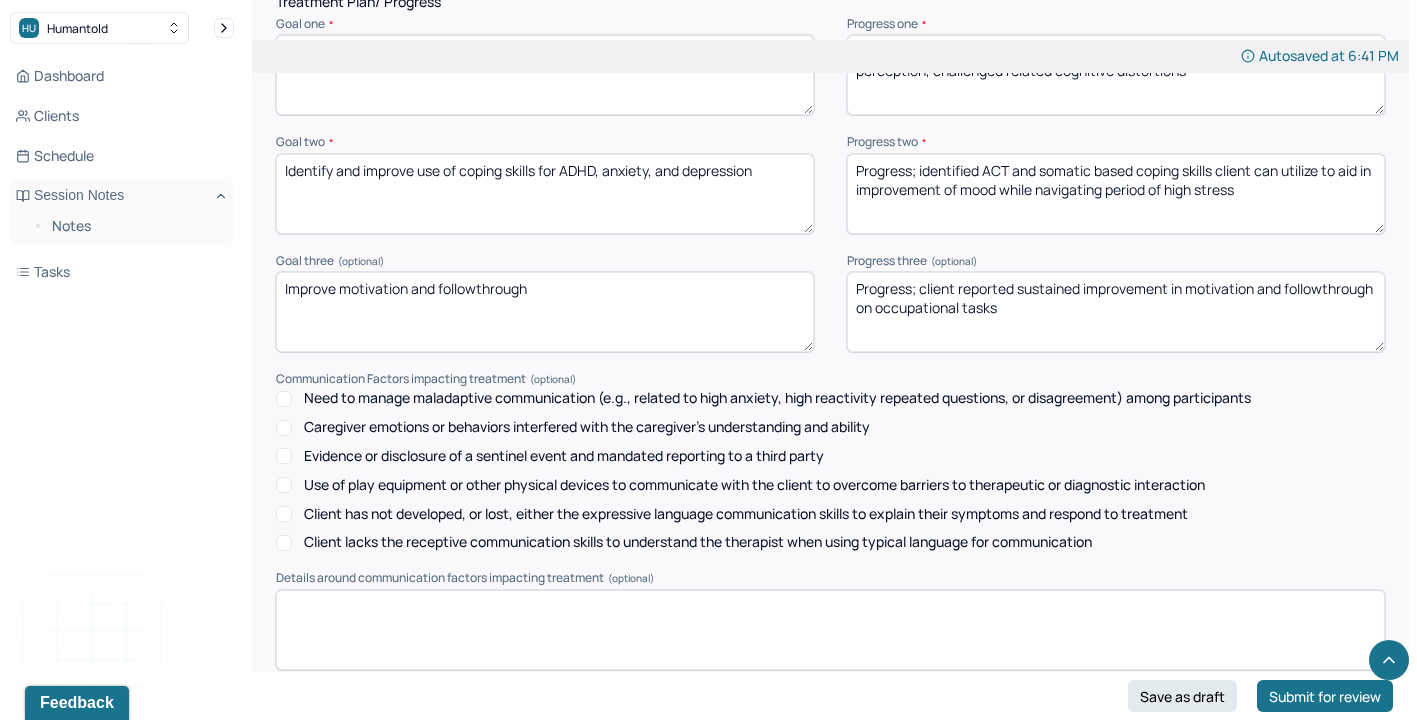 click on "Treatment Plan/ Progress Goal one * Improve self esteem Progress one * Progress; explored how some familial dynamics can impact client's self perception, challenged related cognitive distortions  Goal two * Identify and improve use of coping skills for ADHD, anxiety, and depression Progress two * Progress; identified ACT and somatic based coping skills client can utilize to aid in improvement of mood while navigating period of high stress Goal three (optional) Improve motivation and followthrough Progress three (optional) Progress; client reported sustained improvement in motivation and followthrough on occupational tasks Communication Factors impacting treatment Need to manage maladaptive communication (e.g., related to high anxiety, high reactivity repeated questions, or disagreement) among participants Caregiver emotions or behaviors interfered with the caregiver's understanding and ability Evidence or disclosure of a sentinel event and mandated reporting to a third party" at bounding box center [830, 332] 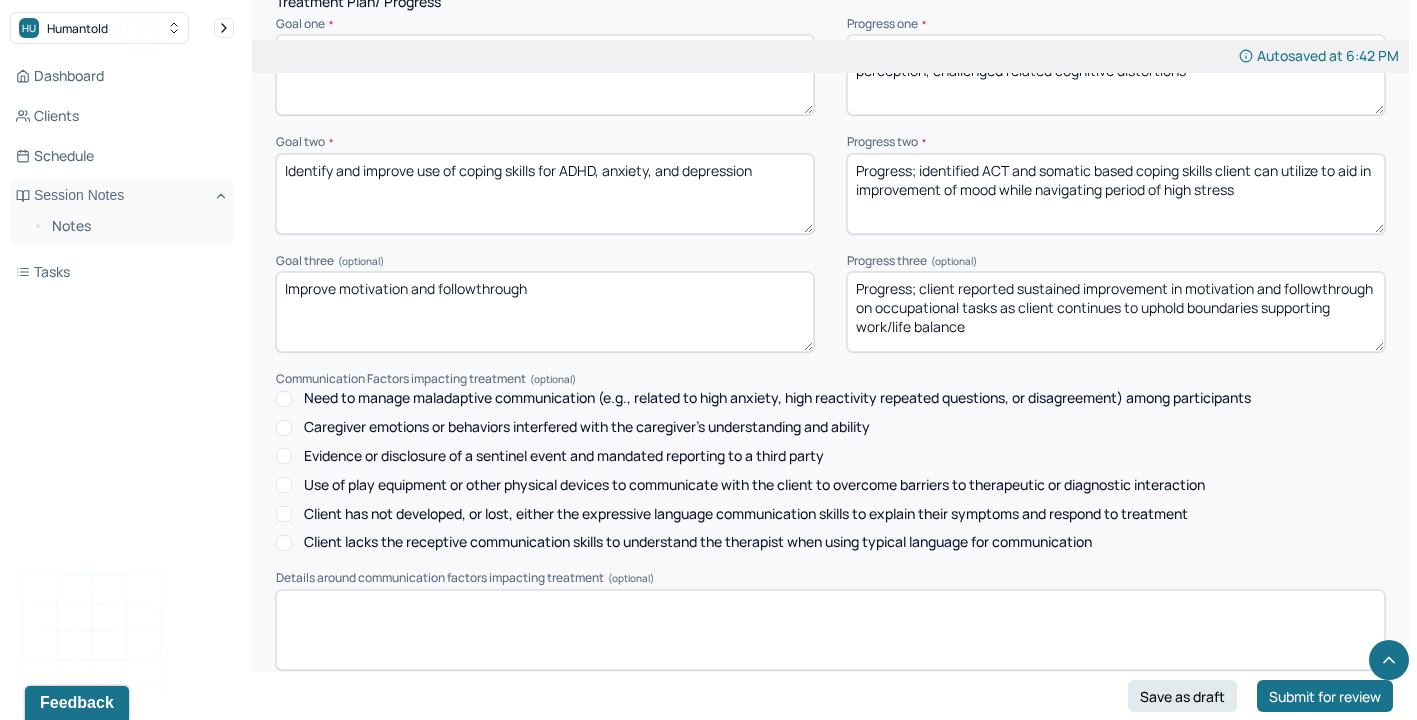 scroll, scrollTop: 2643, scrollLeft: 0, axis: vertical 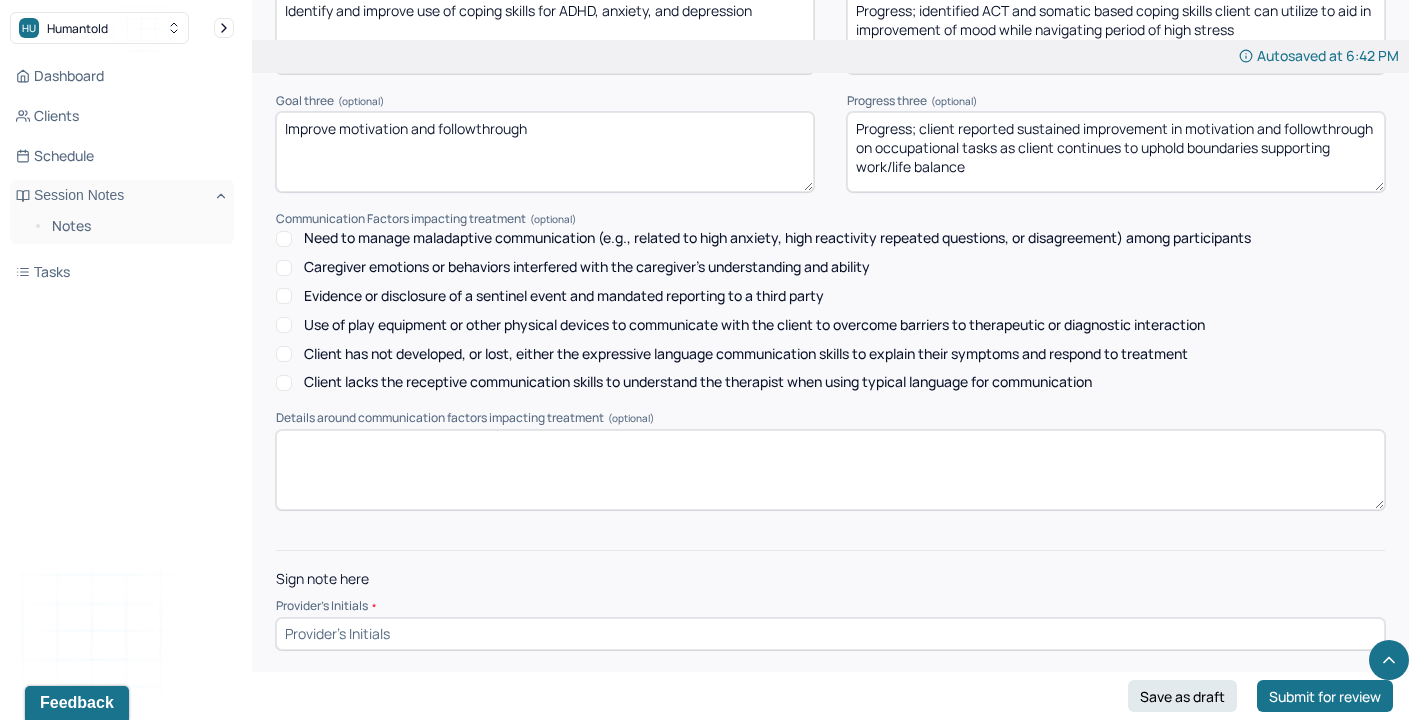 type on "Progress; client reported sustained improvement in motivation and followthrough on occupational tasks as client continues to uphold boundaries supporting work/life balance" 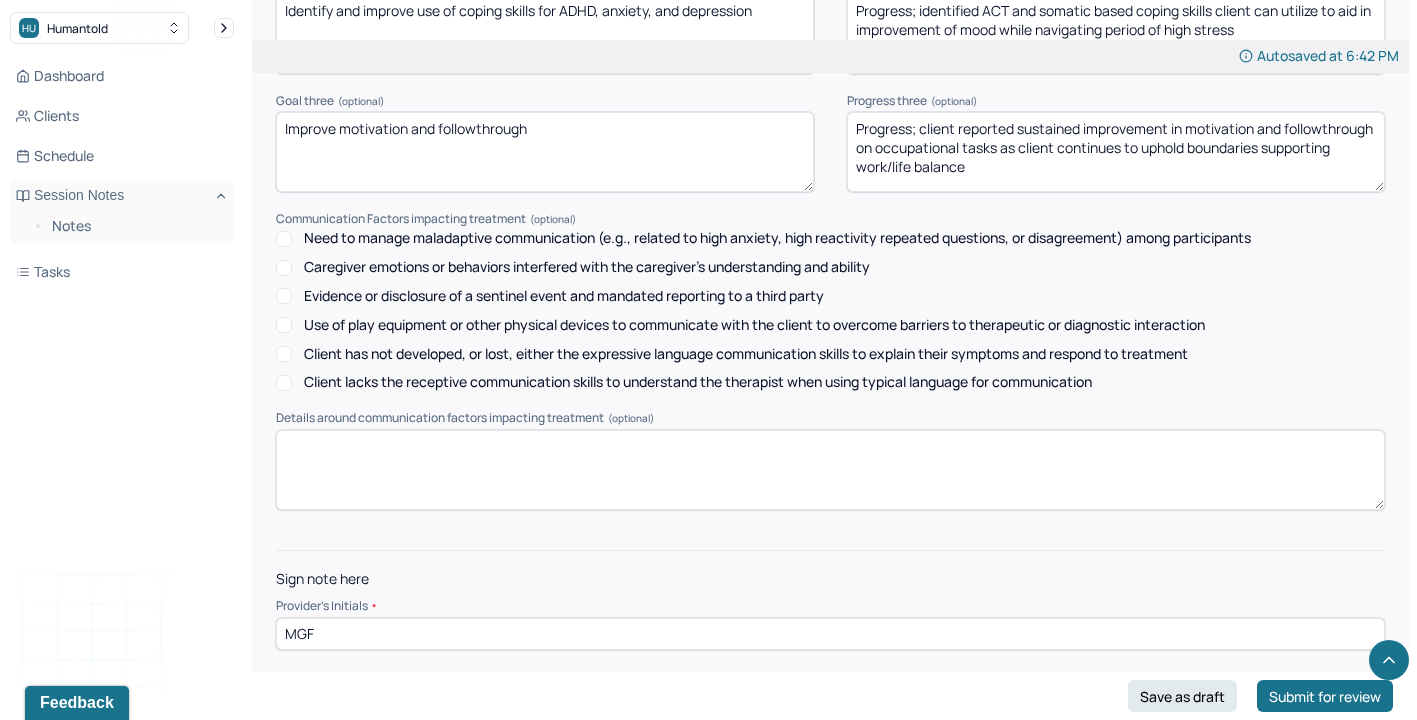 type on "MGF" 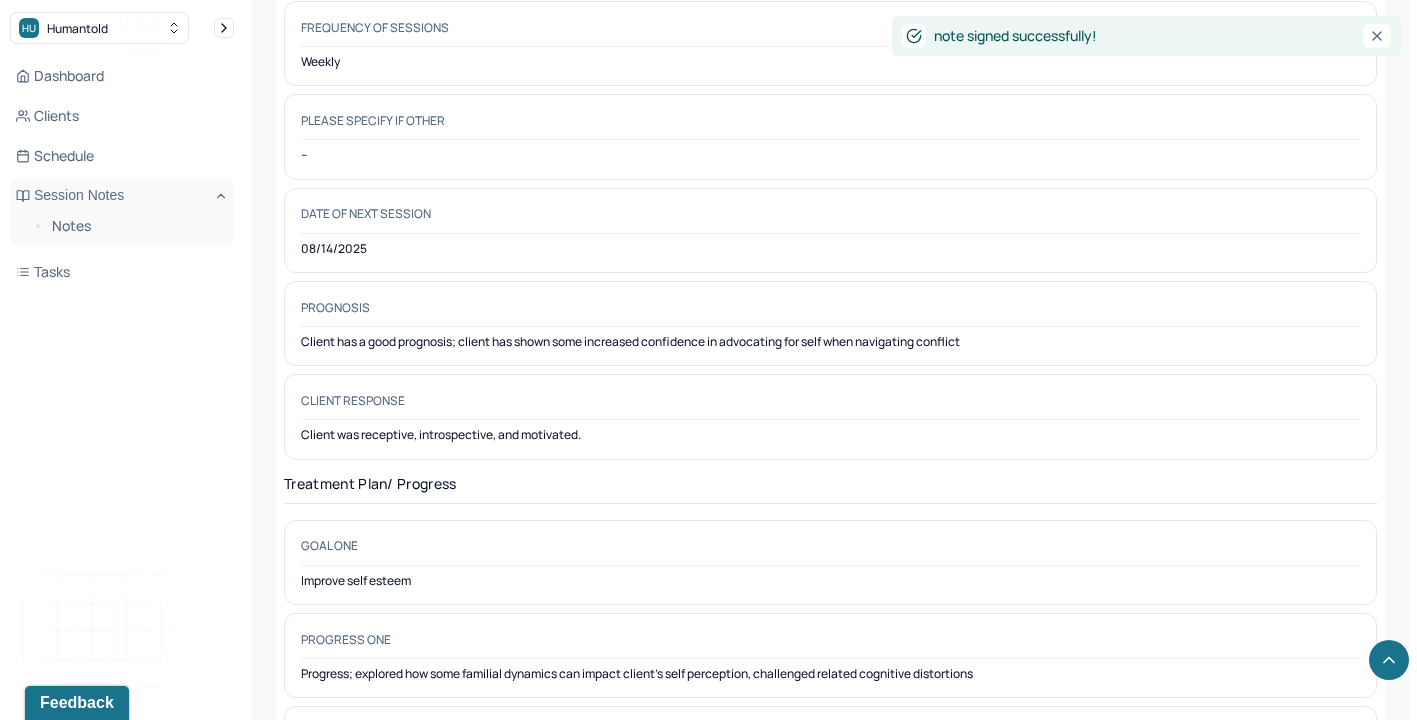scroll, scrollTop: 0, scrollLeft: 0, axis: both 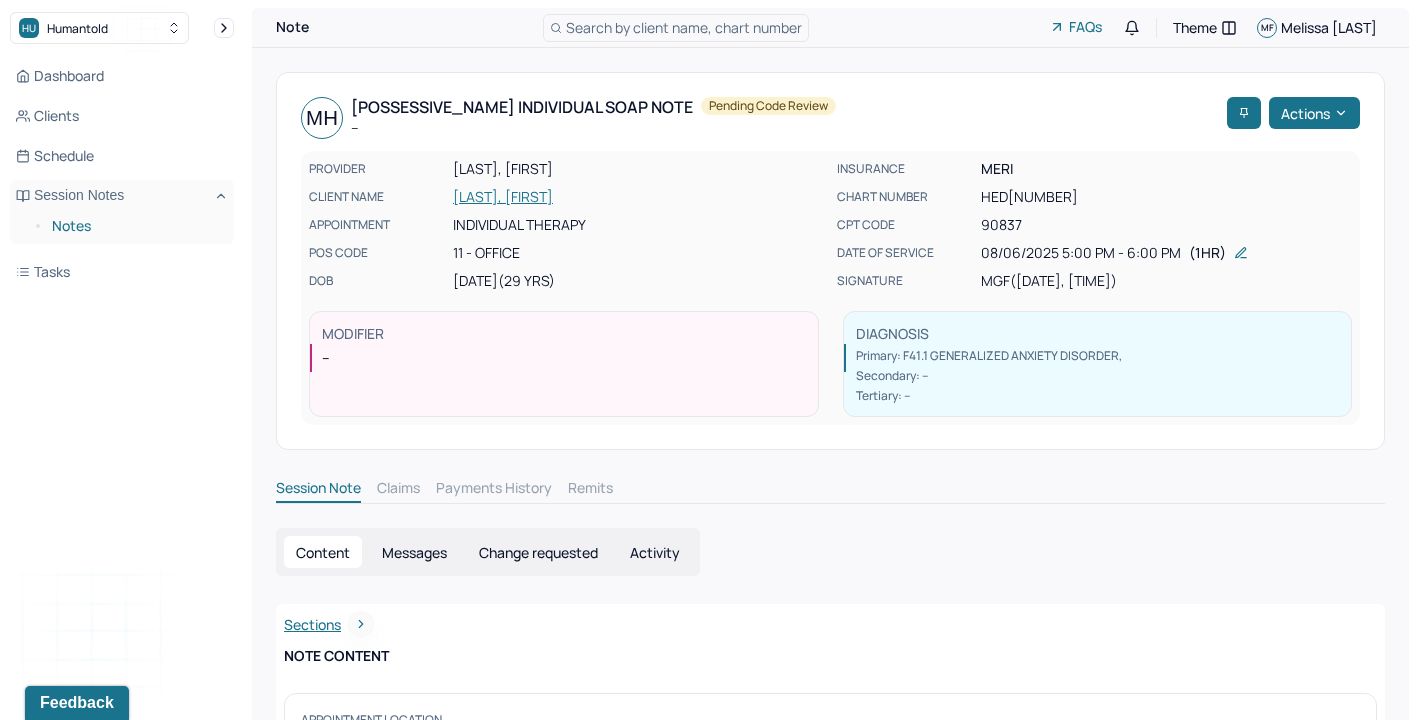 click on "Notes" at bounding box center [135, 226] 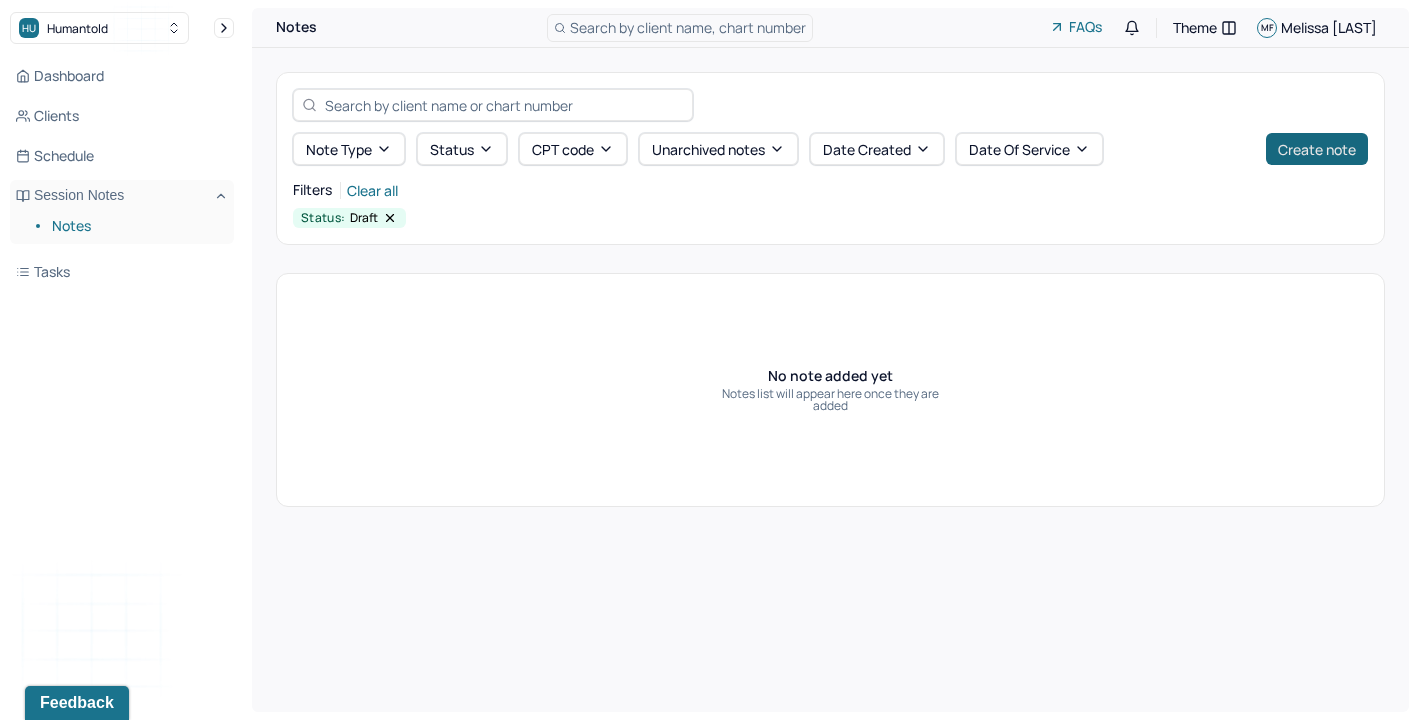 click on "Create note" at bounding box center [1317, 149] 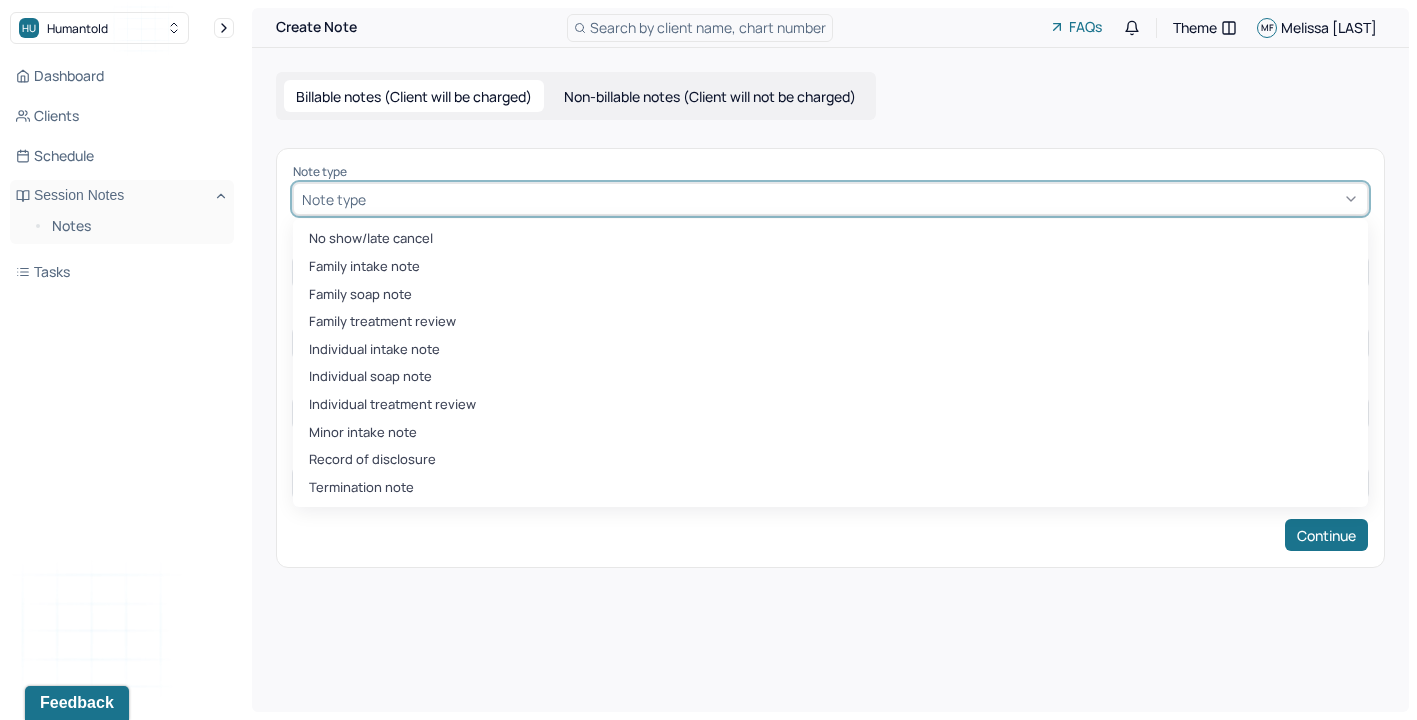 click at bounding box center (864, 199) 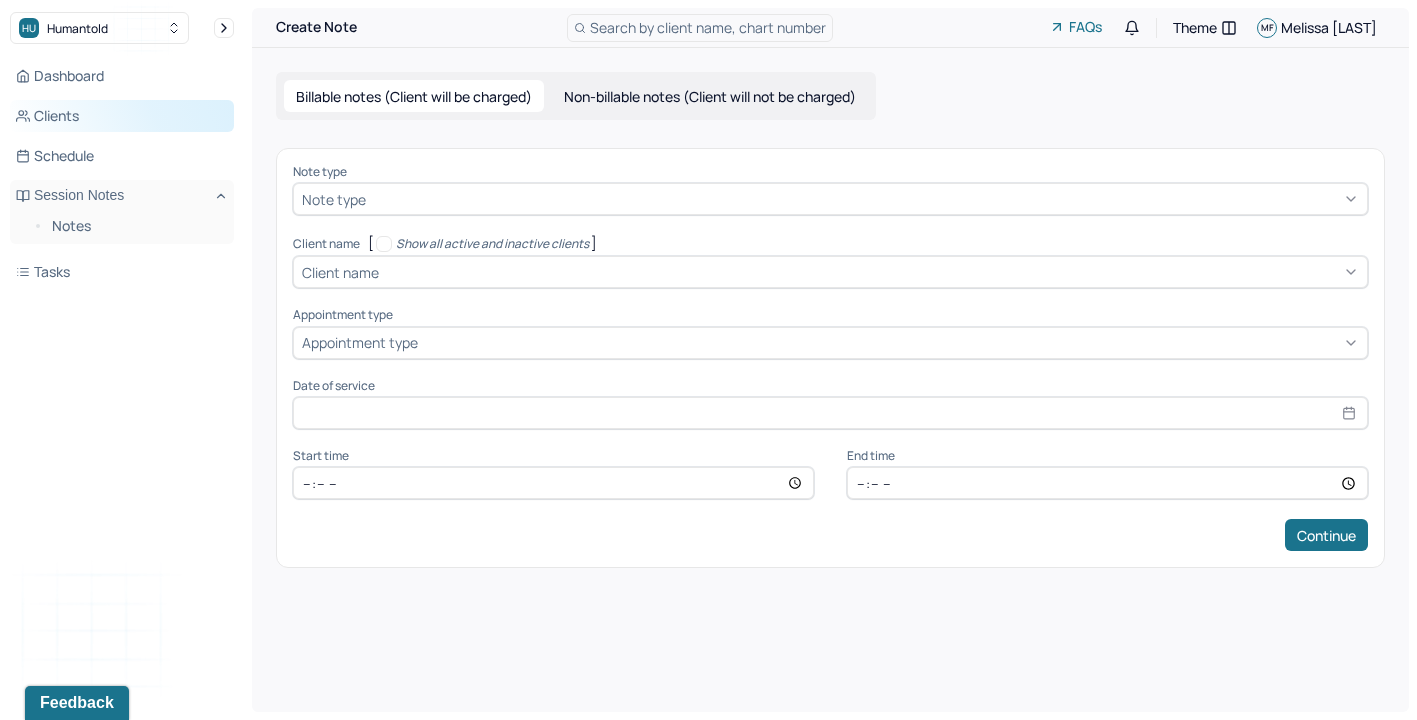 click on "Clients" at bounding box center (122, 116) 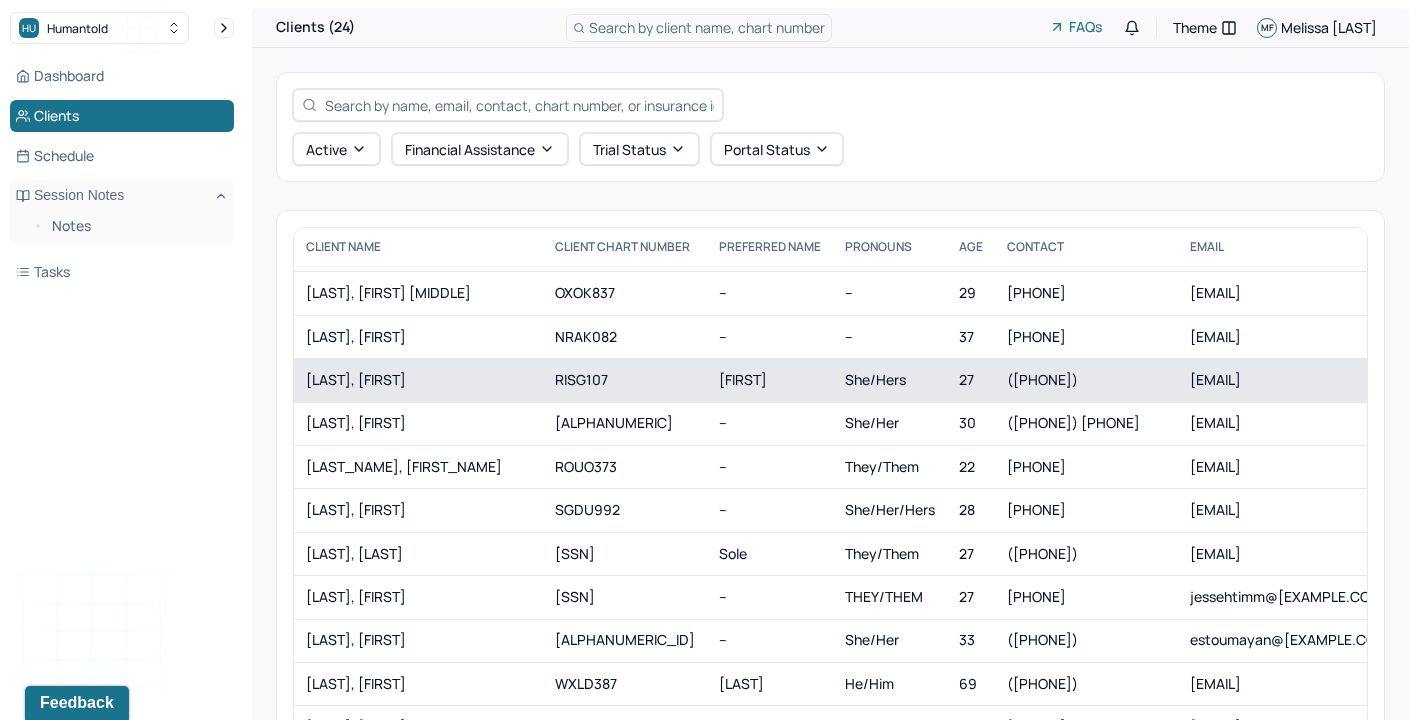scroll, scrollTop: 562, scrollLeft: 0, axis: vertical 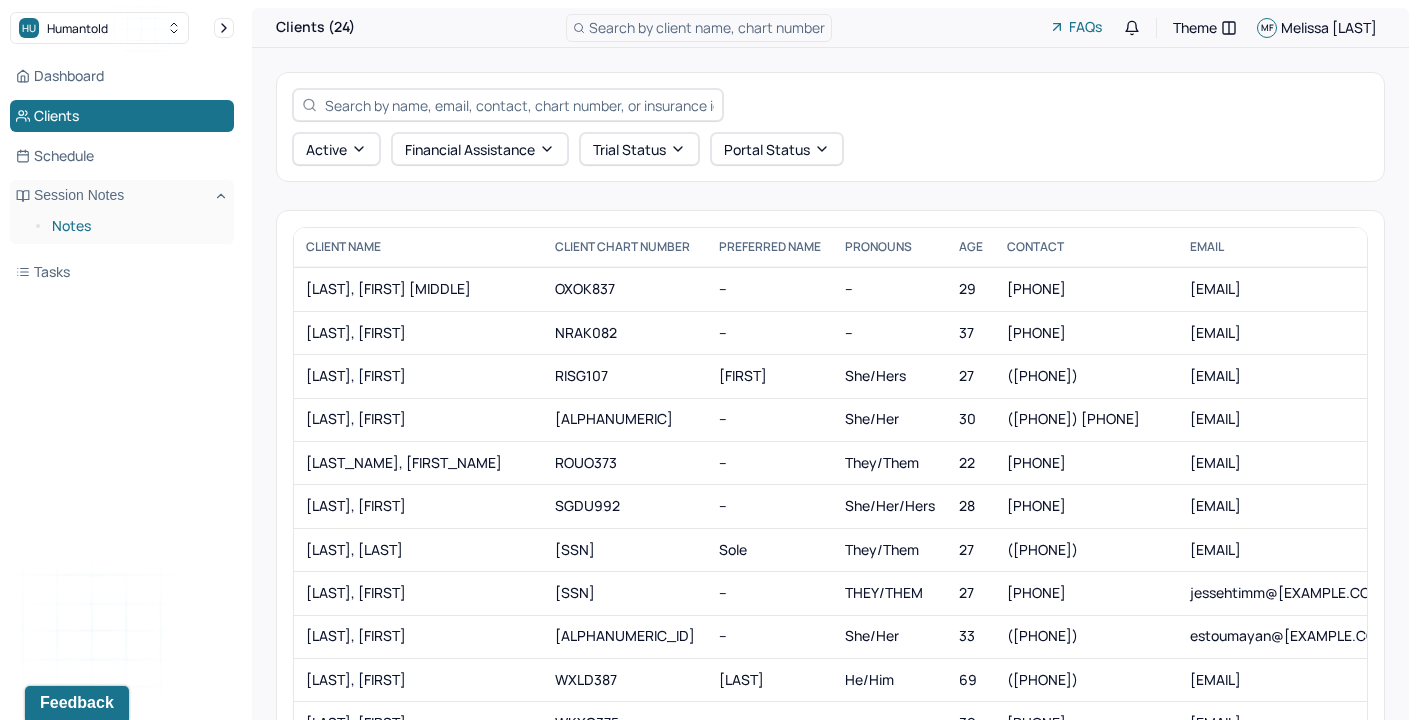 click on "Notes" at bounding box center (135, 226) 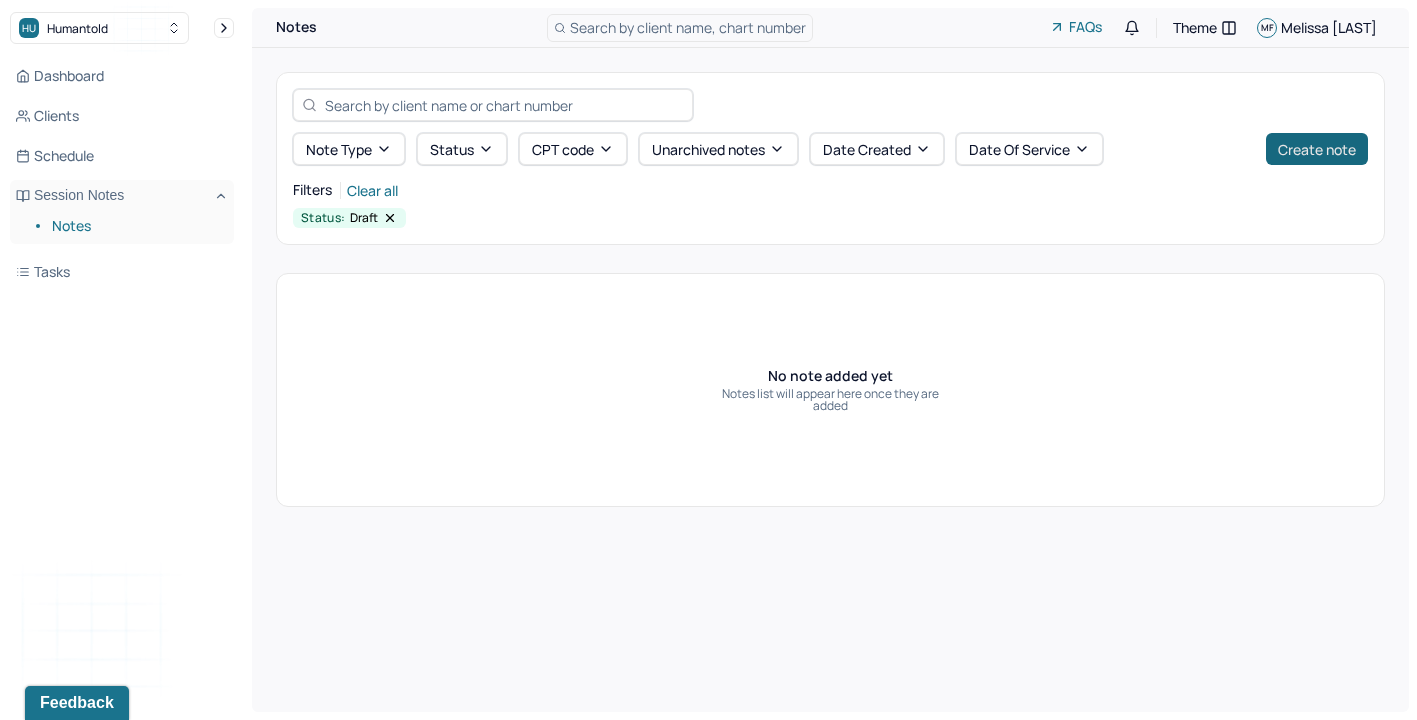 click on "Create note" at bounding box center (1317, 149) 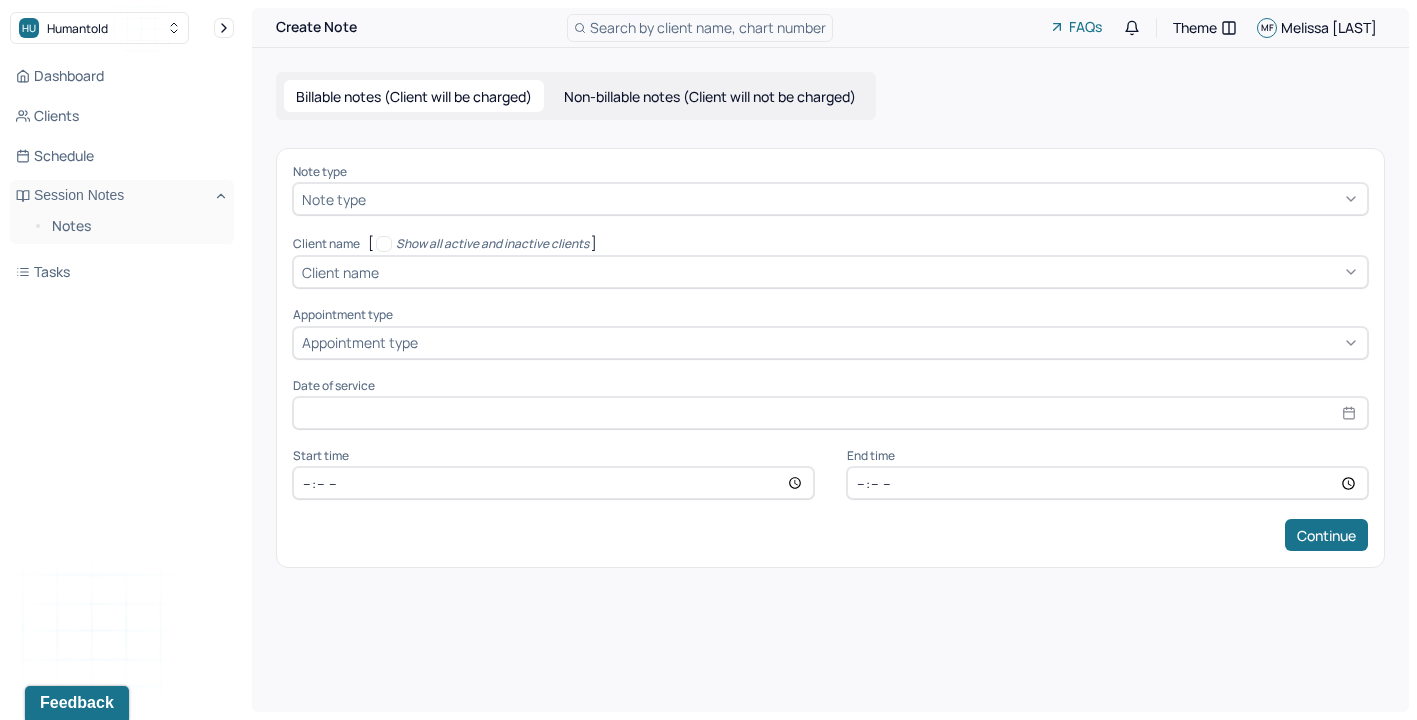 click at bounding box center [864, 199] 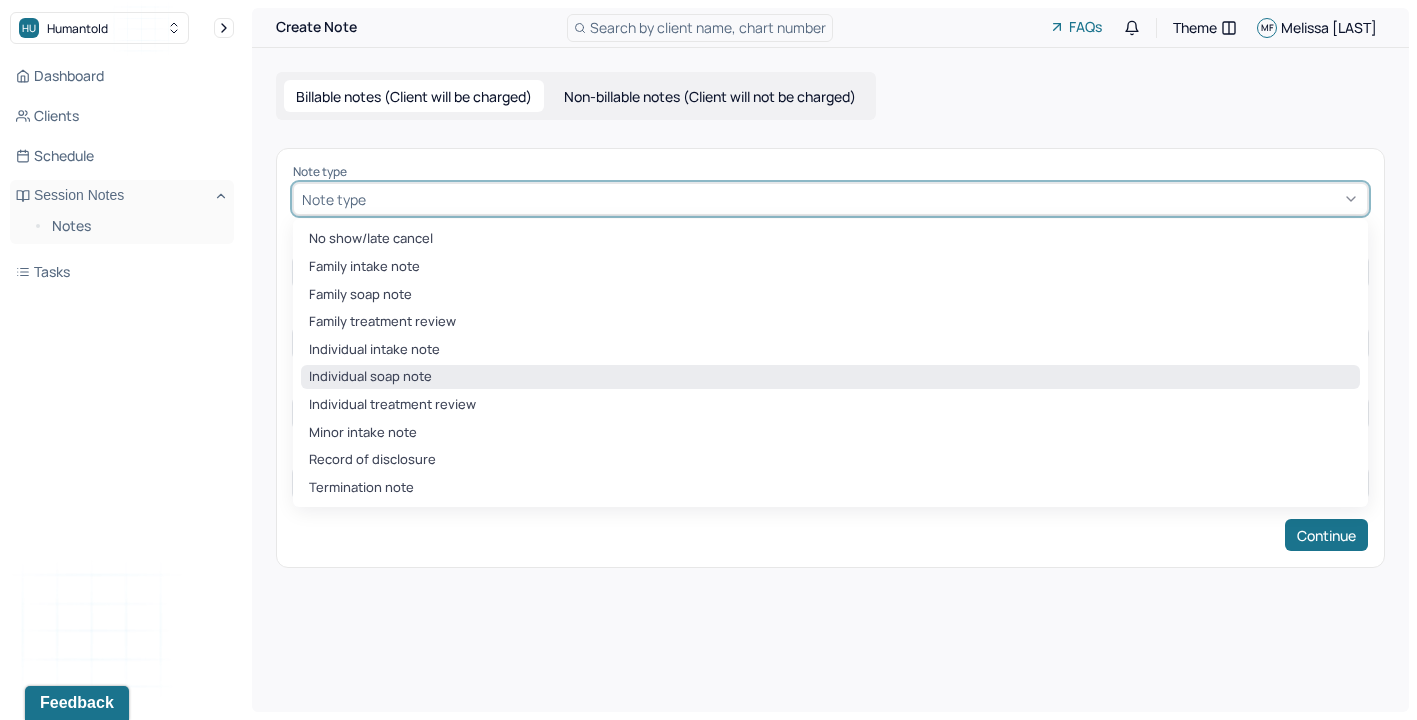 click on "Individual soap note" at bounding box center (830, 377) 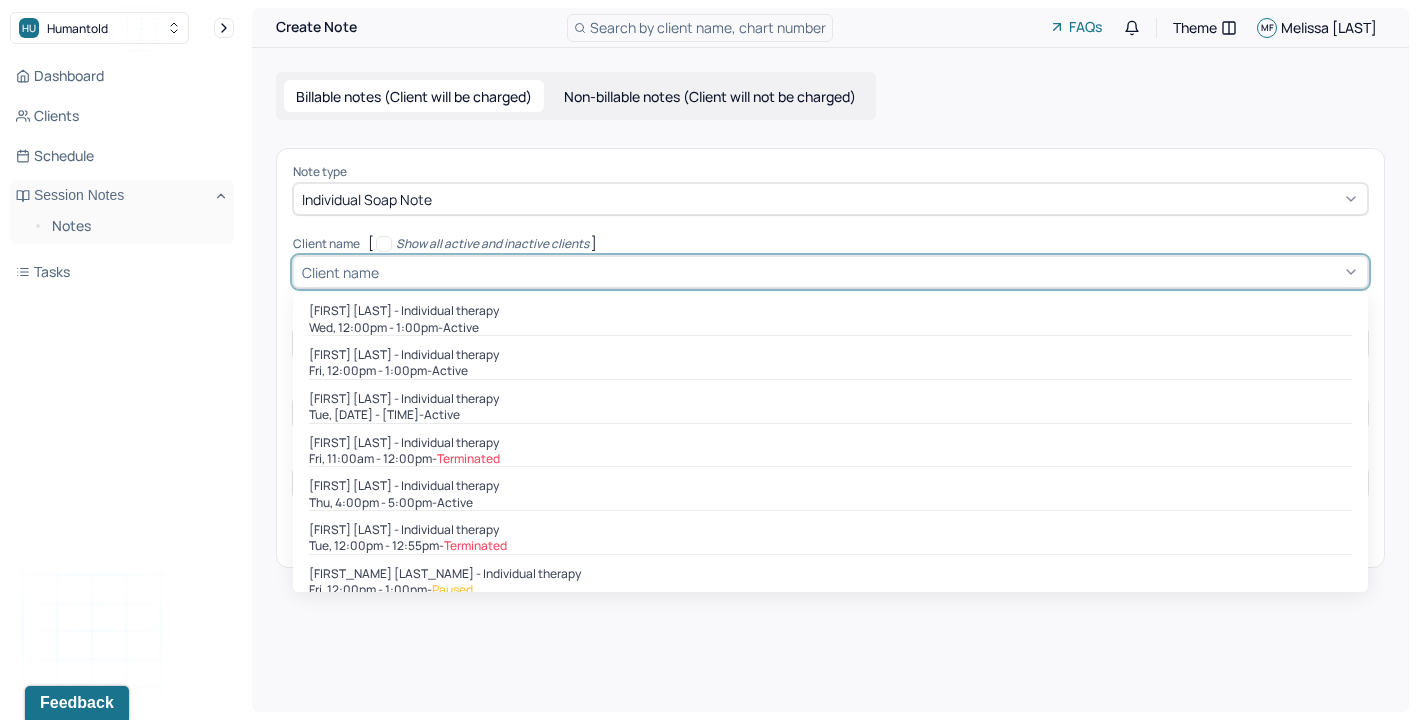 click on "Client name" at bounding box center [830, 272] 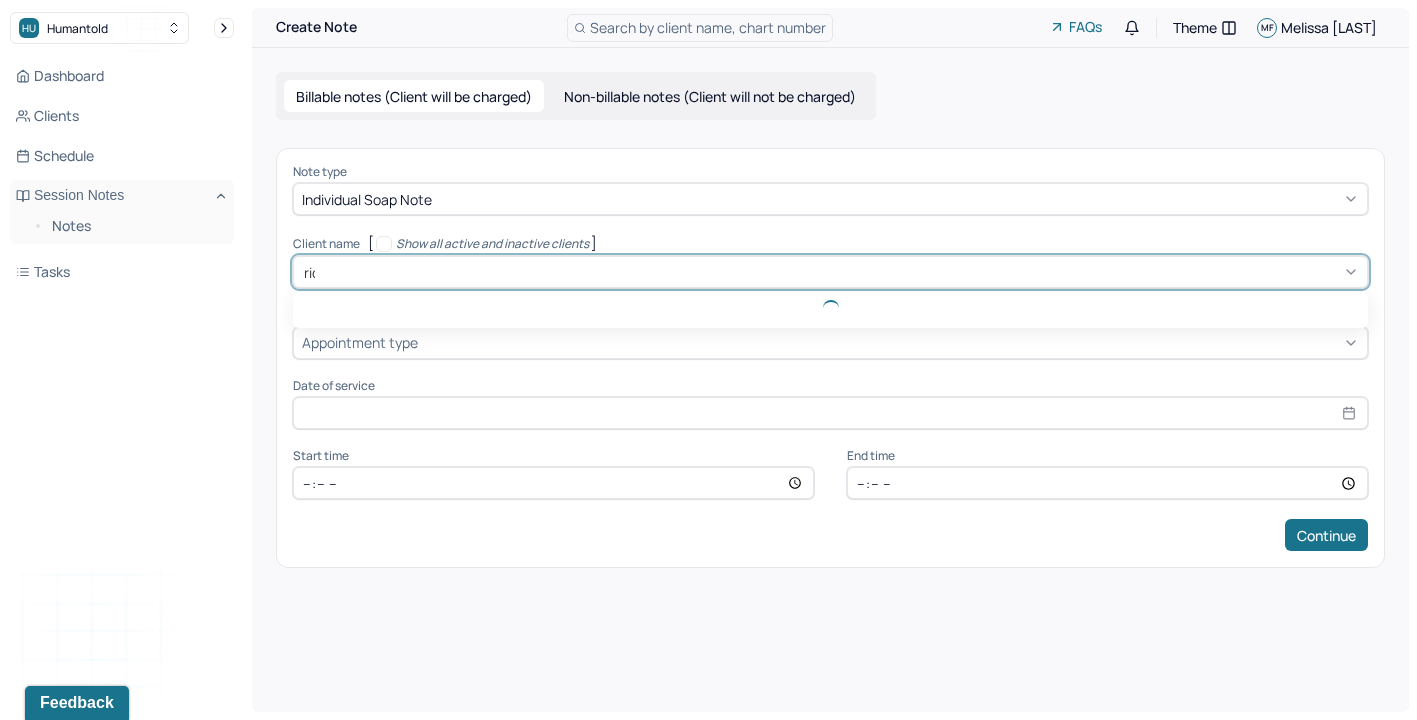 type on "rich" 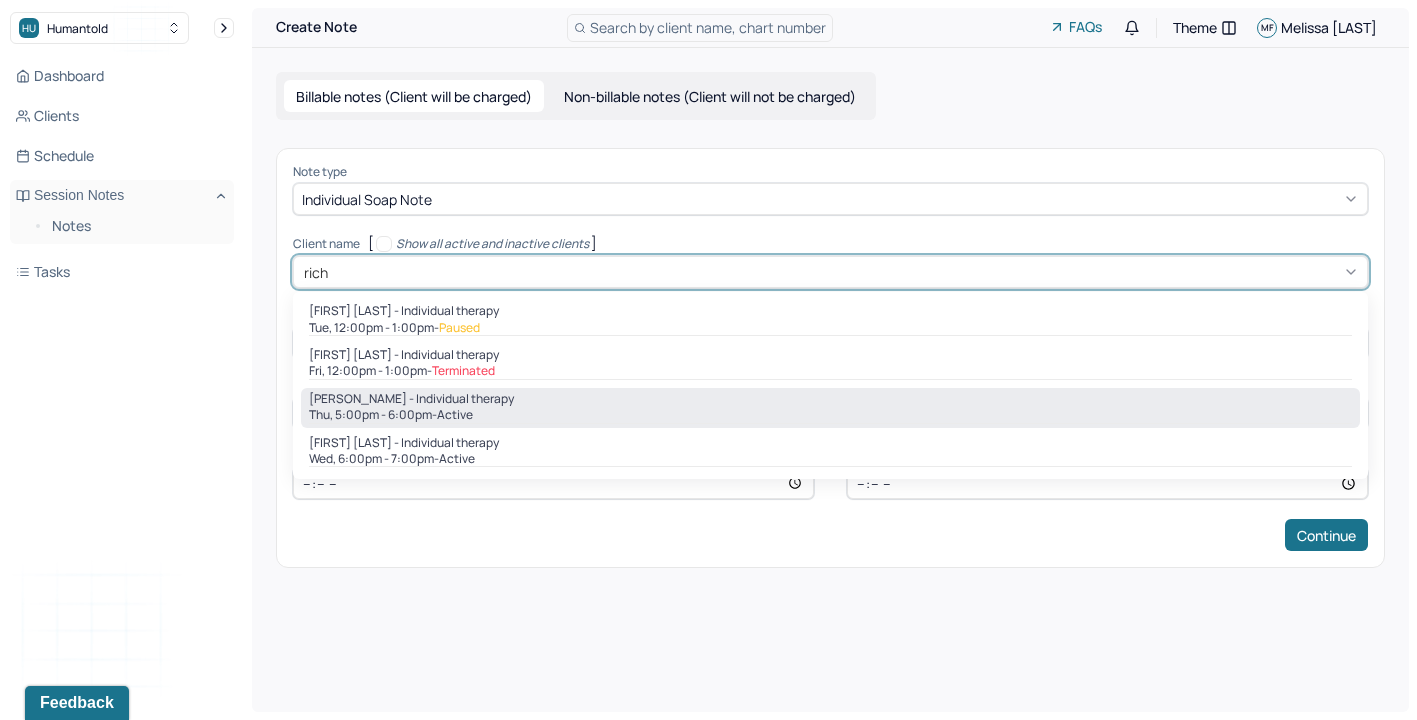 click on "[DAY], [TIME] - [TIME]  -  active" at bounding box center [830, 415] 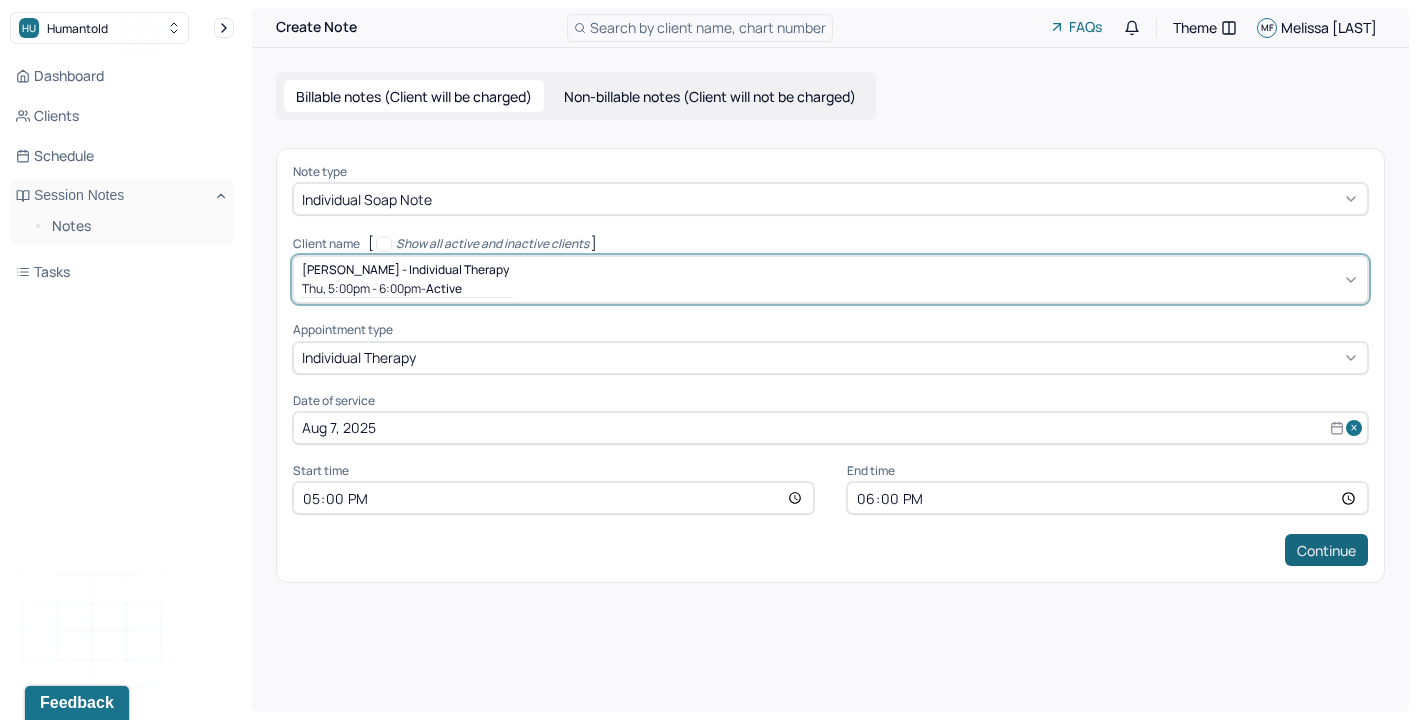 click on "Continue" at bounding box center (1326, 550) 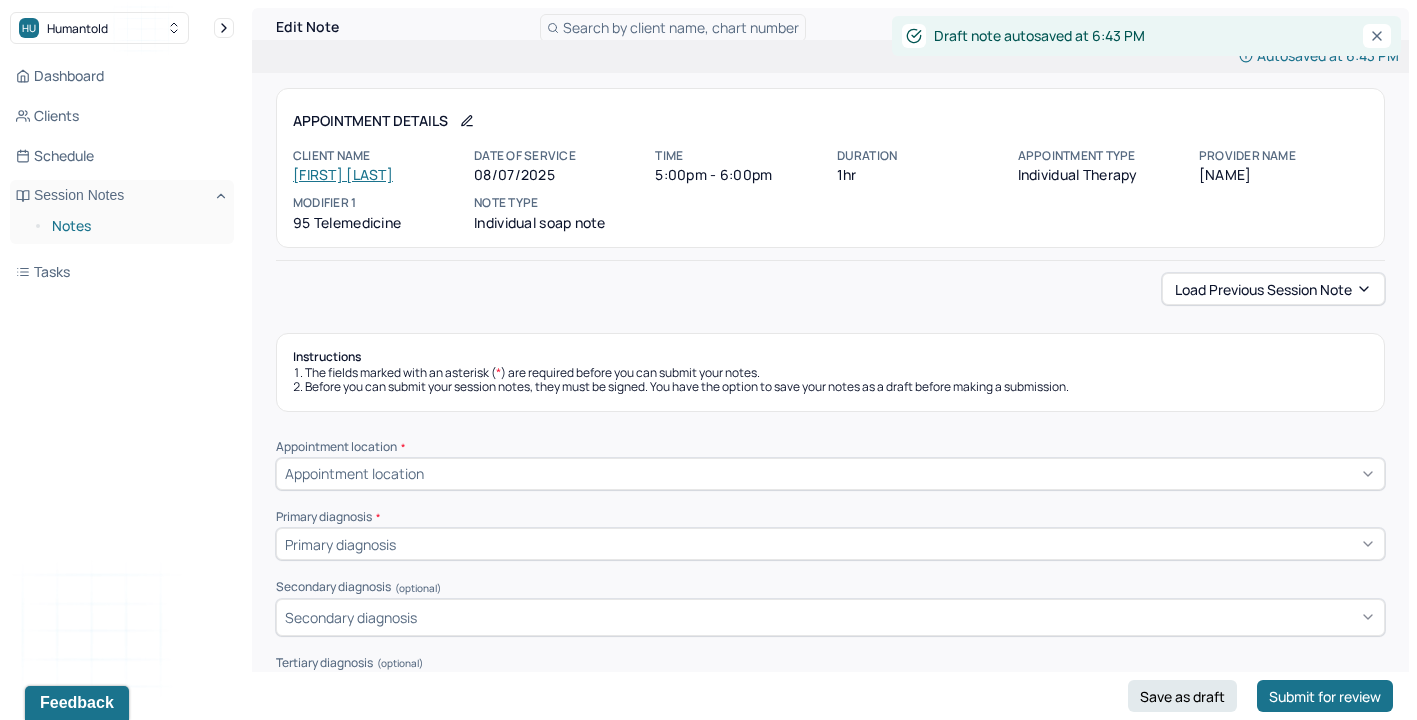 click on "Notes" at bounding box center [135, 226] 